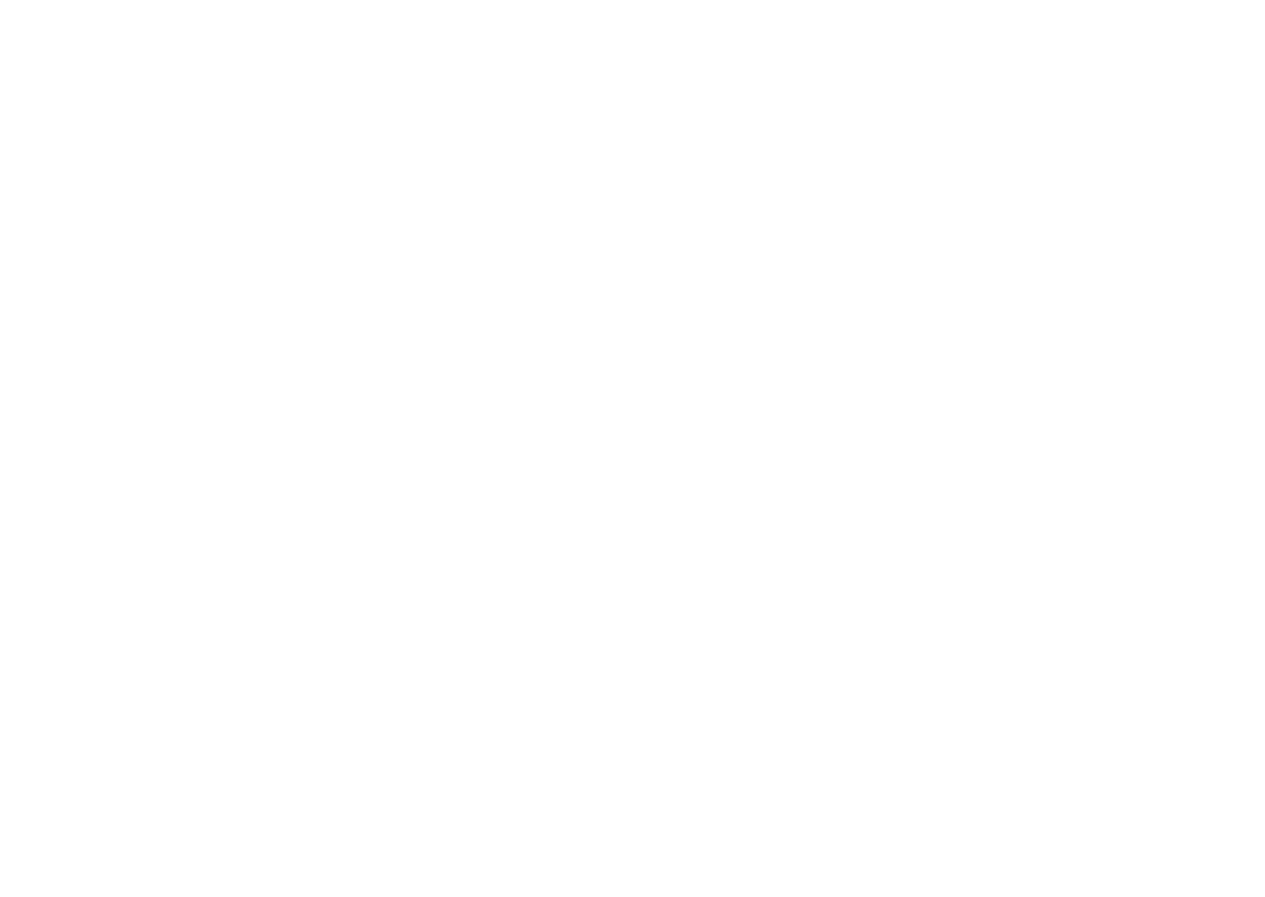 scroll, scrollTop: 0, scrollLeft: 0, axis: both 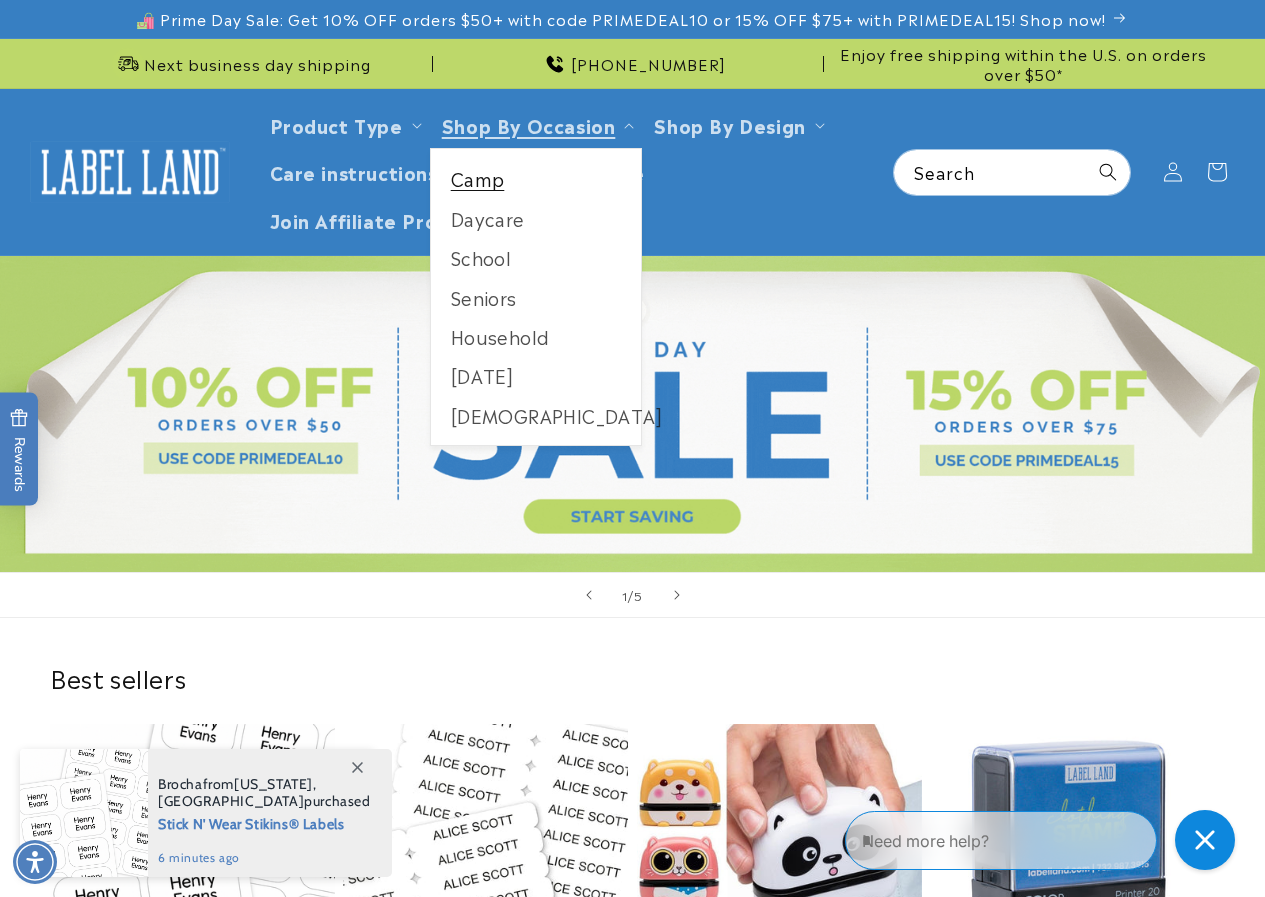 click on "Camp" at bounding box center [536, 178] 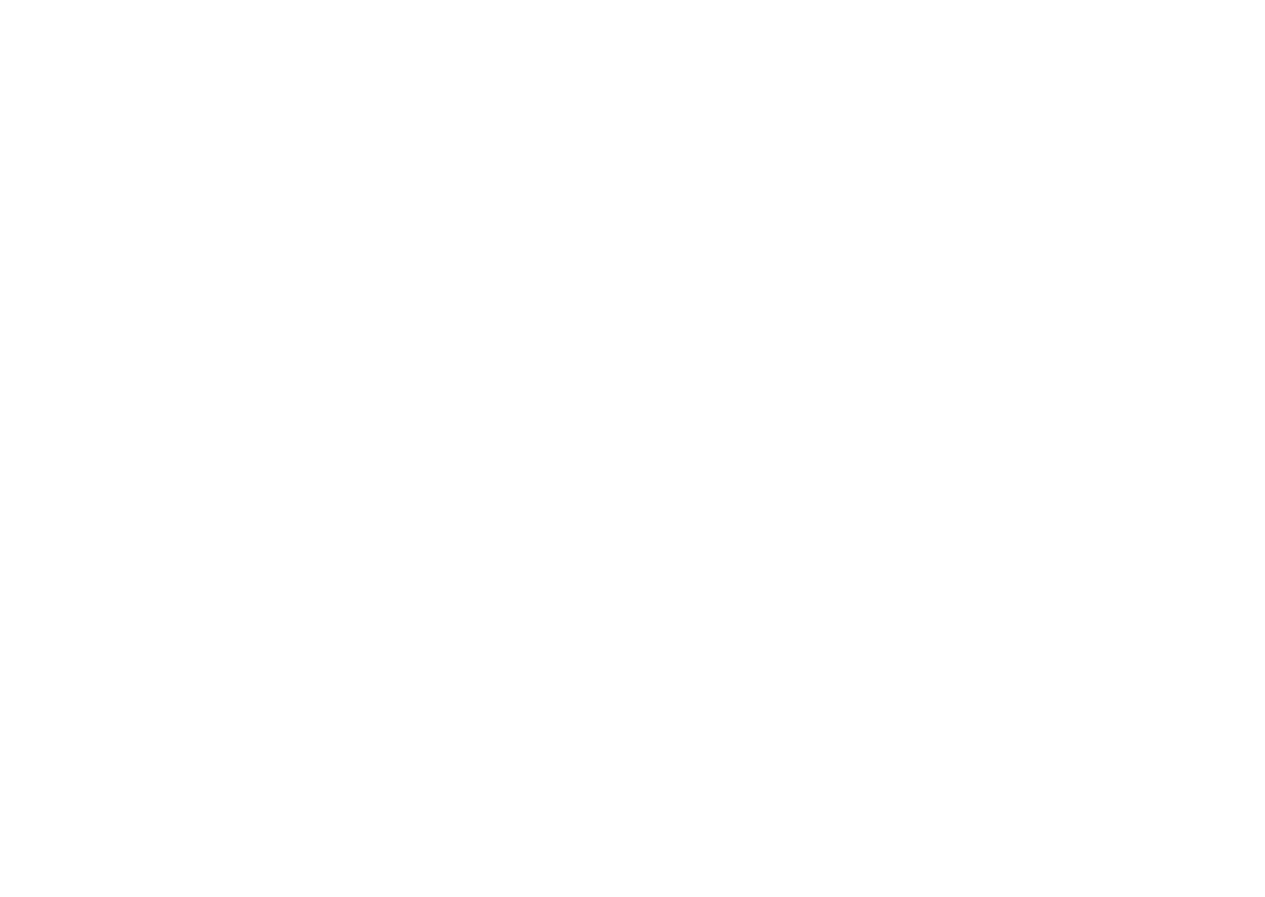 scroll, scrollTop: 0, scrollLeft: 0, axis: both 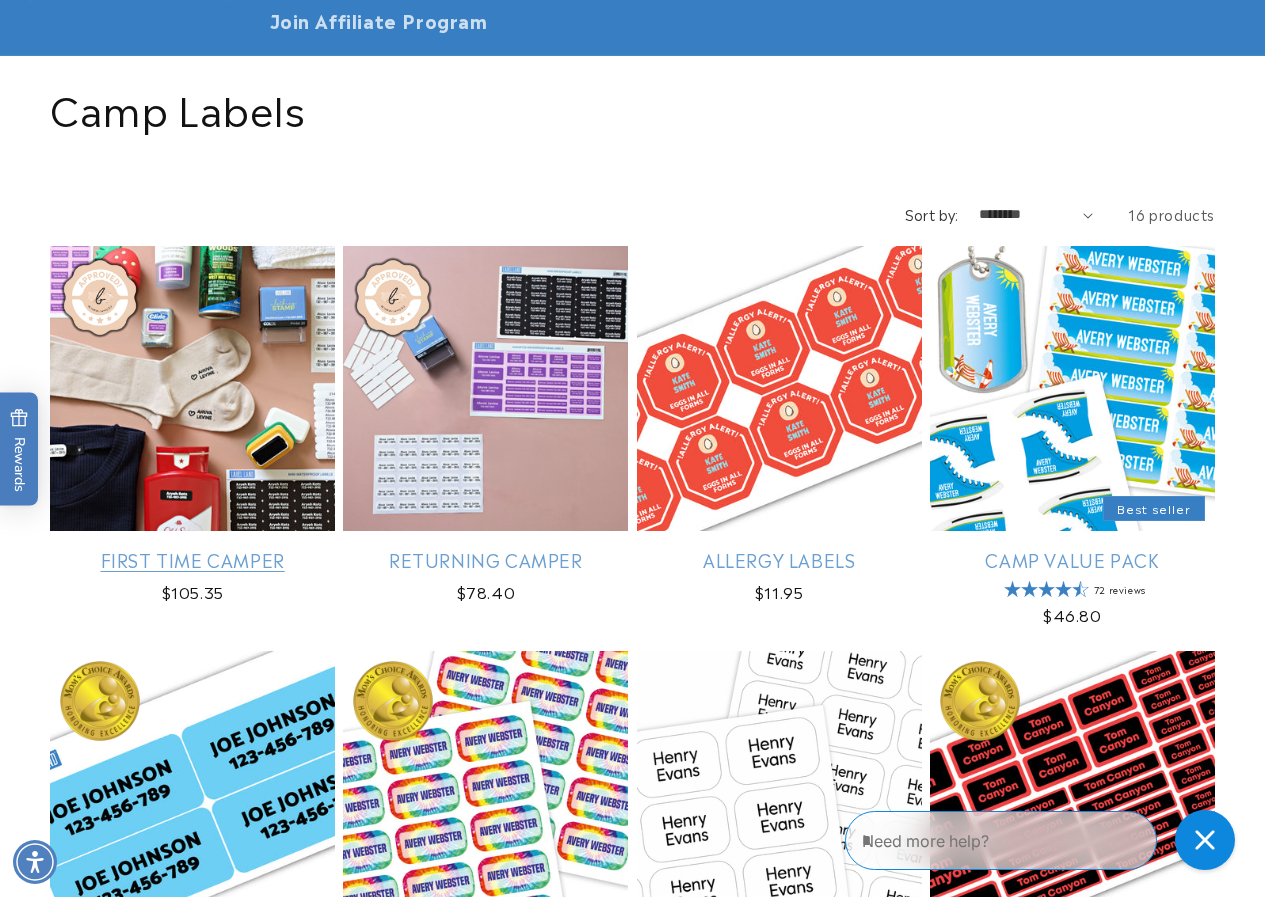 click on "First Time Camper" at bounding box center [192, 559] 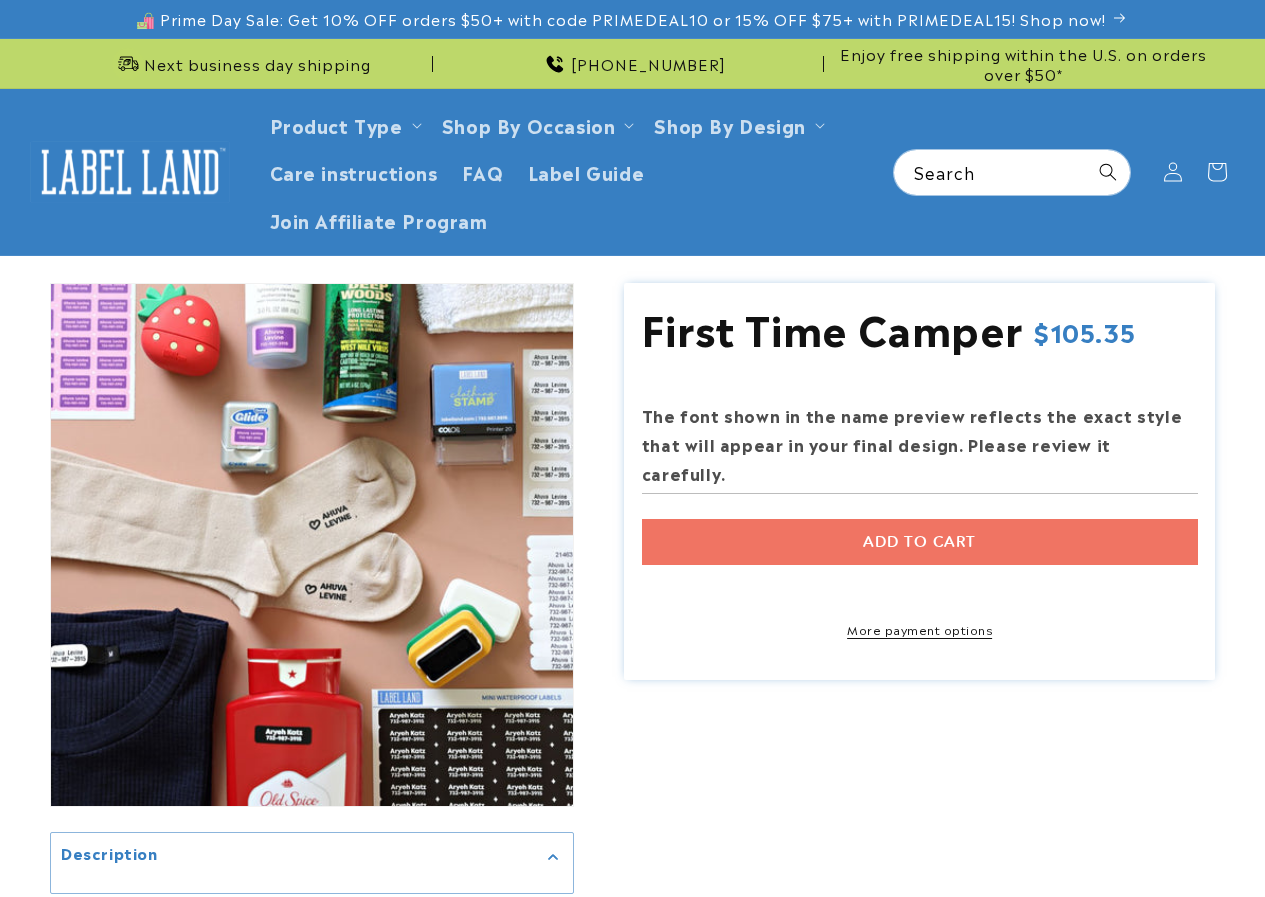 scroll, scrollTop: 0, scrollLeft: 0, axis: both 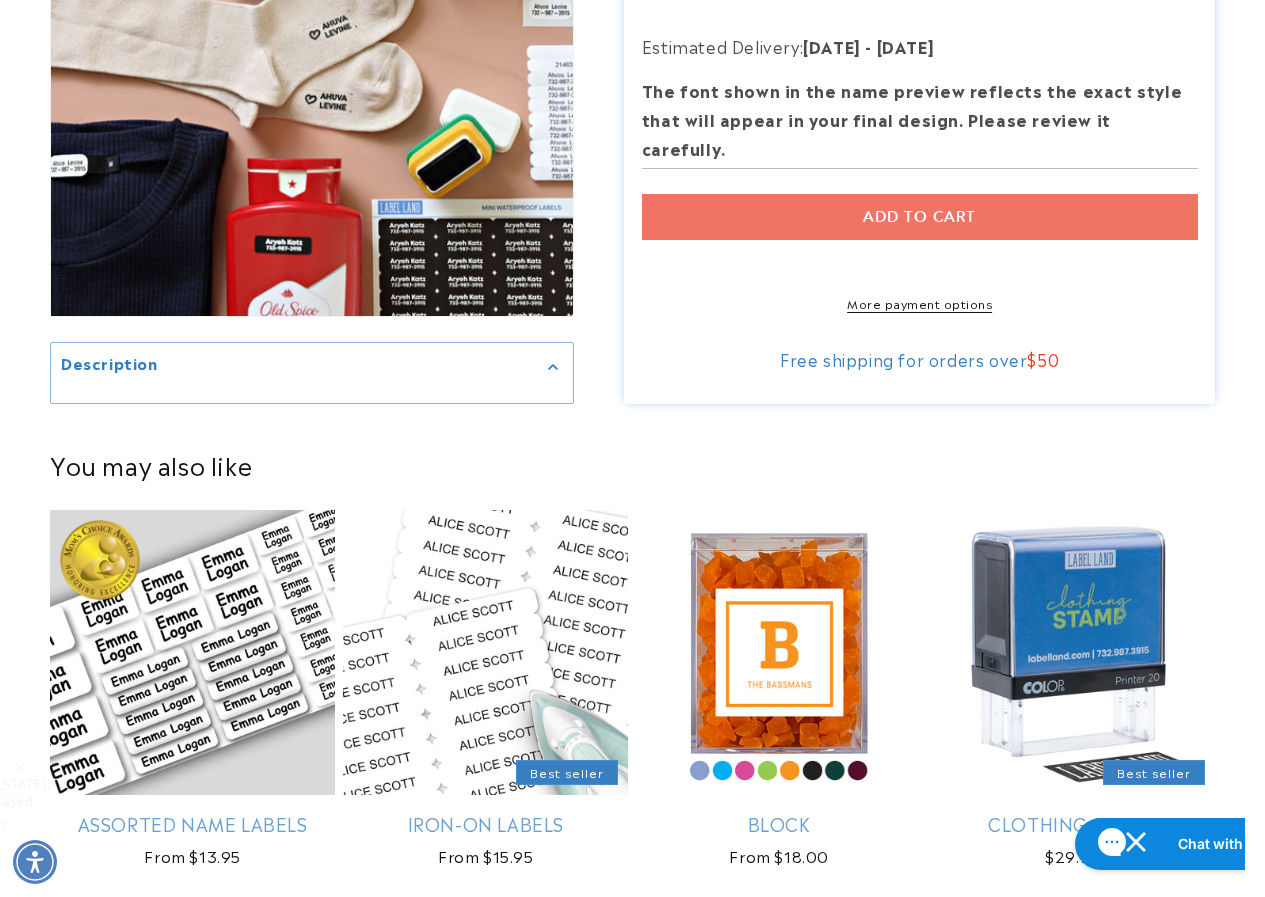 click on "Description" at bounding box center (312, 365) 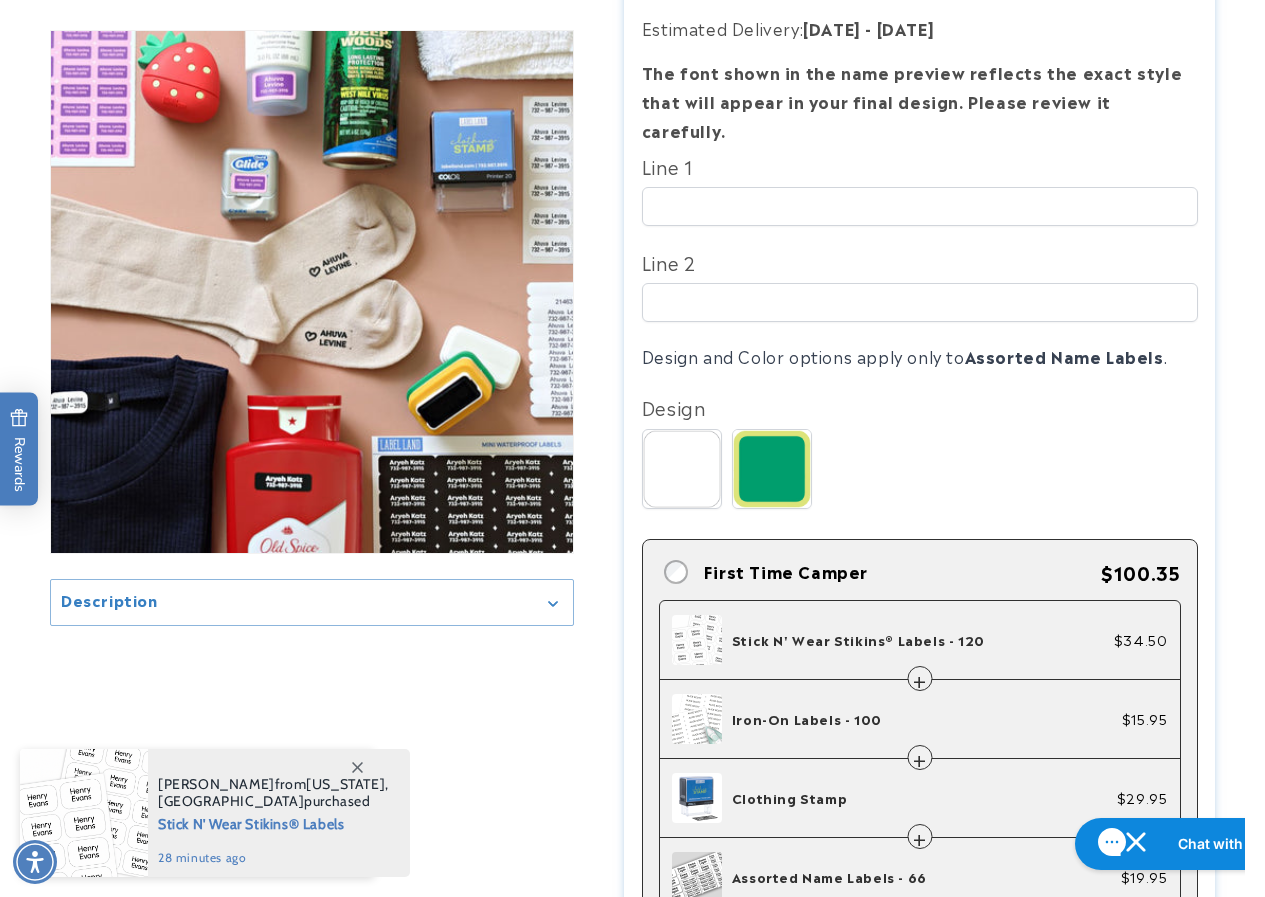 scroll, scrollTop: 400, scrollLeft: 0, axis: vertical 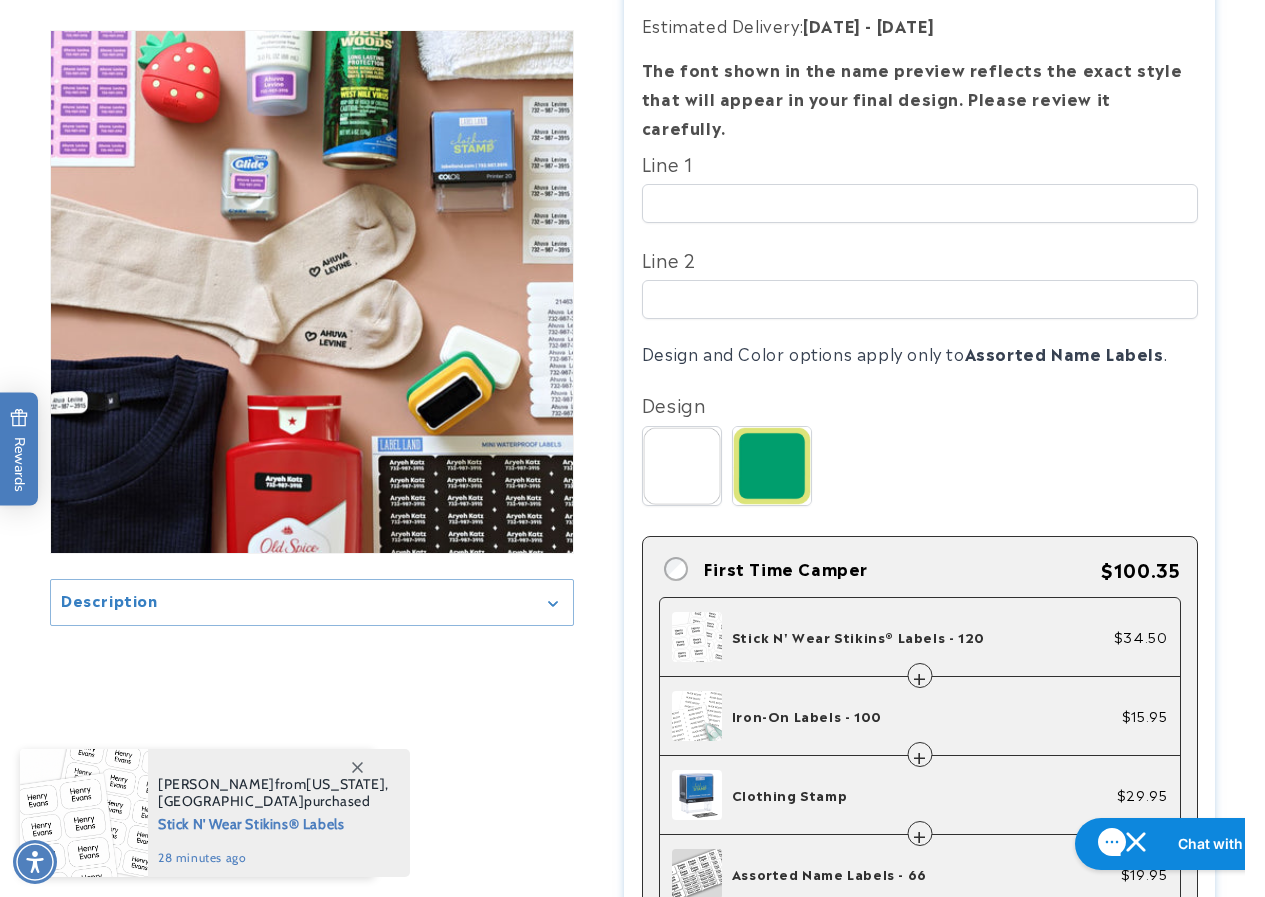 click on "Description" at bounding box center (312, 602) 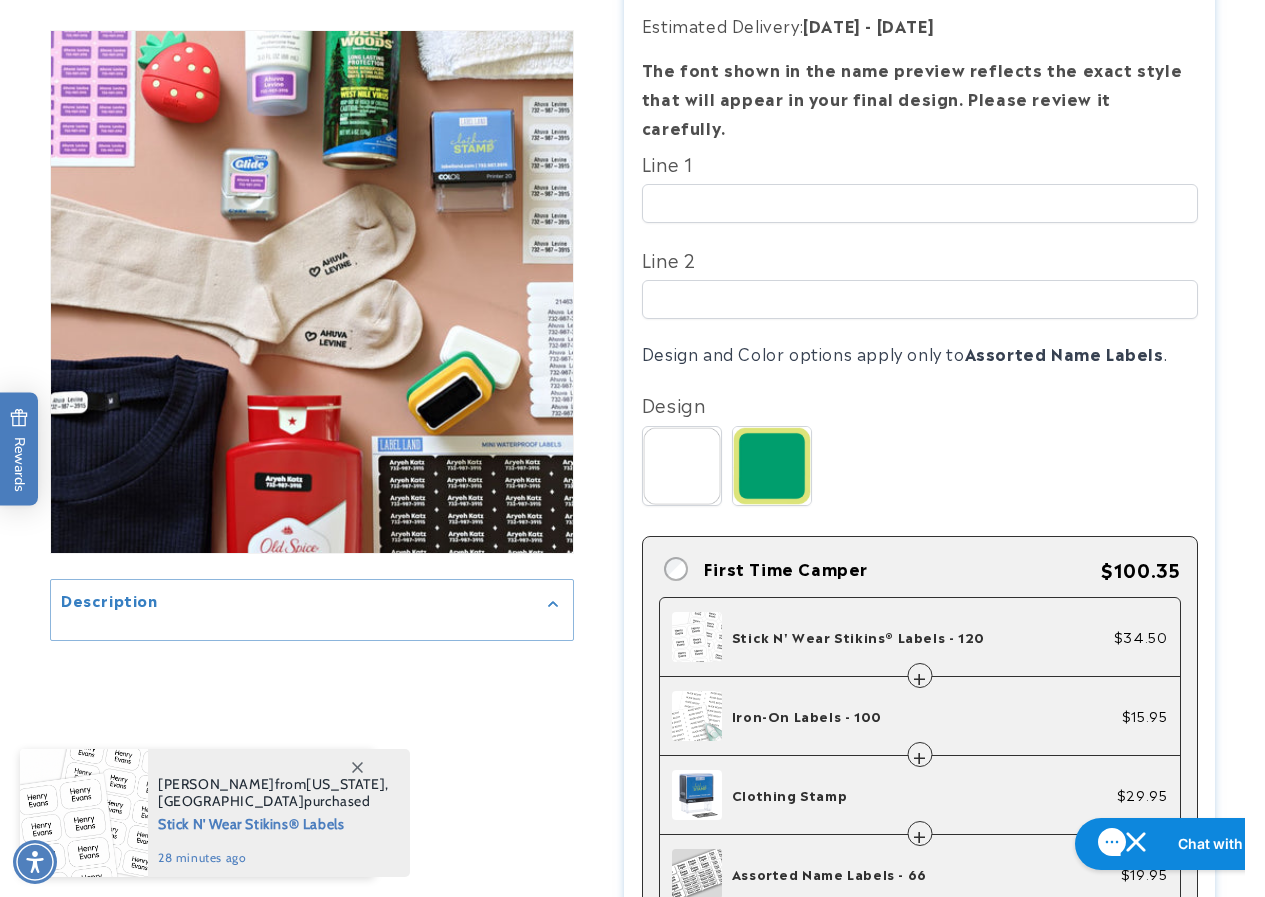 click on "Description" at bounding box center [312, 602] 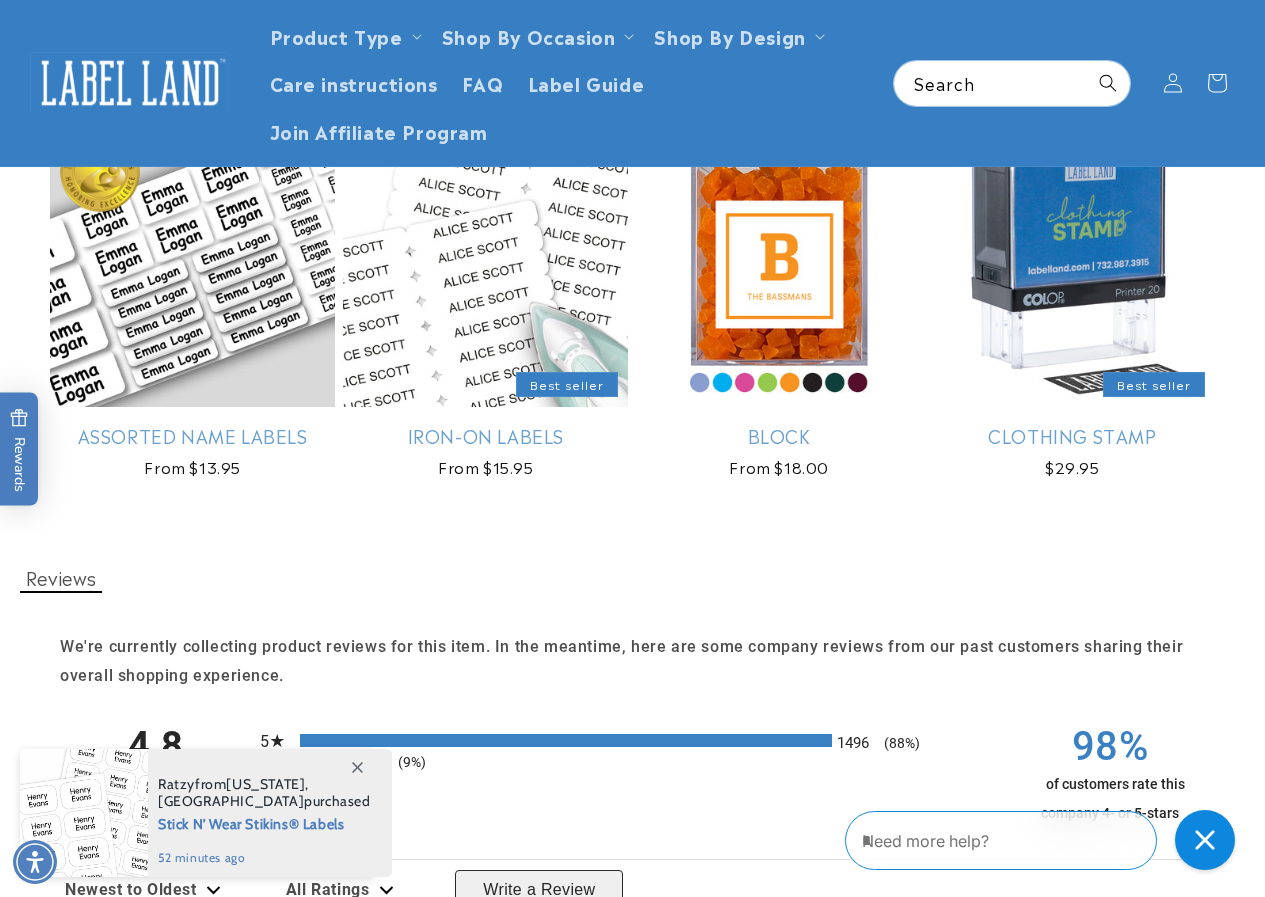 scroll, scrollTop: 1500, scrollLeft: 0, axis: vertical 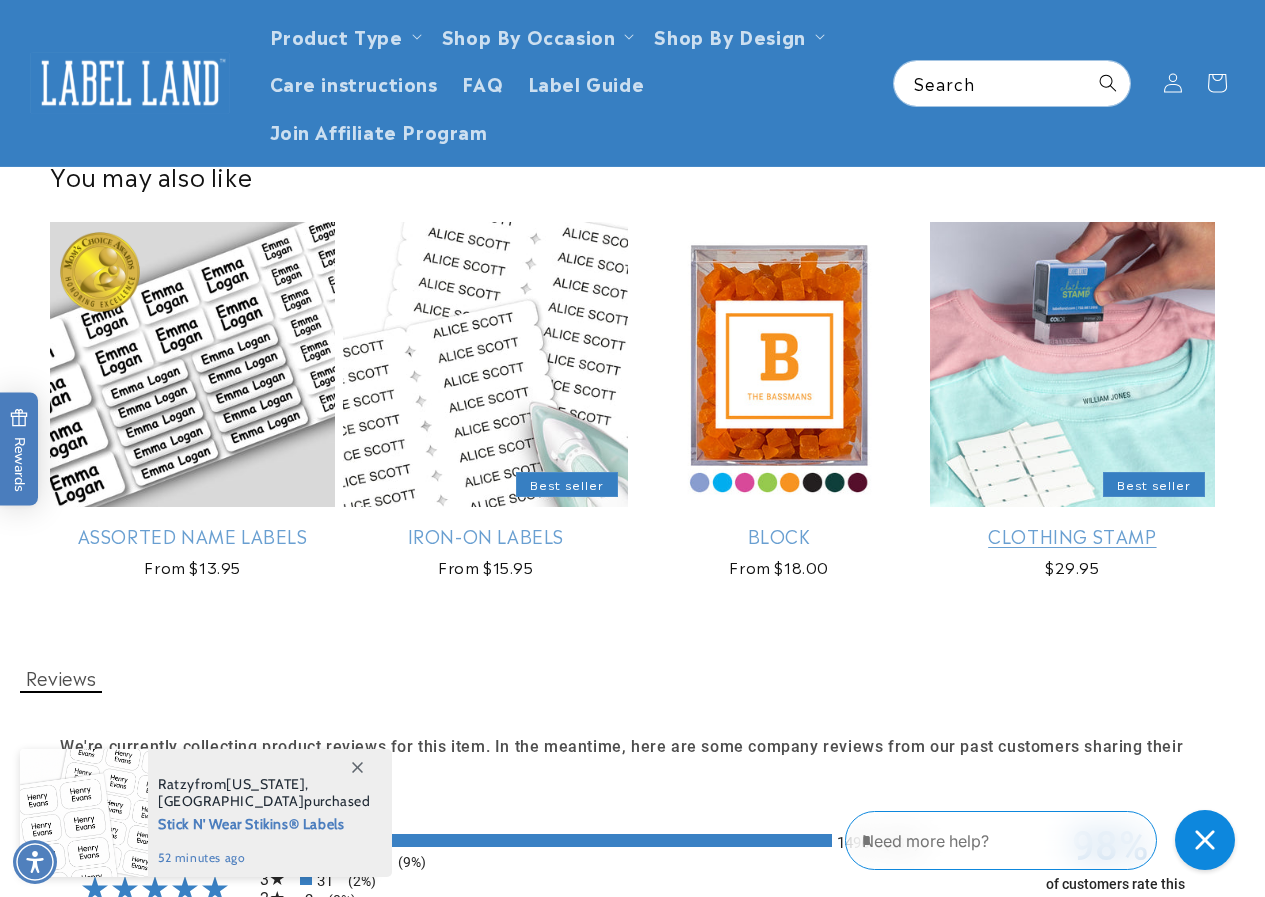 click on "Clothing Stamp" at bounding box center [1072, 535] 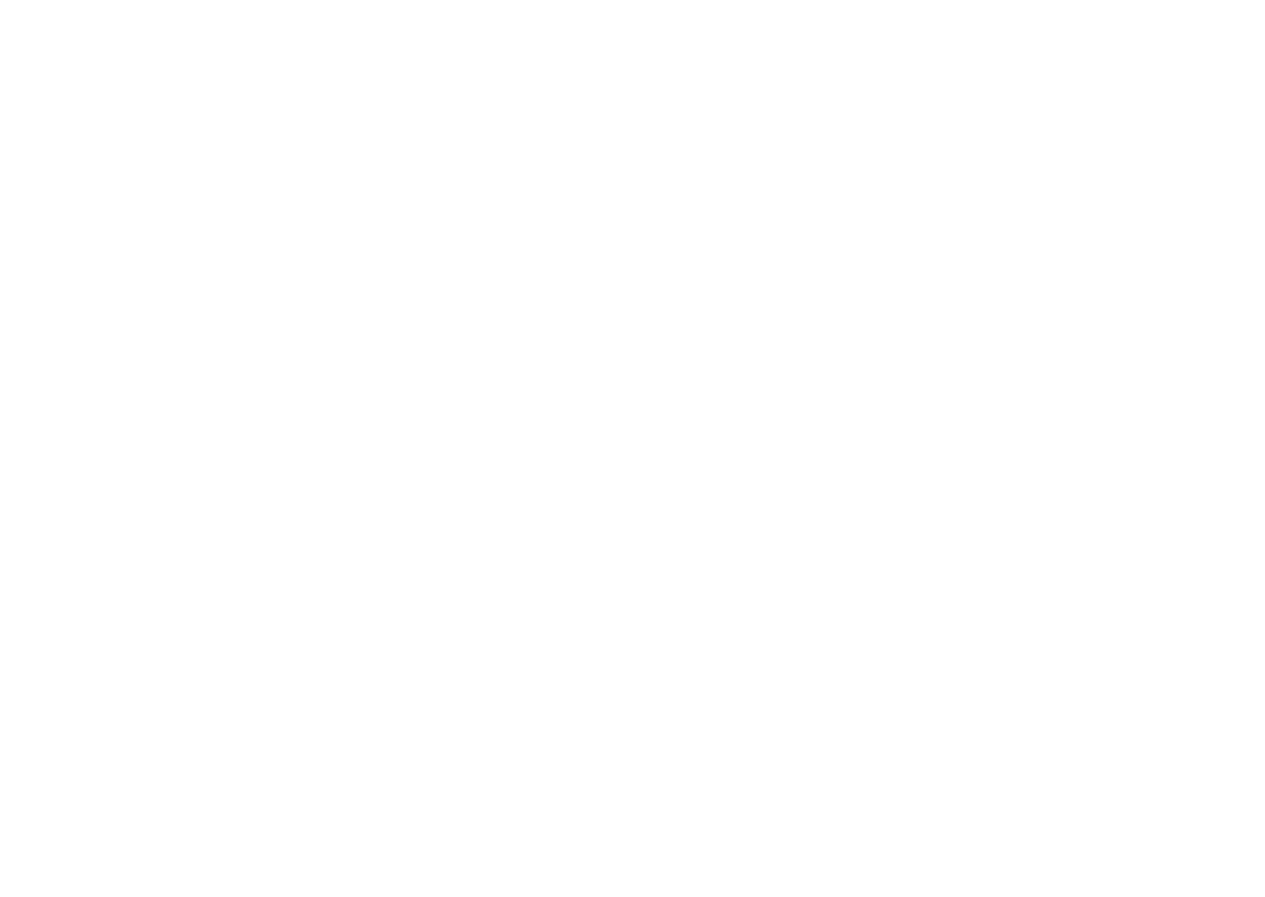 scroll, scrollTop: 0, scrollLeft: 0, axis: both 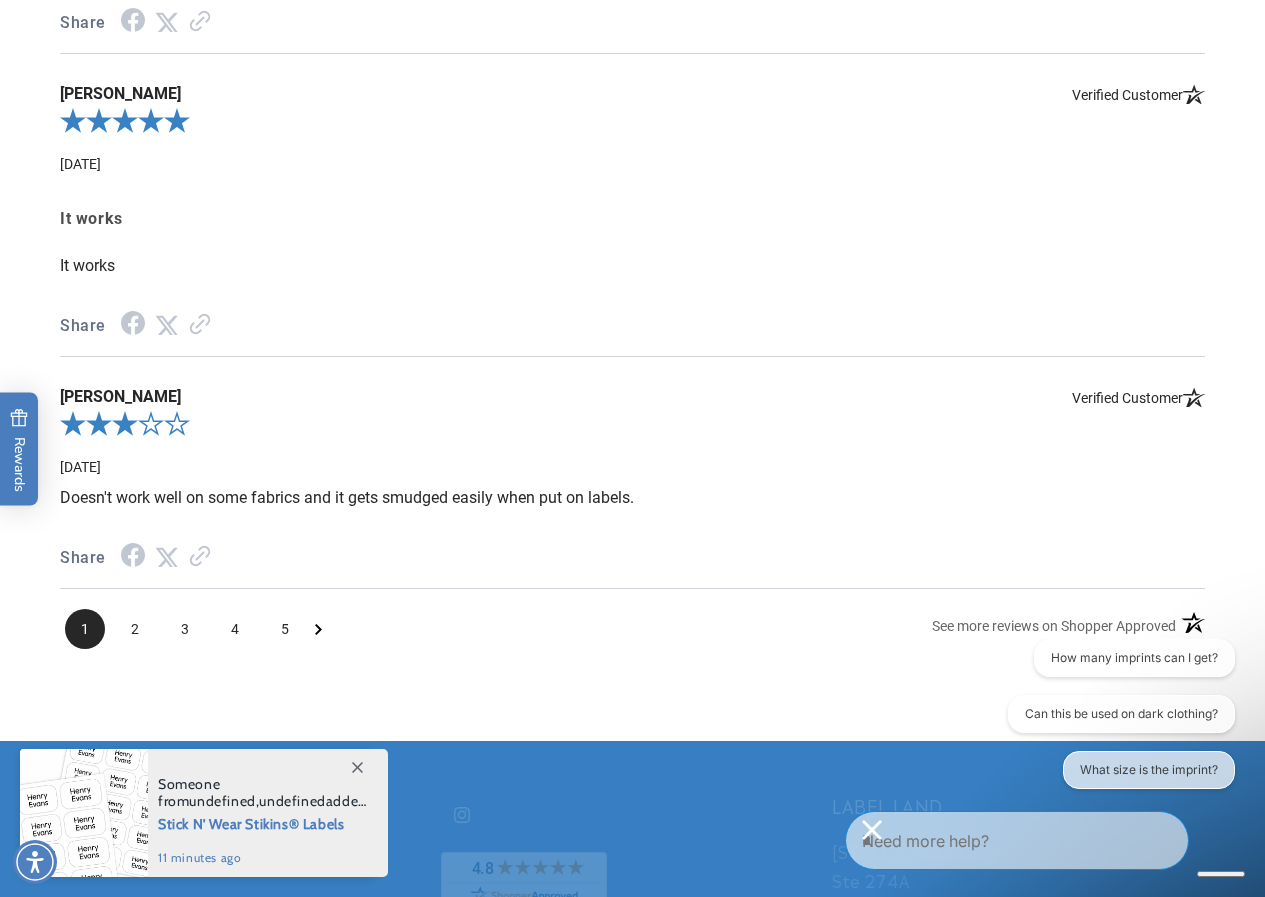 click 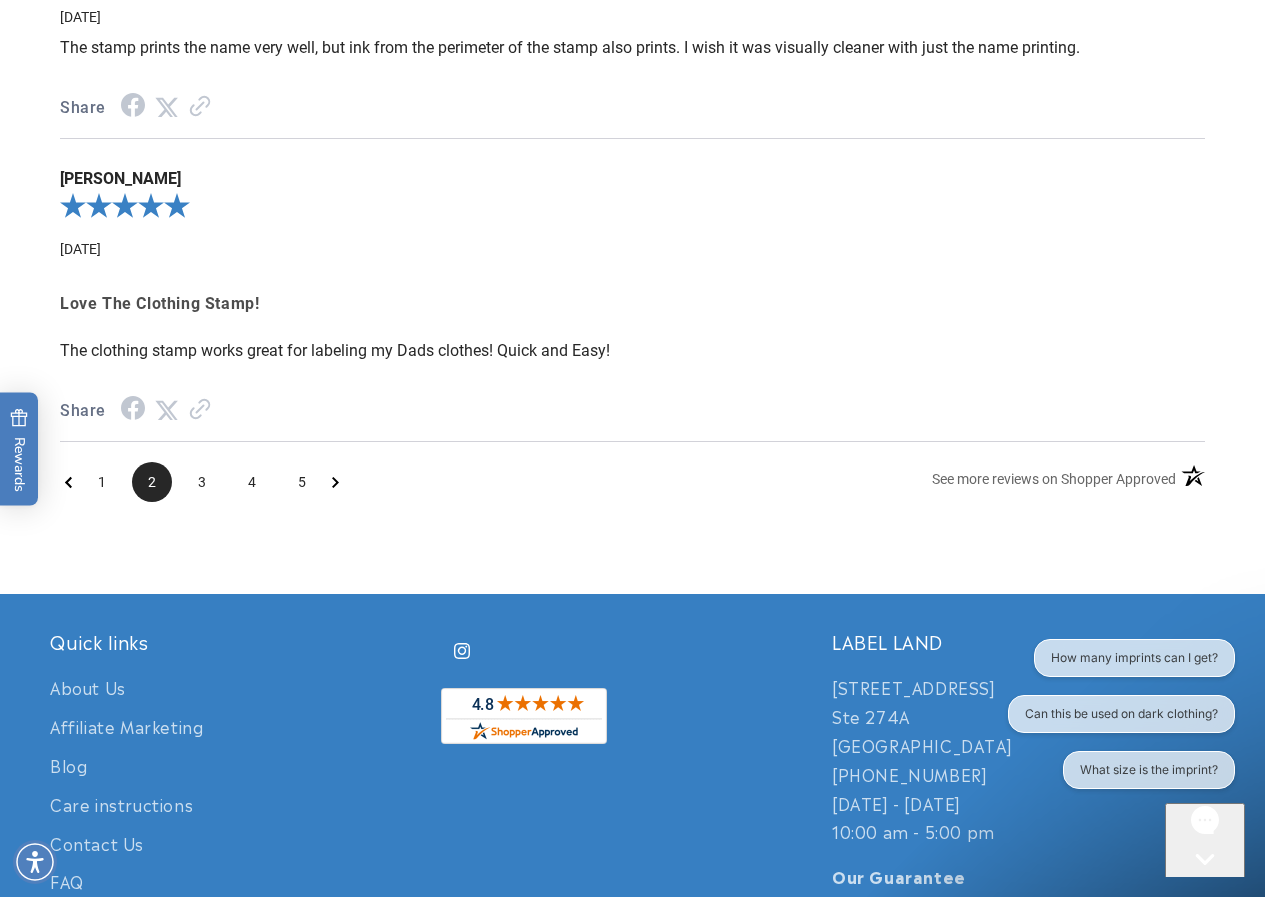 scroll, scrollTop: 3950, scrollLeft: 0, axis: vertical 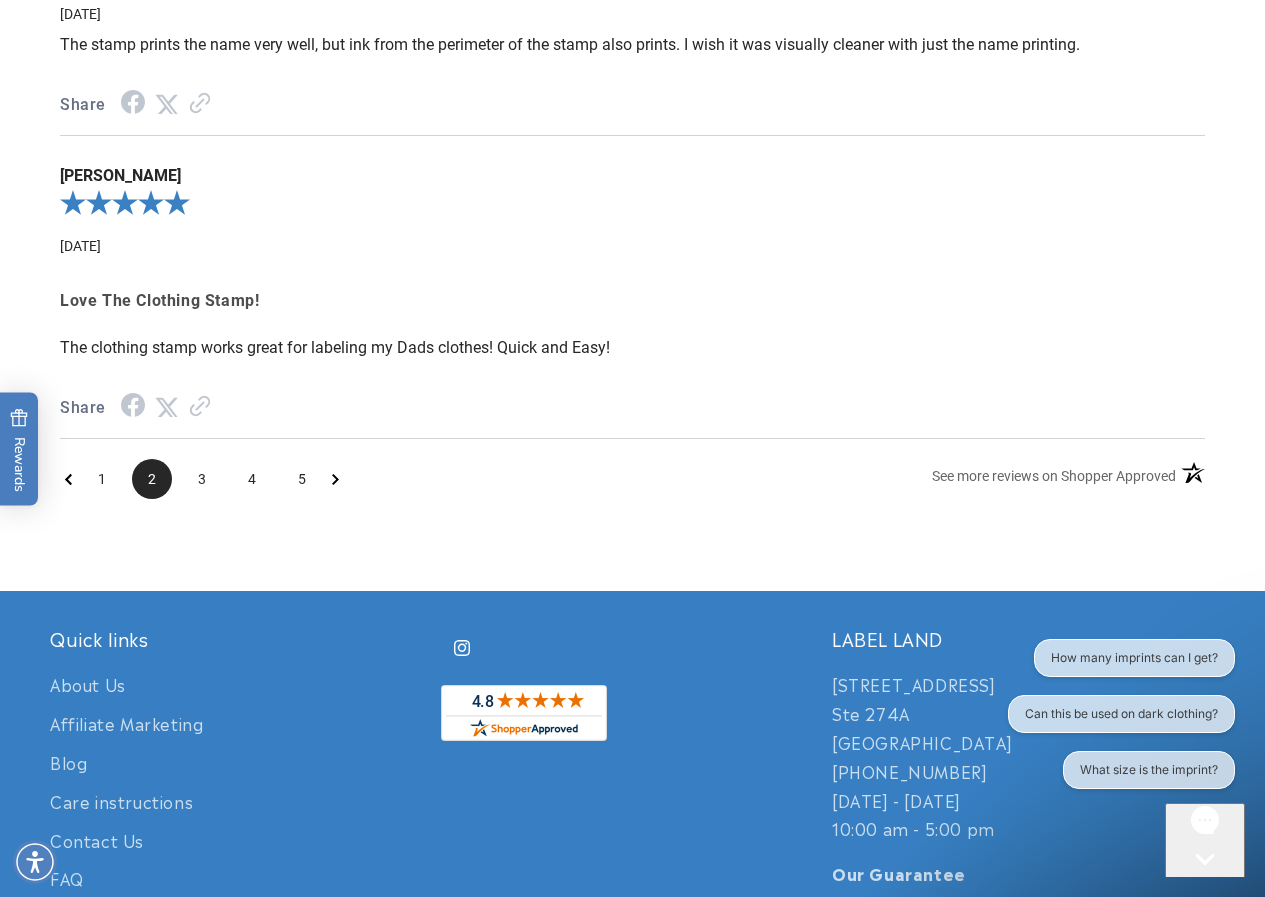 click 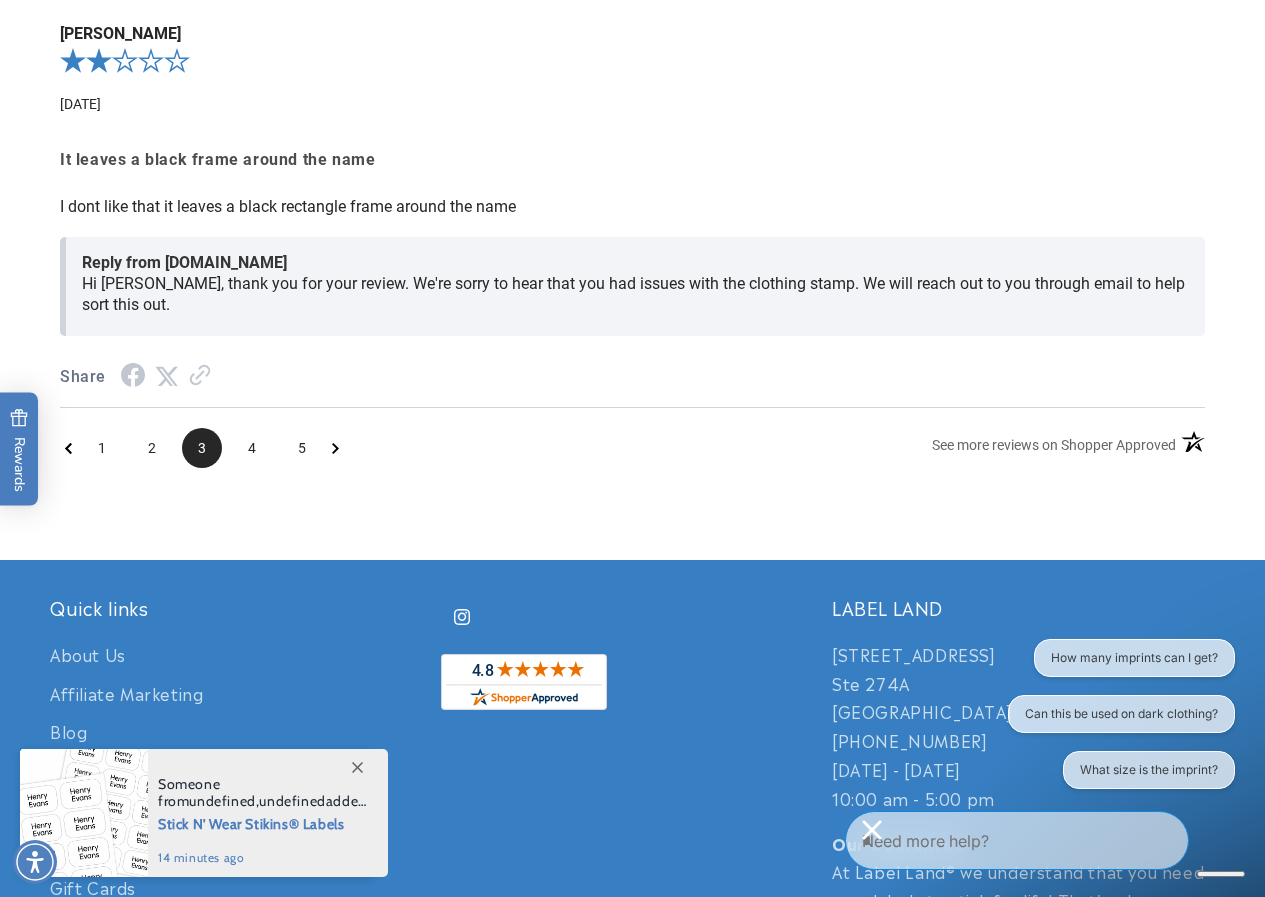 scroll, scrollTop: 4398, scrollLeft: 0, axis: vertical 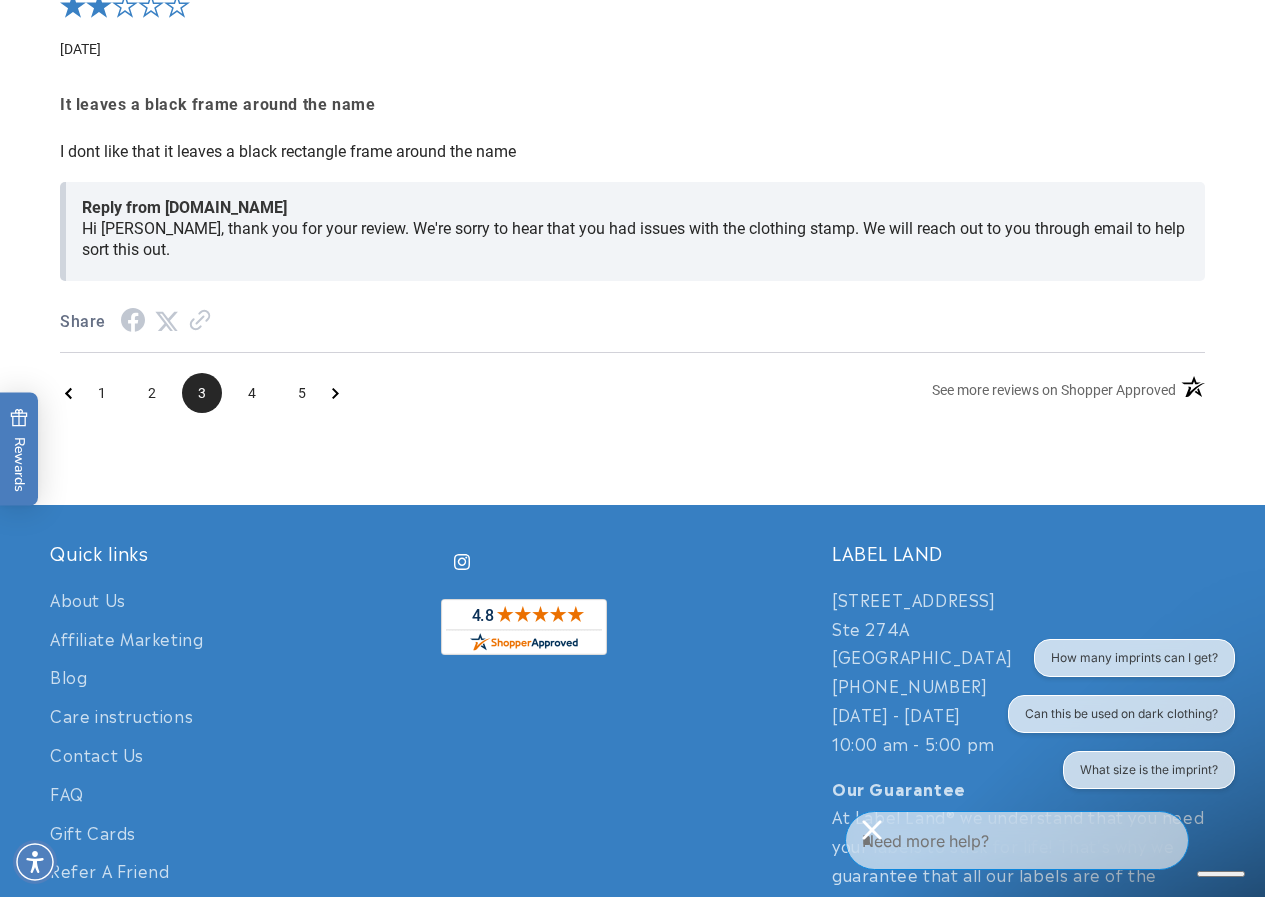 click 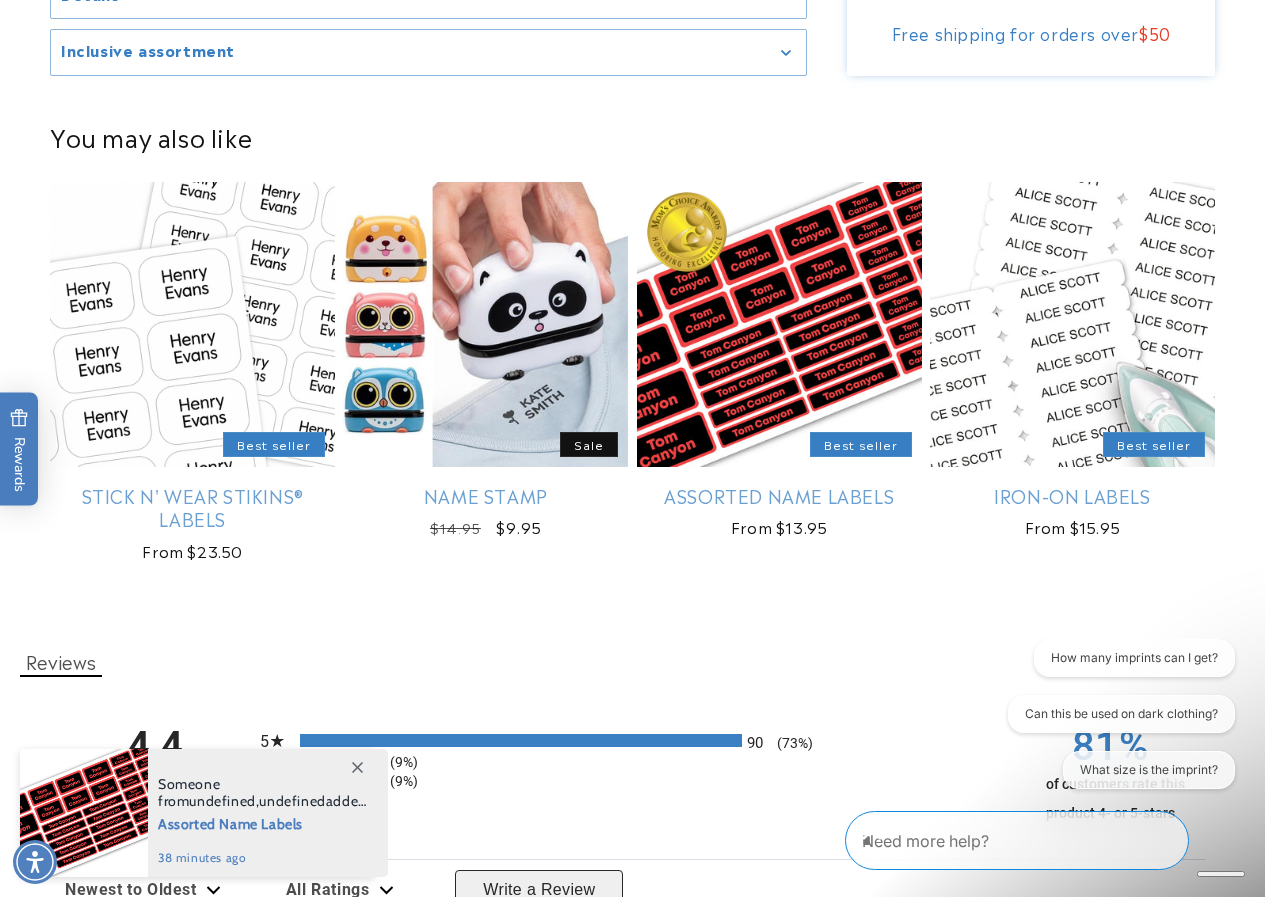 scroll, scrollTop: 2900, scrollLeft: 0, axis: vertical 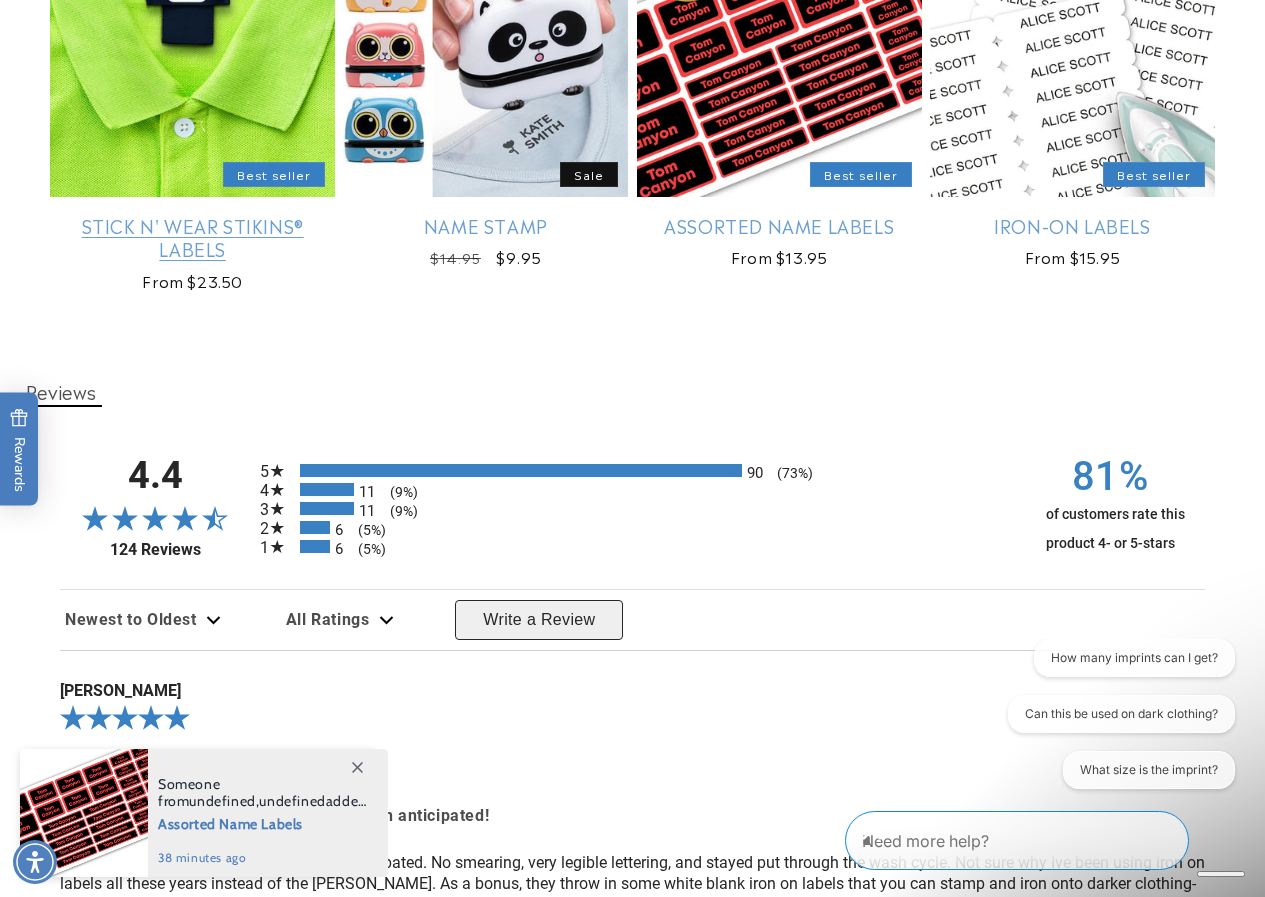click on "Stick N' Wear Stikins® Labels" at bounding box center (192, 237) 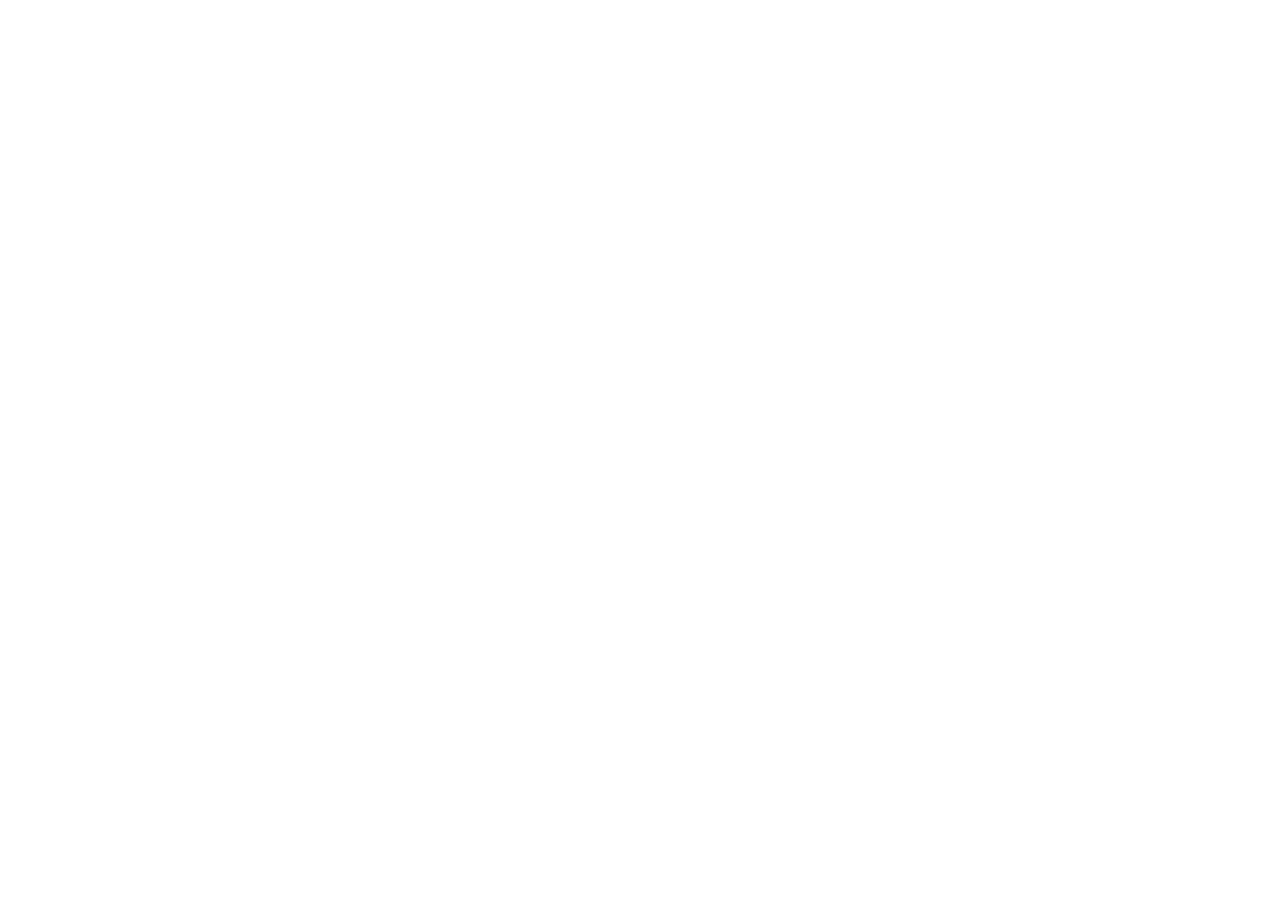 scroll, scrollTop: 0, scrollLeft: 0, axis: both 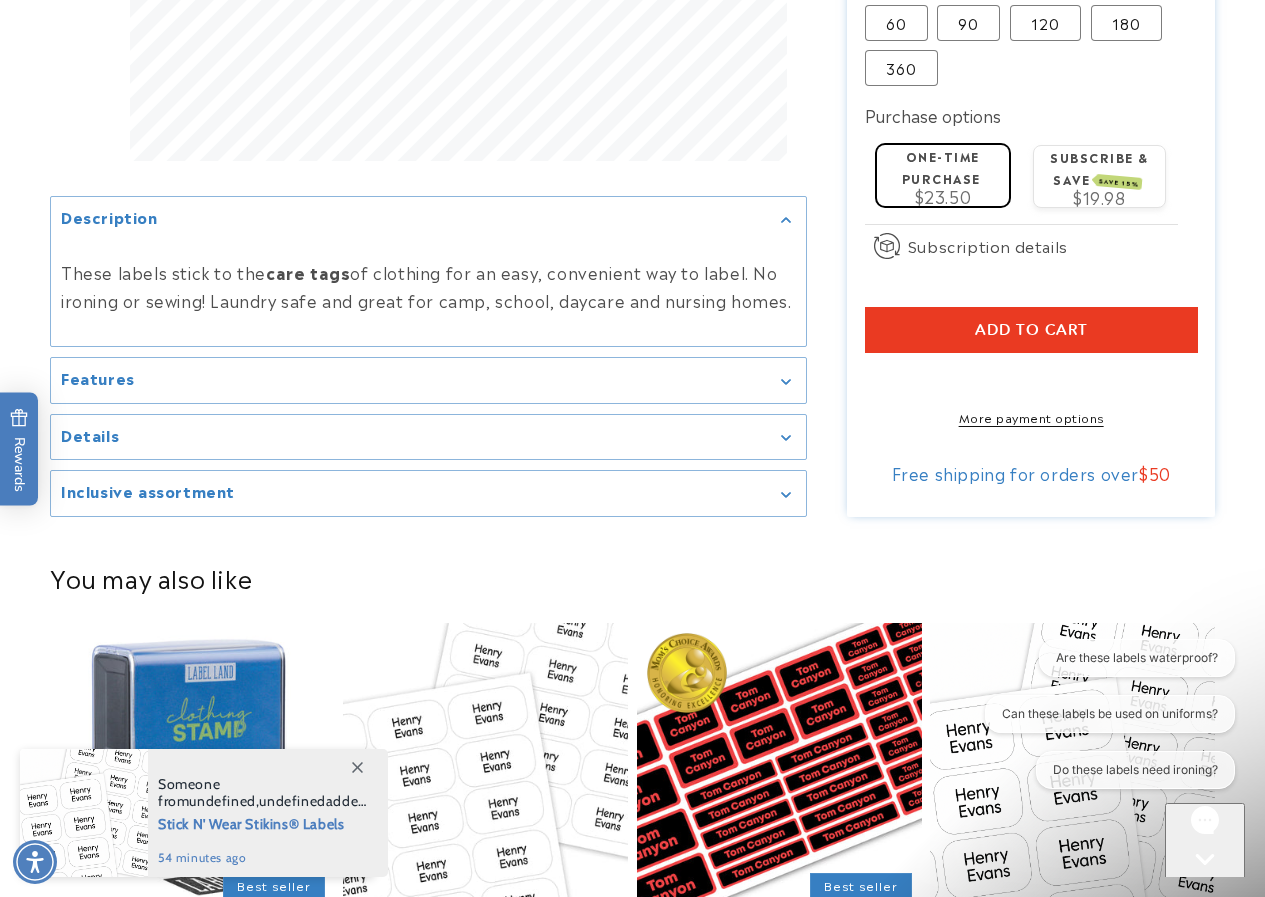 click on "Features" at bounding box center (428, 380) 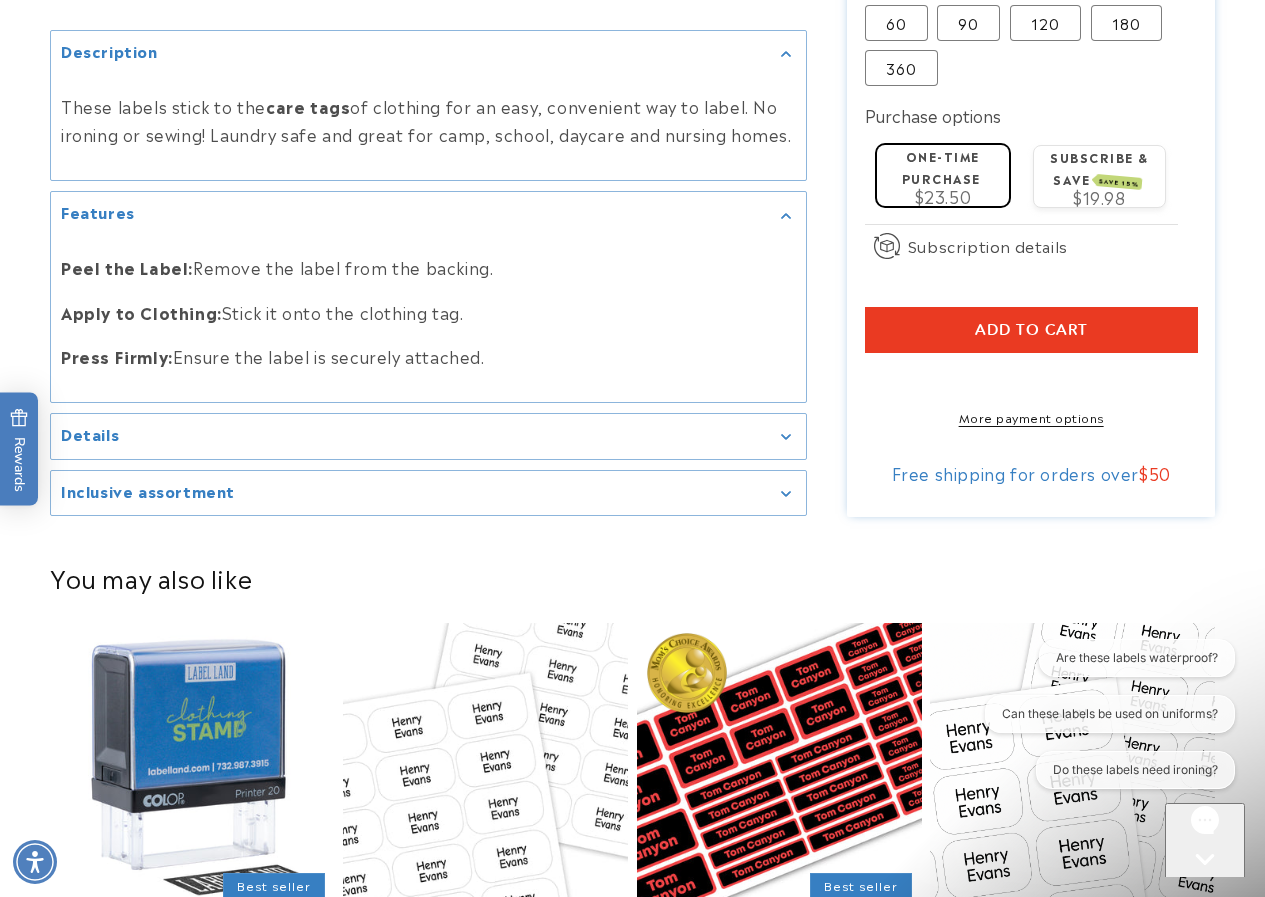 click on "Peel the Label:  Remove the label from the backing. Apply to Clothing:  Stick it onto the clothing tag. Press Firmly:  Ensure the label is securely attached." at bounding box center [428, 312] 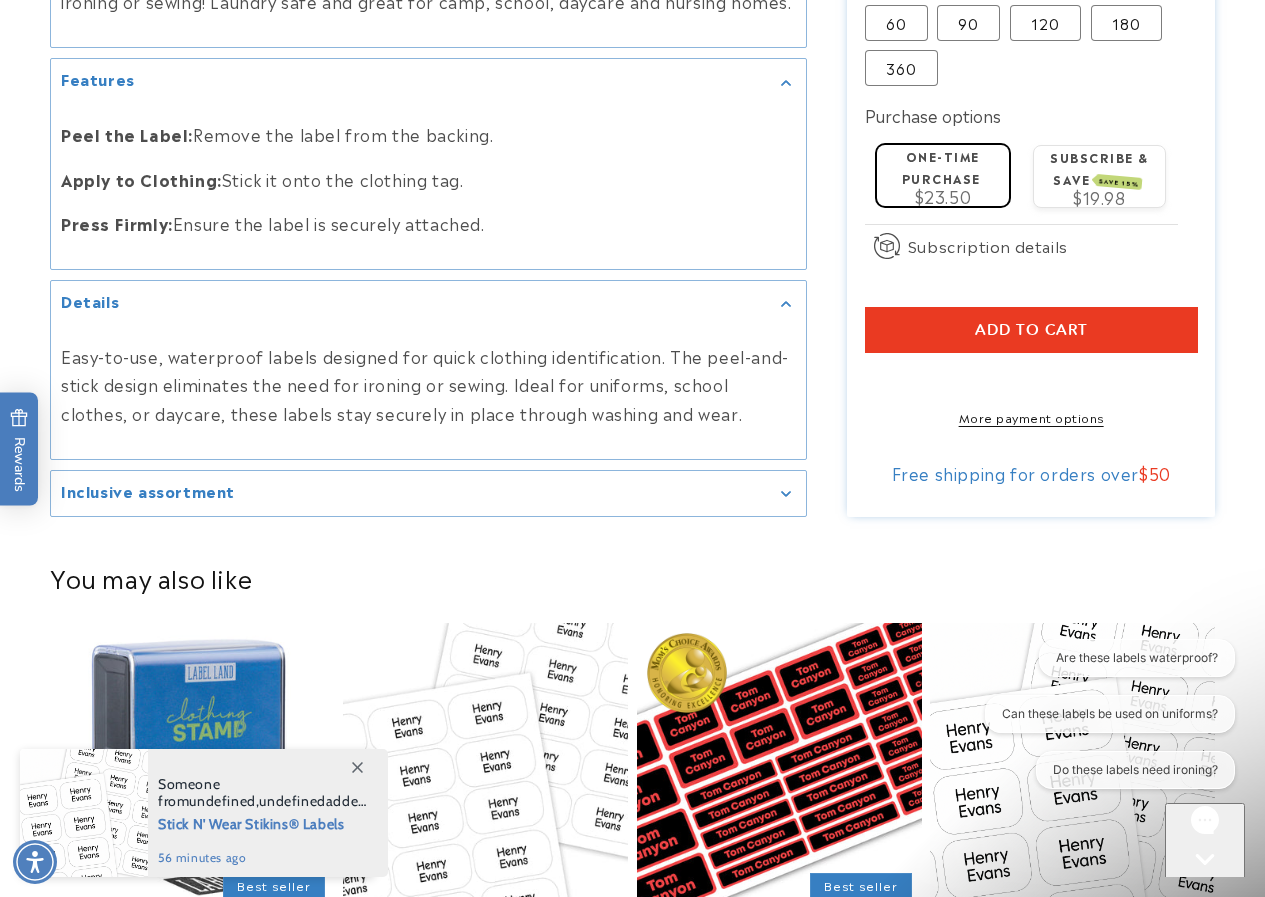 click on "Inclusive assortment" at bounding box center (428, 493) 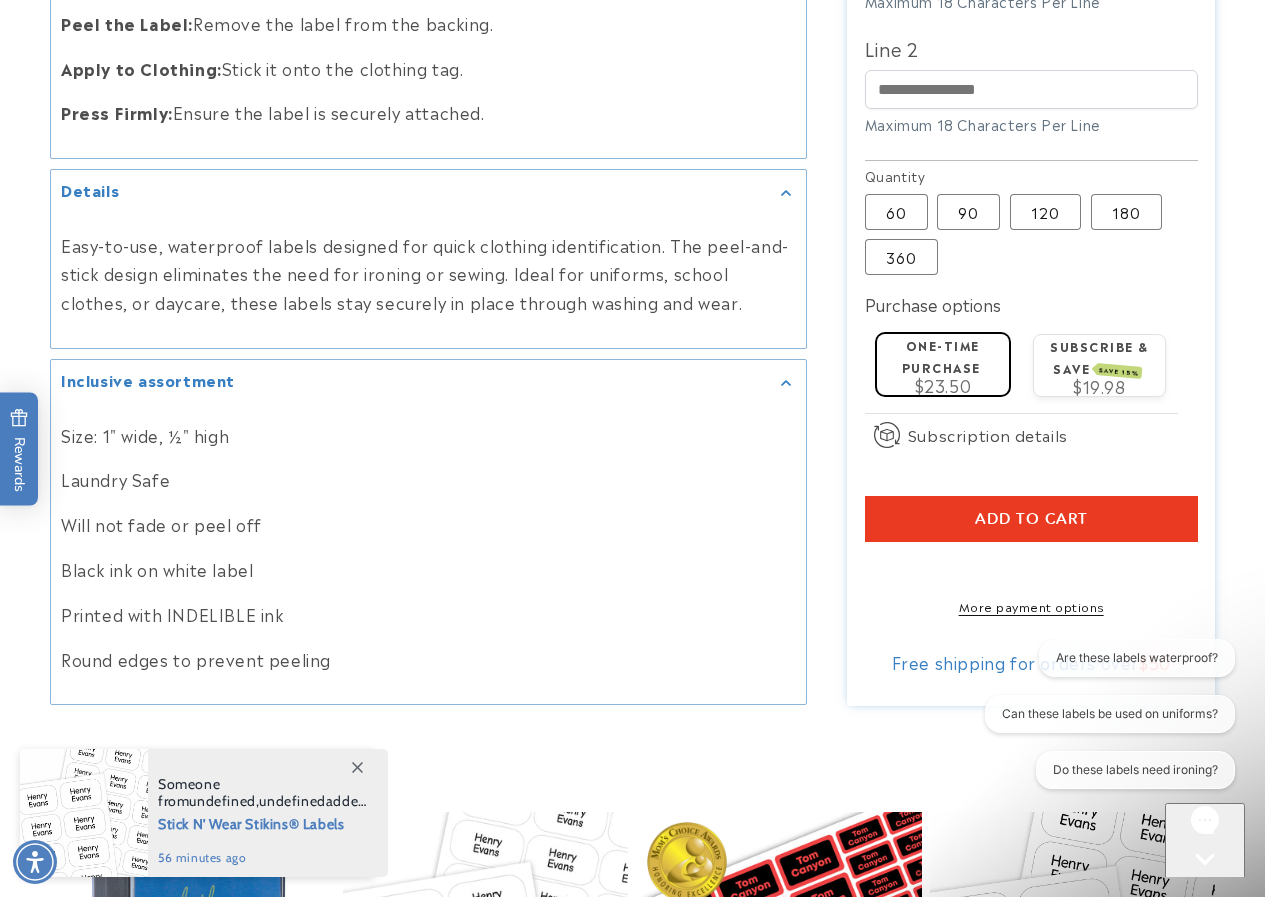scroll, scrollTop: 1200, scrollLeft: 0, axis: vertical 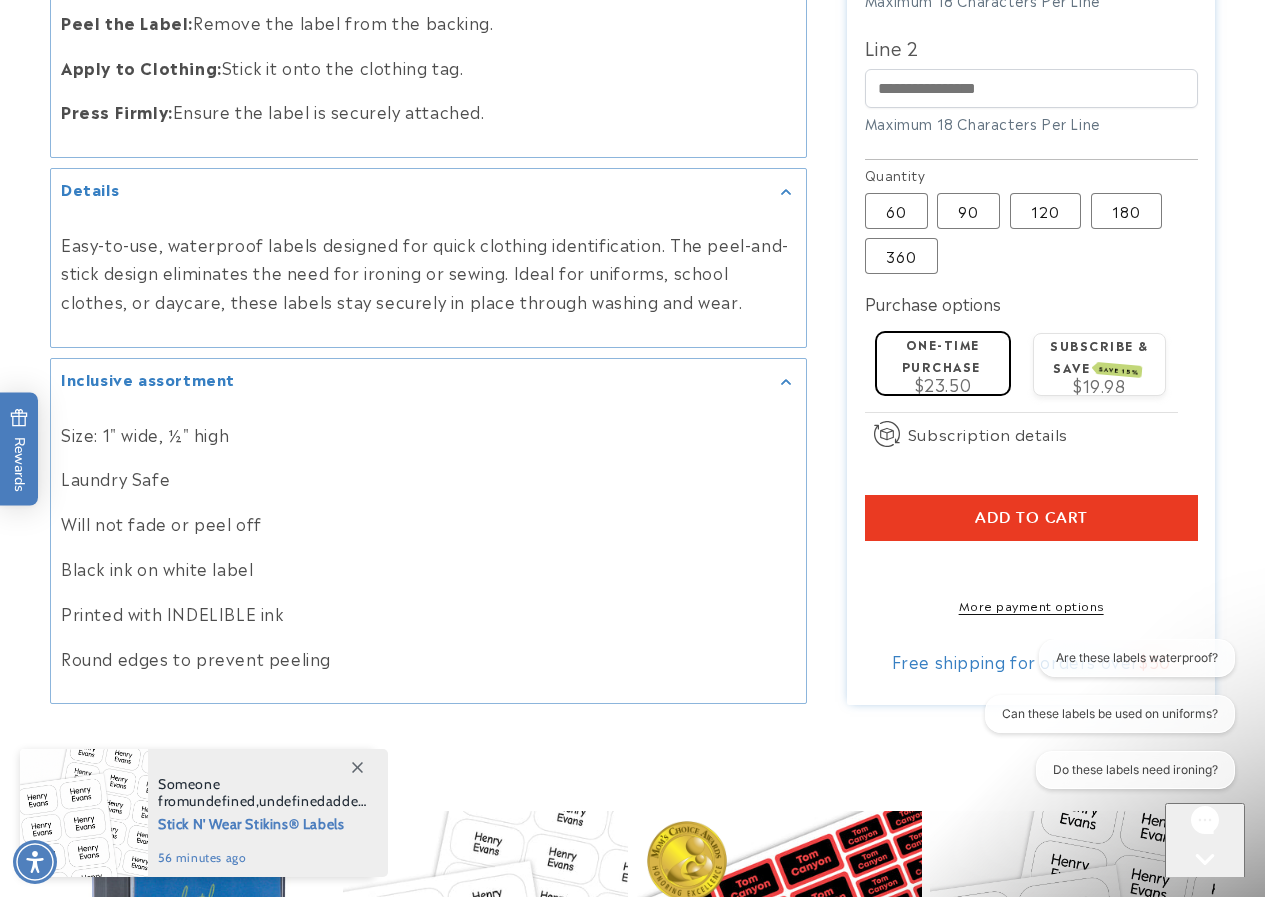 click on "Size: 1" wide, ½" high Laundry Safe Will not fade or peel off Black ink on white label Printed with INDELIBLE ink Round edges to prevent peeling" at bounding box center [428, 546] 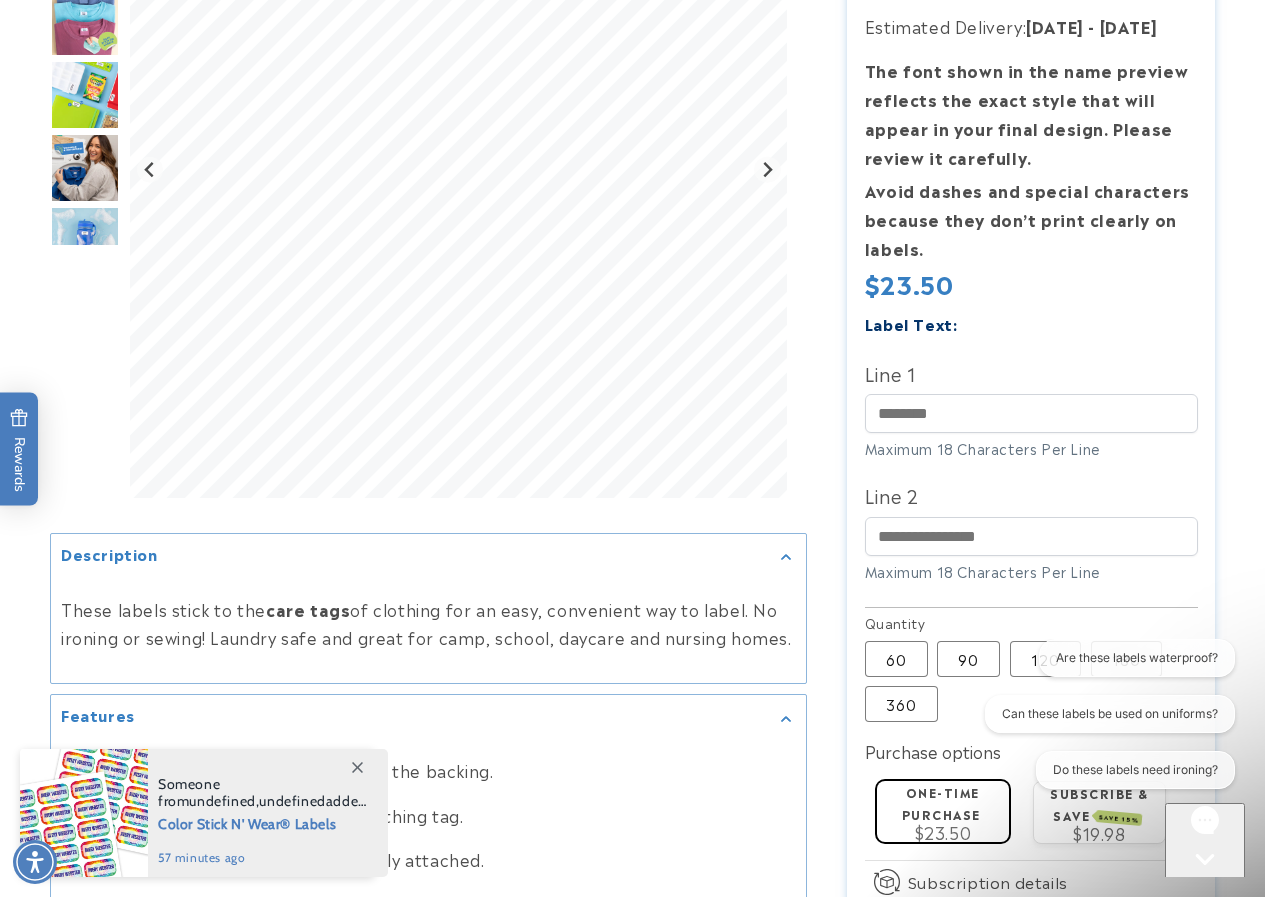 scroll, scrollTop: 500, scrollLeft: 0, axis: vertical 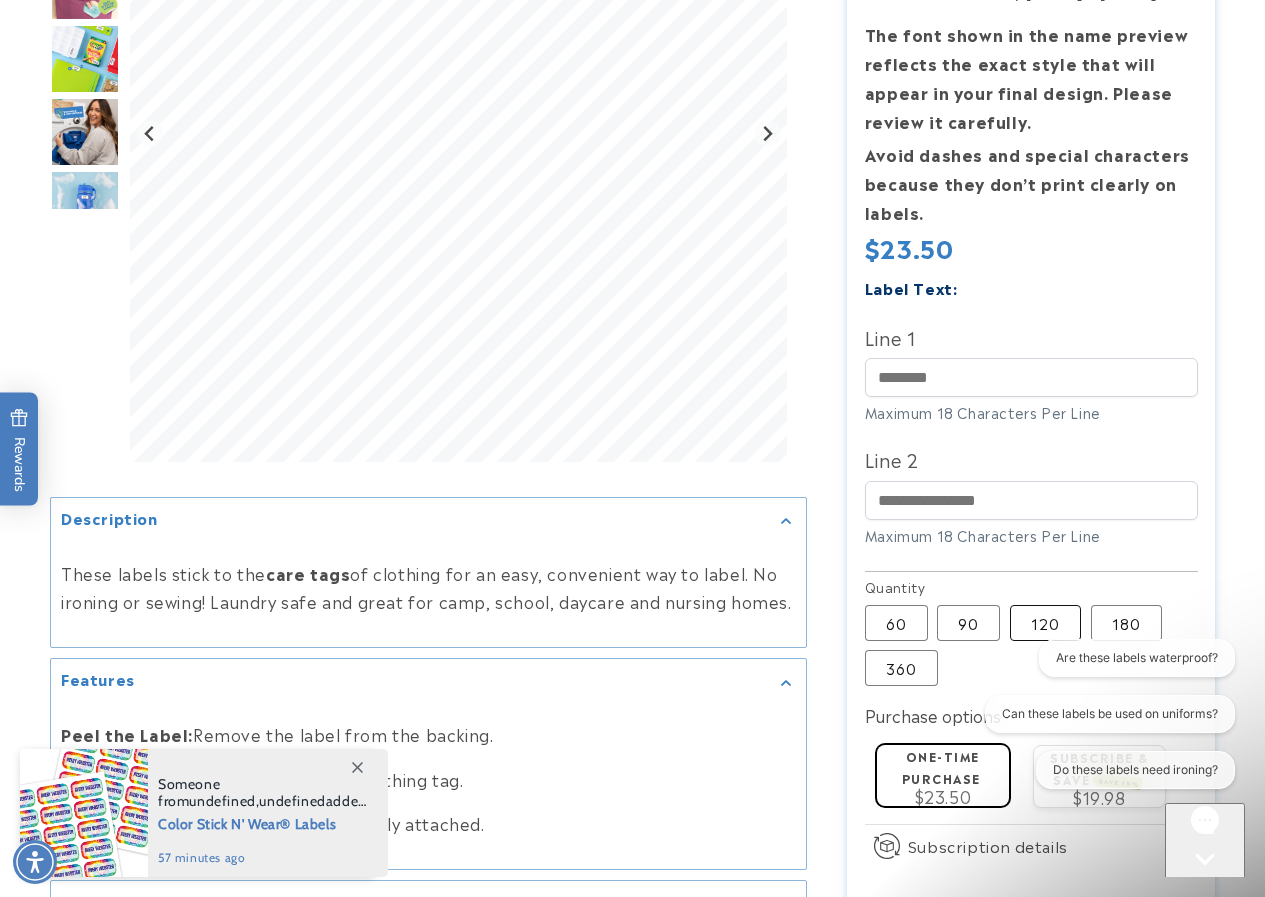click on "120 Variant sold out or unavailable" at bounding box center (1045, 623) 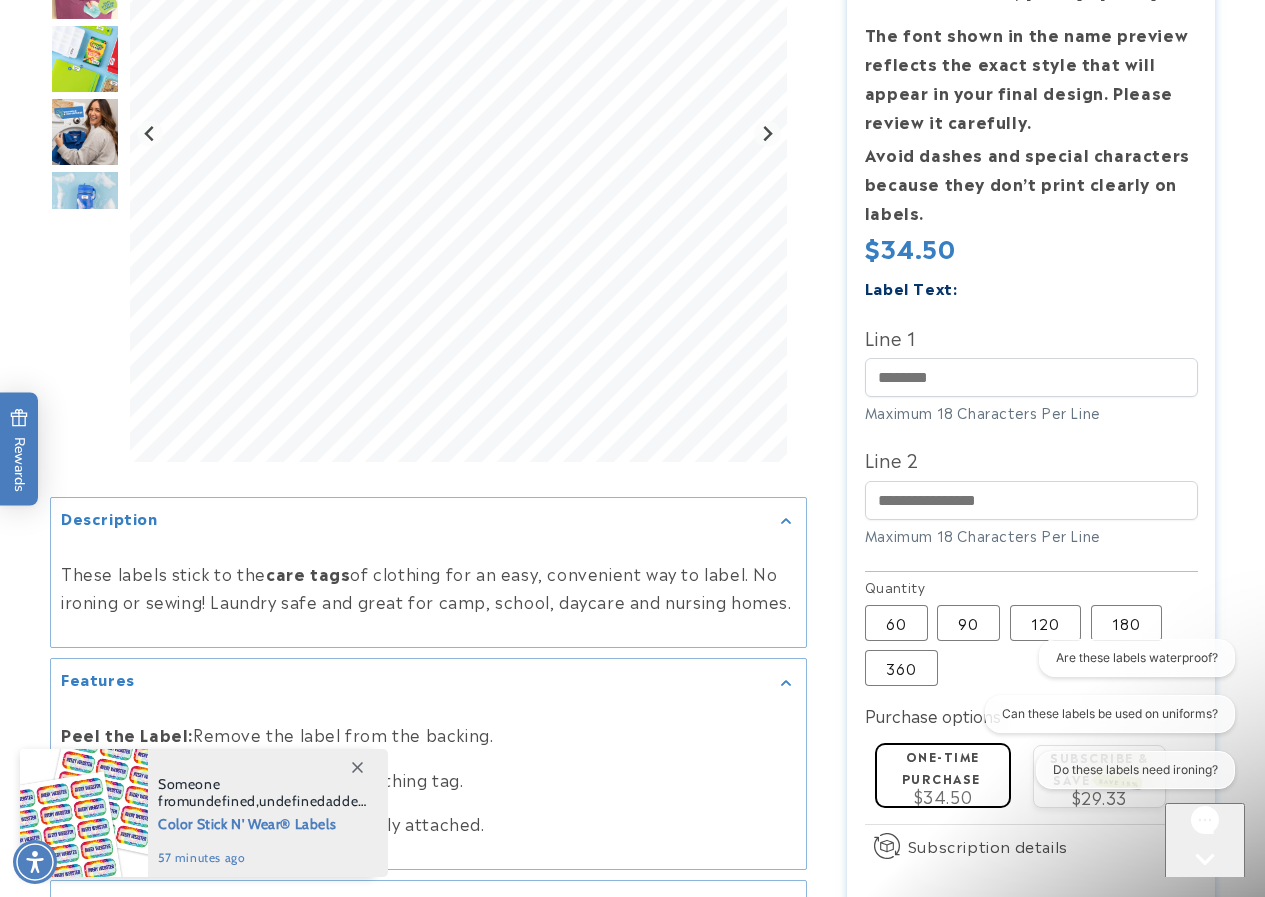 type 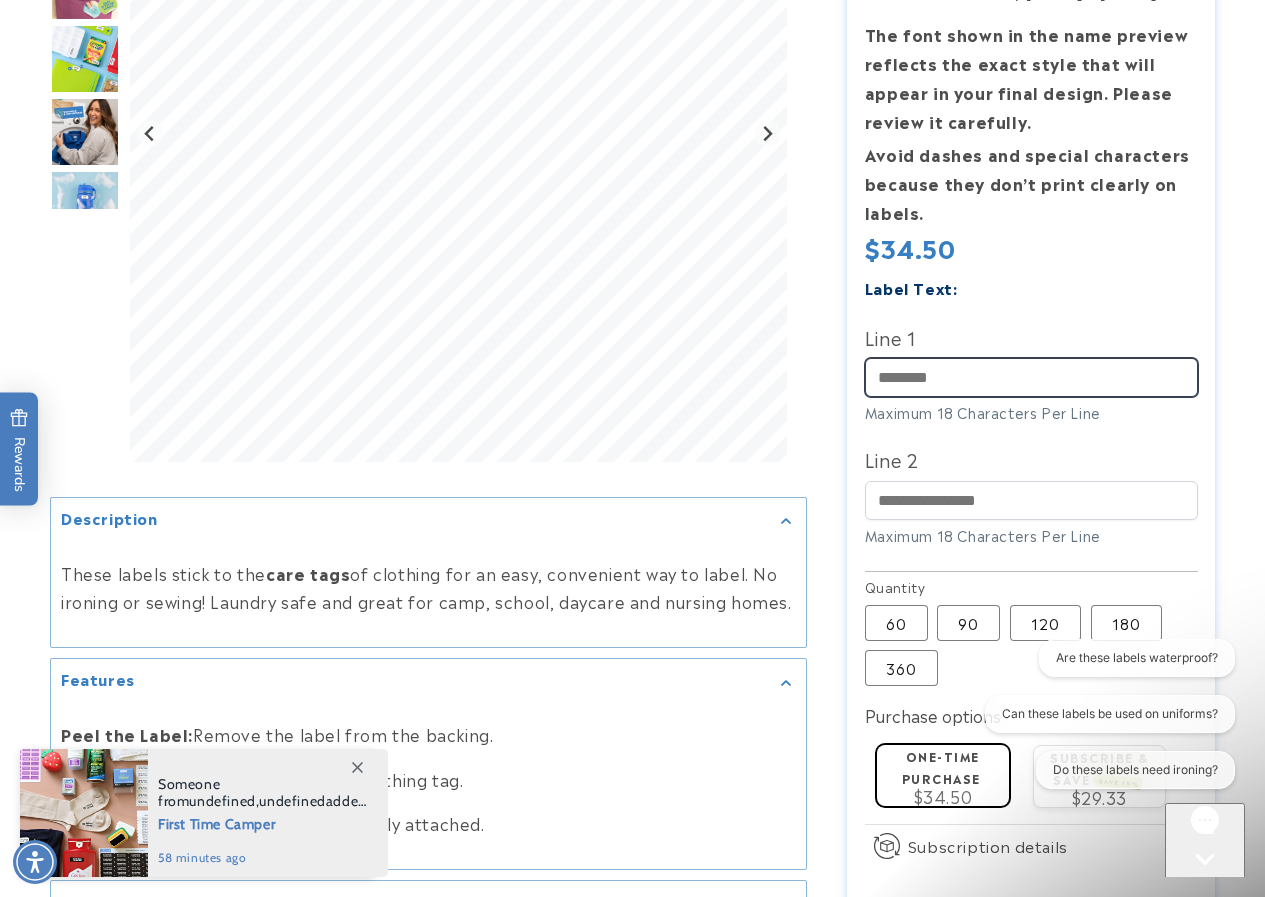 click on "Line 1" at bounding box center [1031, 377] 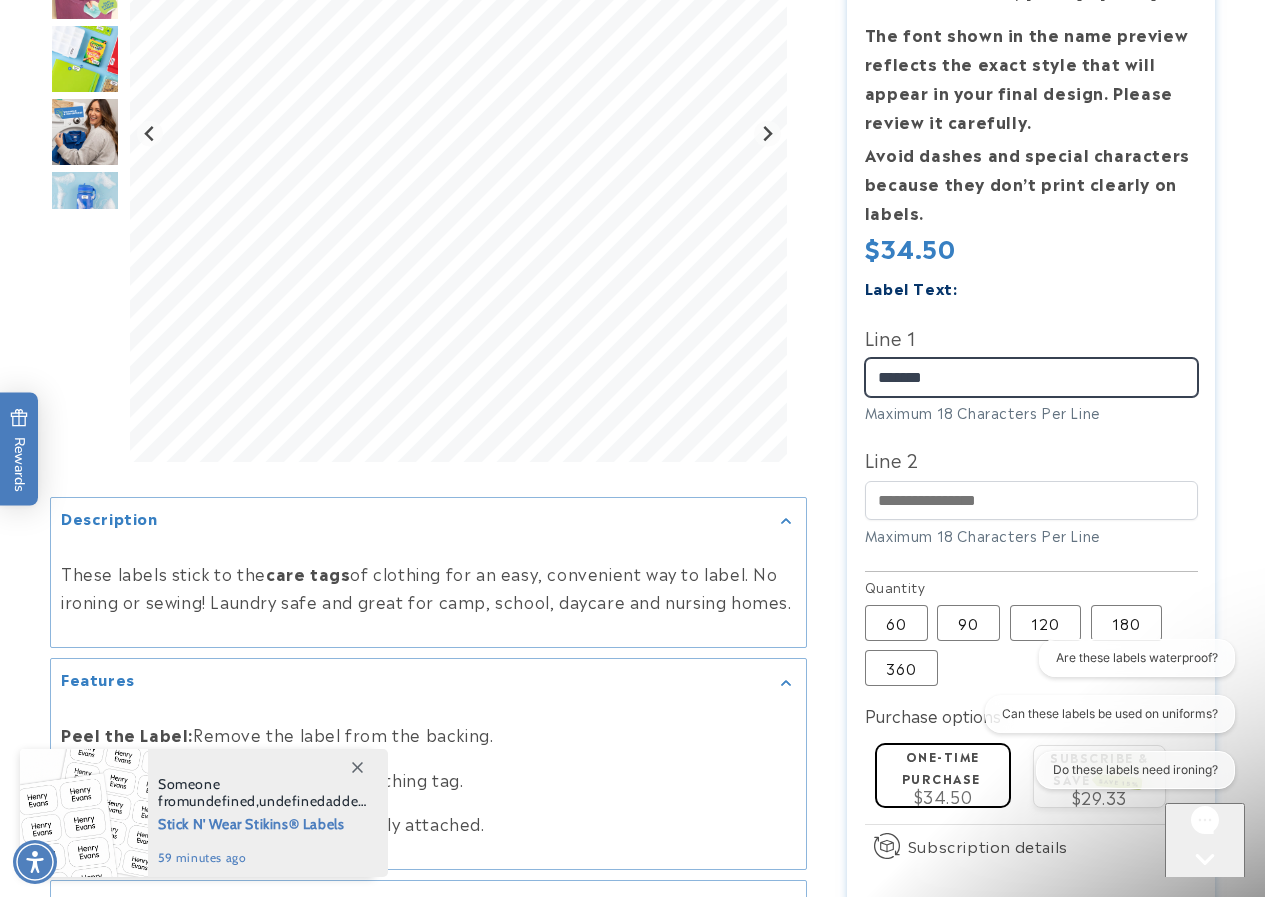 type on "*******" 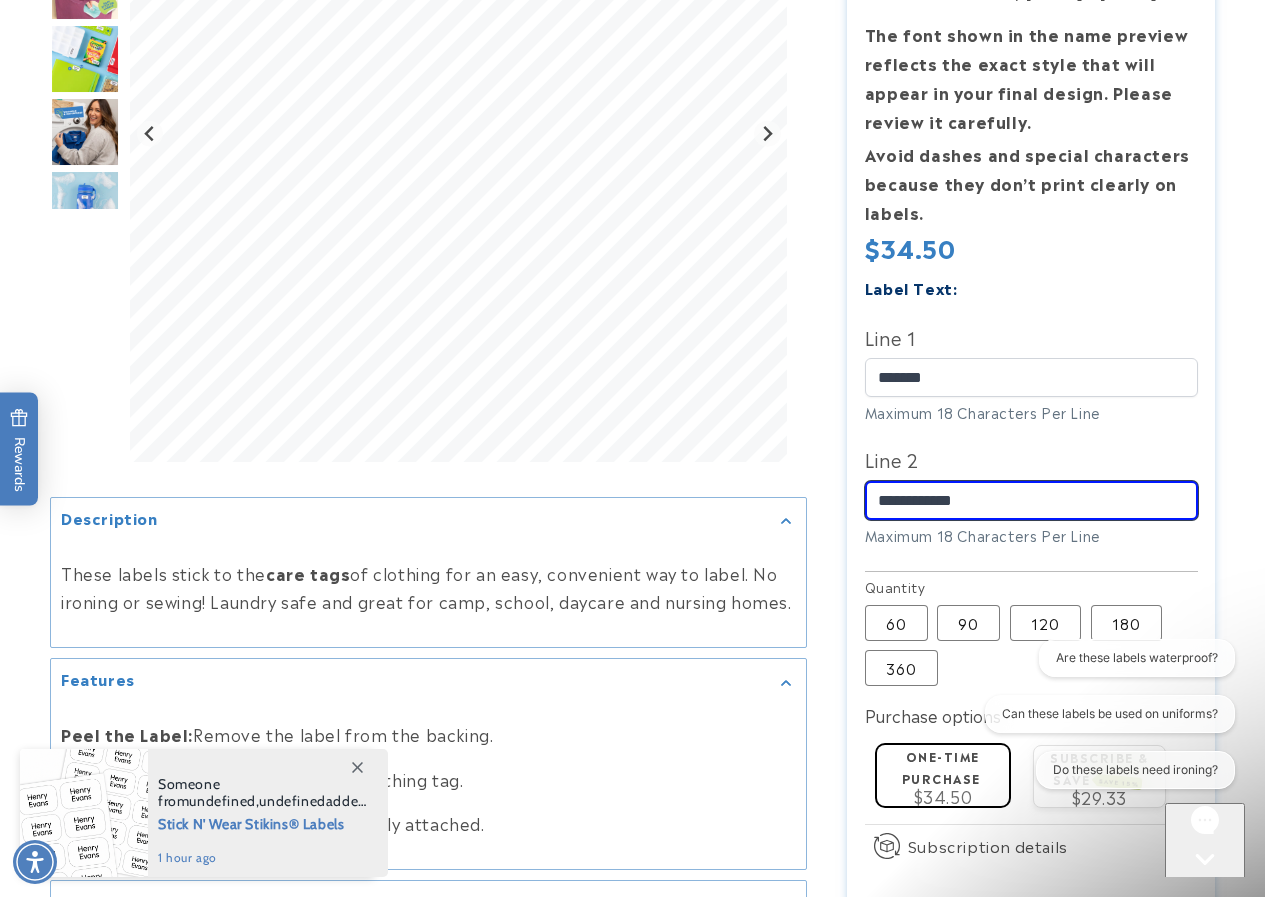 drag, startPoint x: 977, startPoint y: 494, endPoint x: 1123, endPoint y: 487, distance: 146.16771 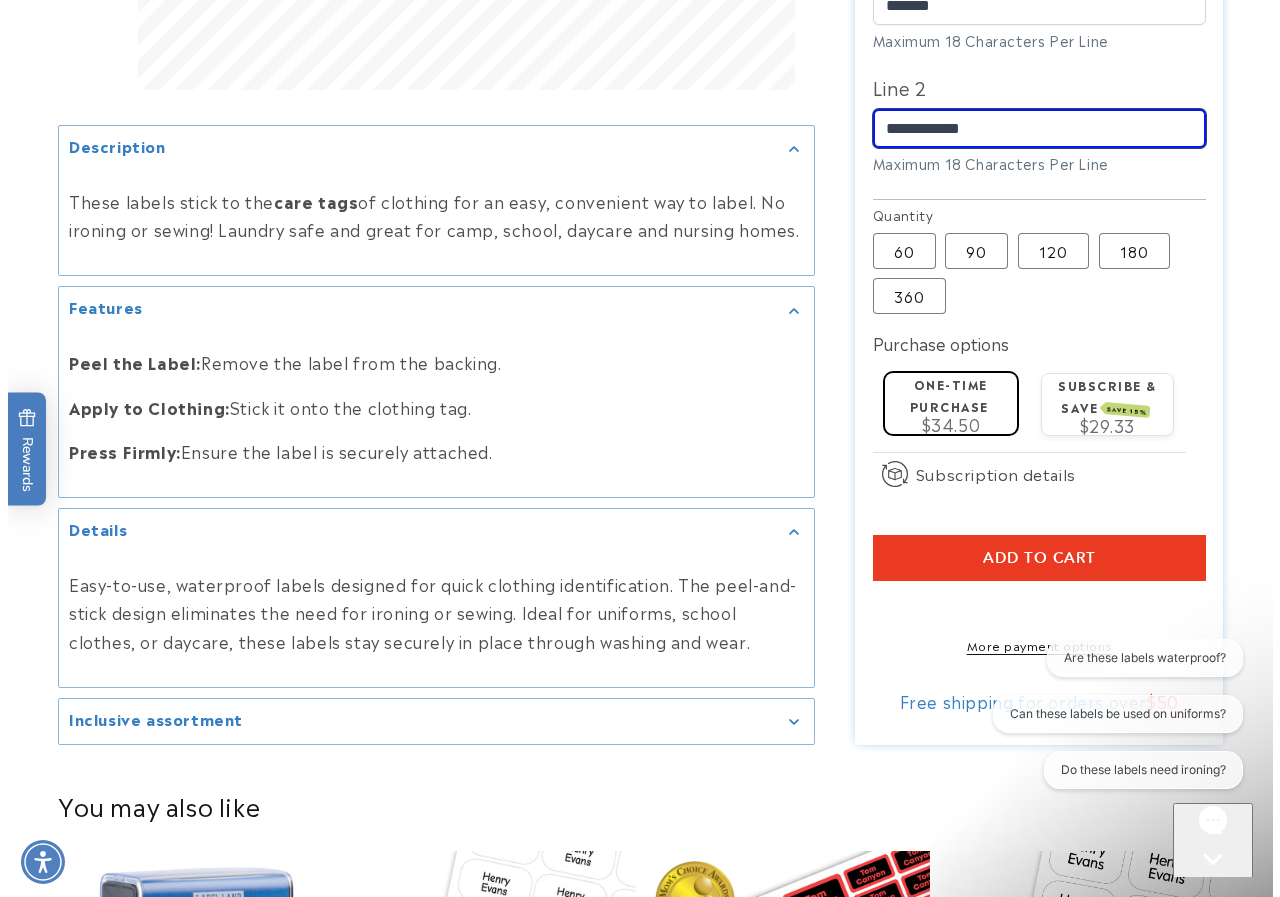 scroll, scrollTop: 900, scrollLeft: 0, axis: vertical 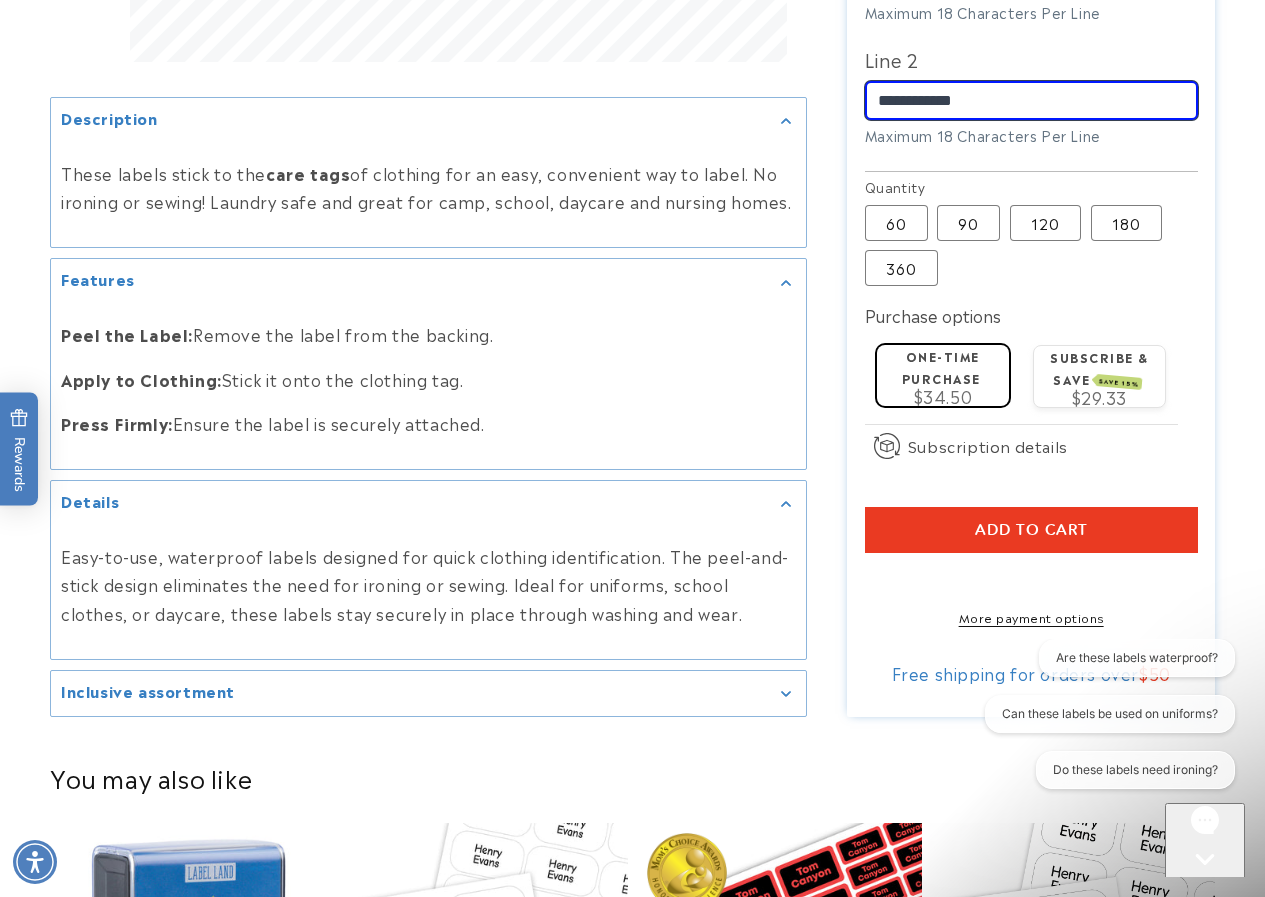 type on "**********" 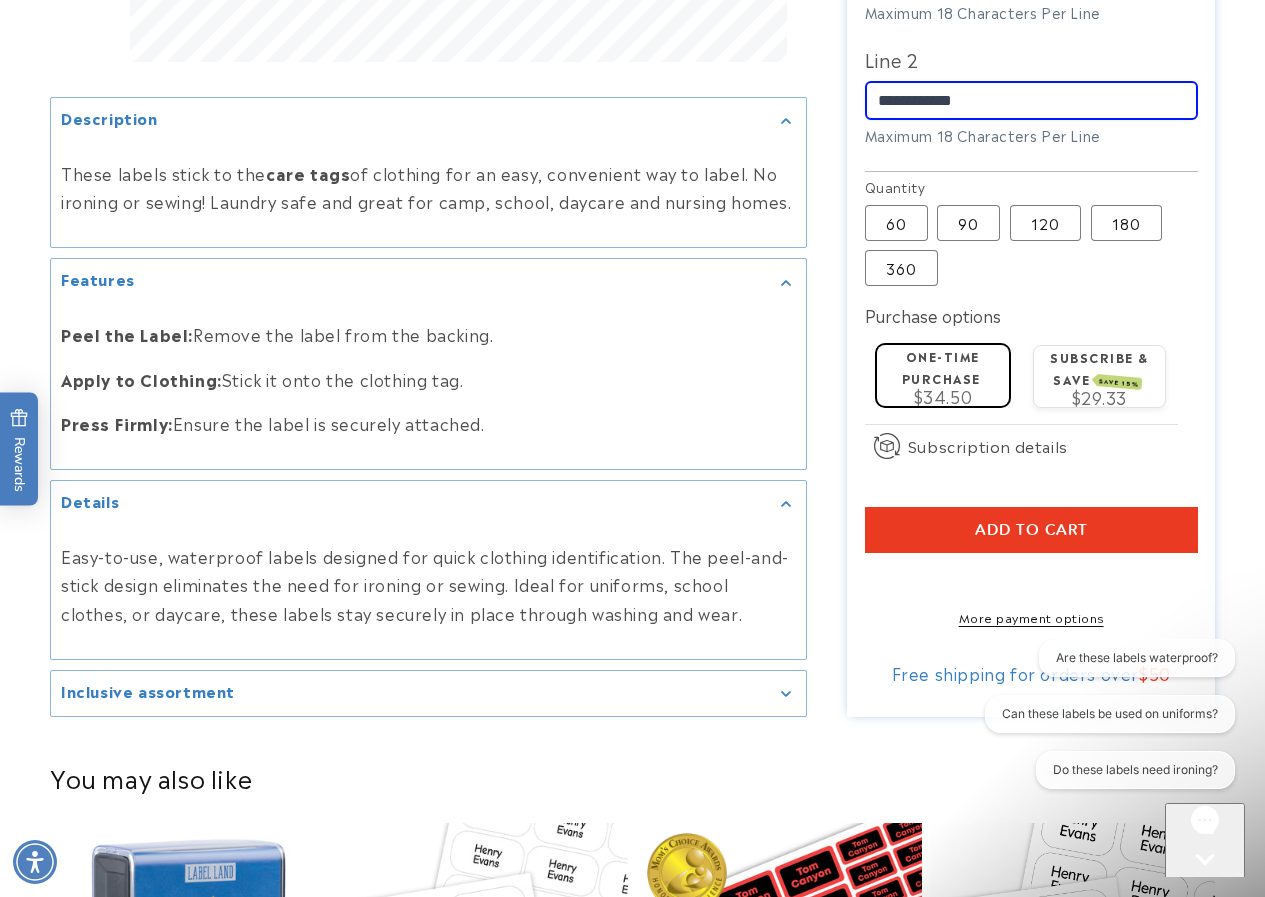 click on "$34.50" 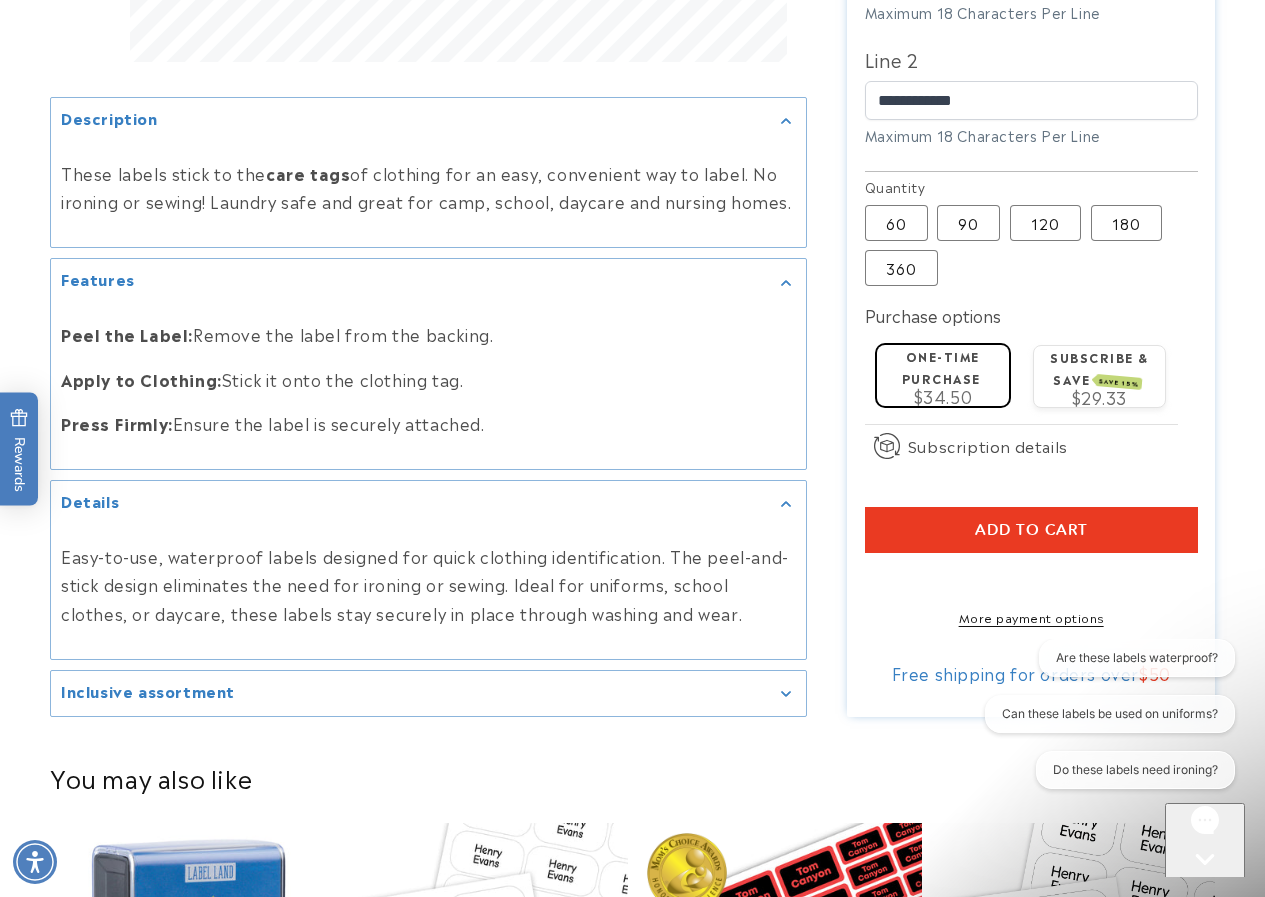 click on "Add to cart" at bounding box center [1031, 530] 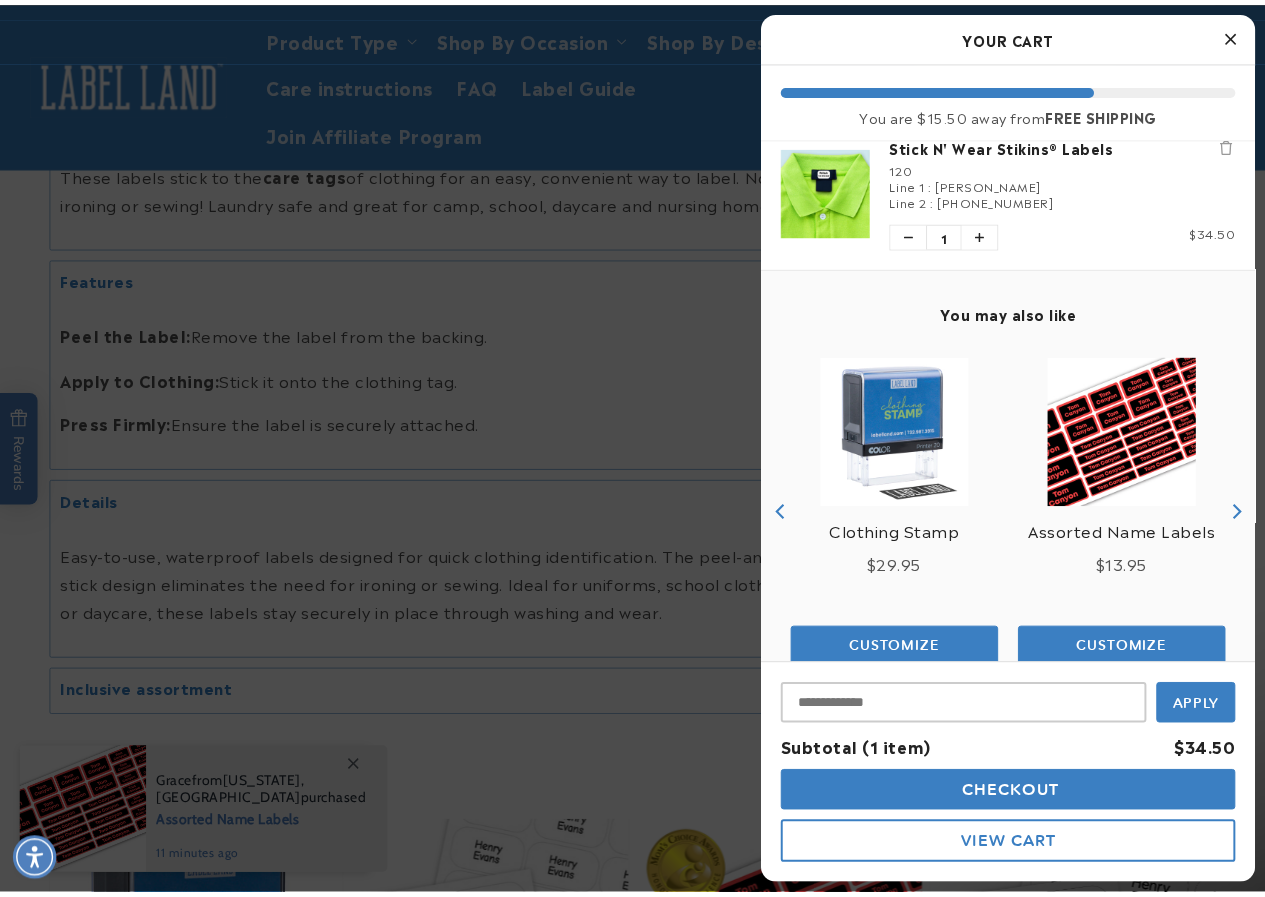 scroll, scrollTop: 0, scrollLeft: 0, axis: both 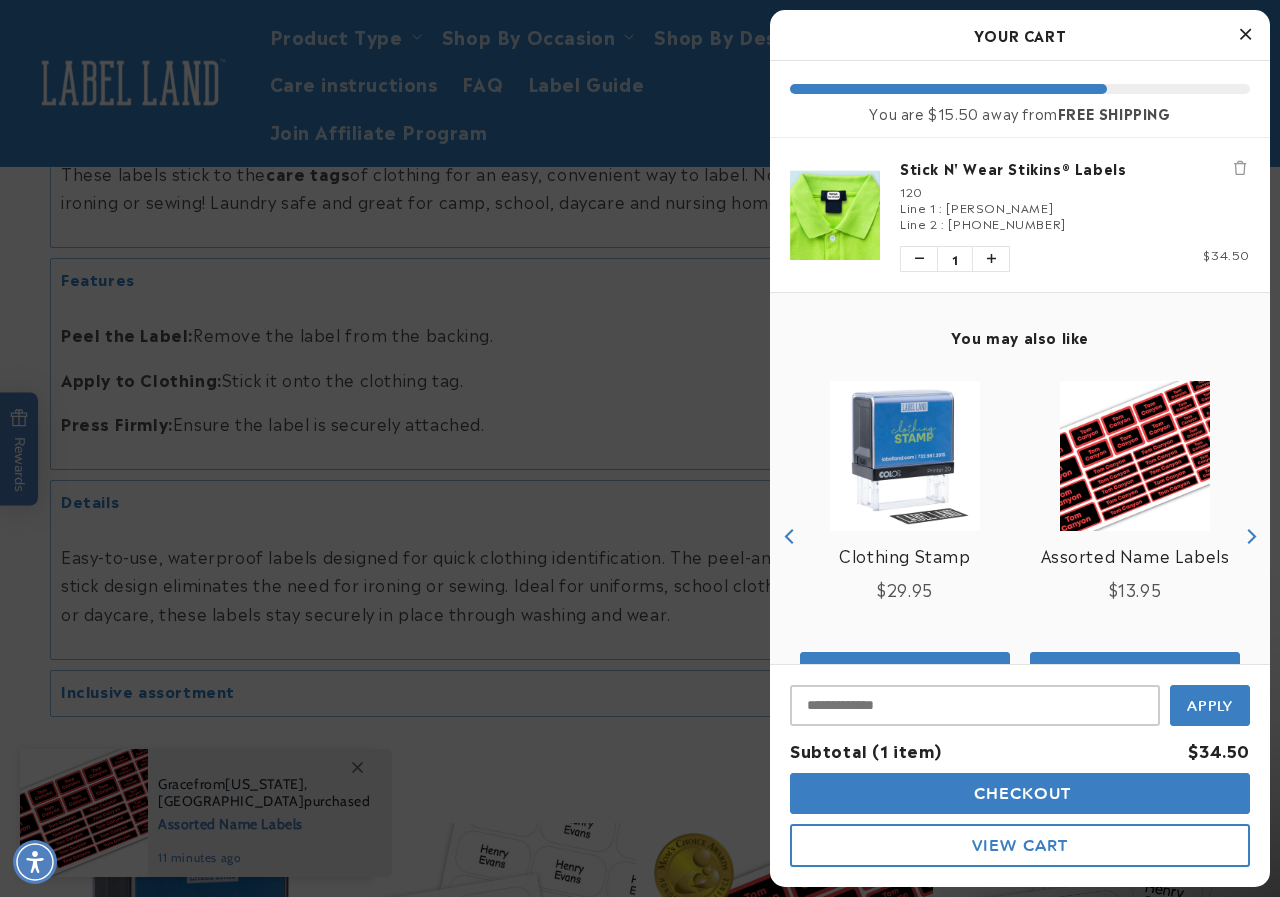 click at bounding box center [1245, 34] 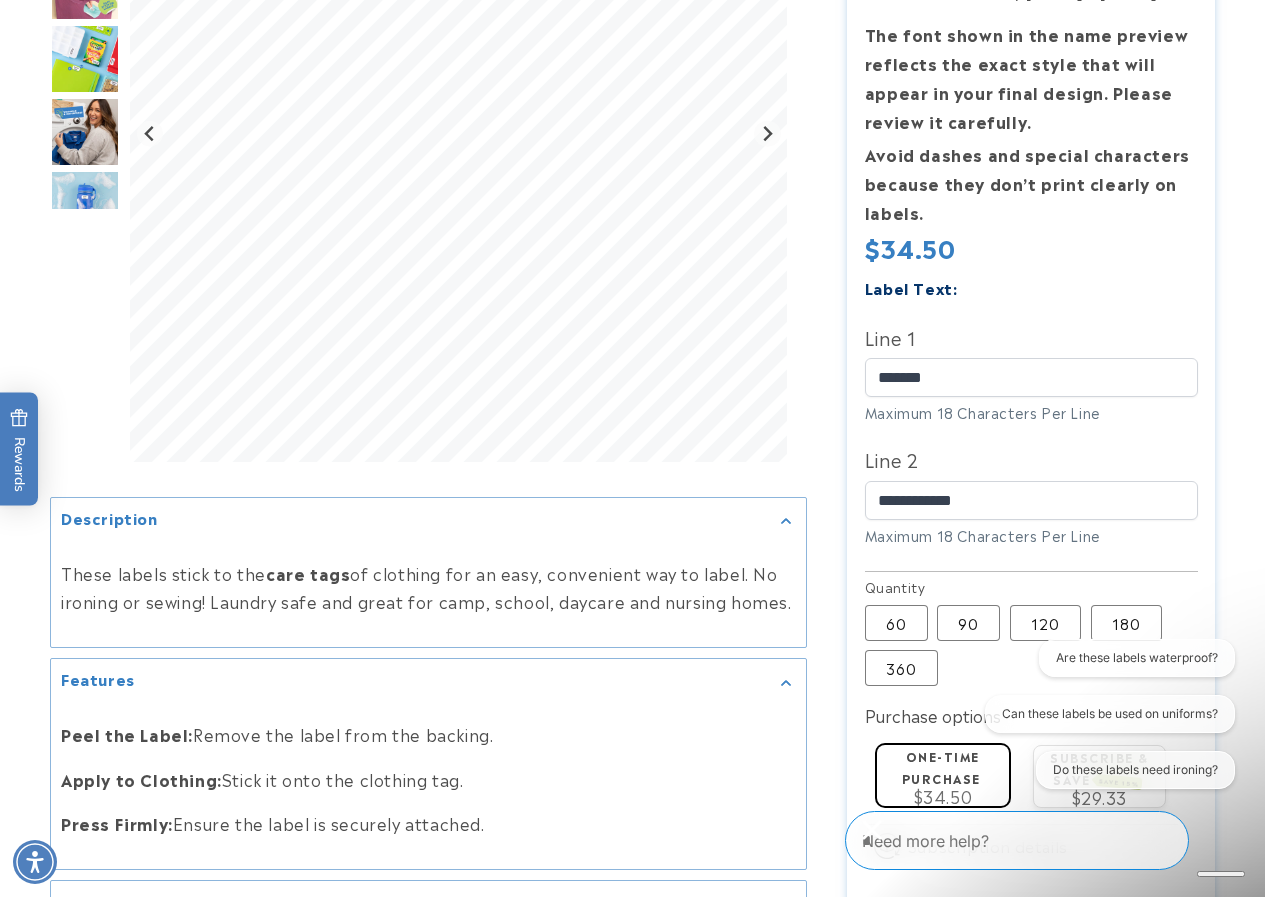 scroll, scrollTop: 600, scrollLeft: 0, axis: vertical 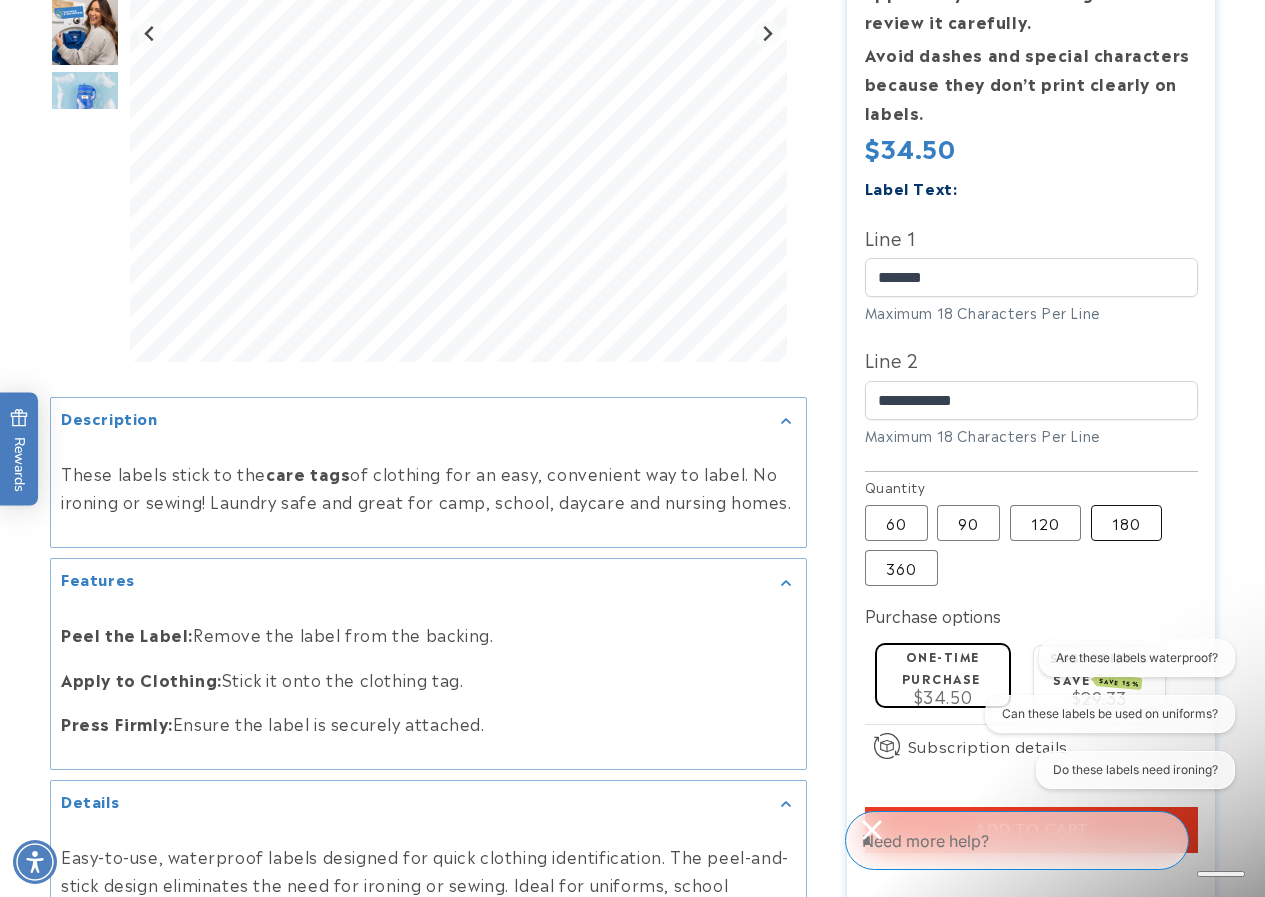 click on "180 Variant sold out or unavailable" at bounding box center (1126, 523) 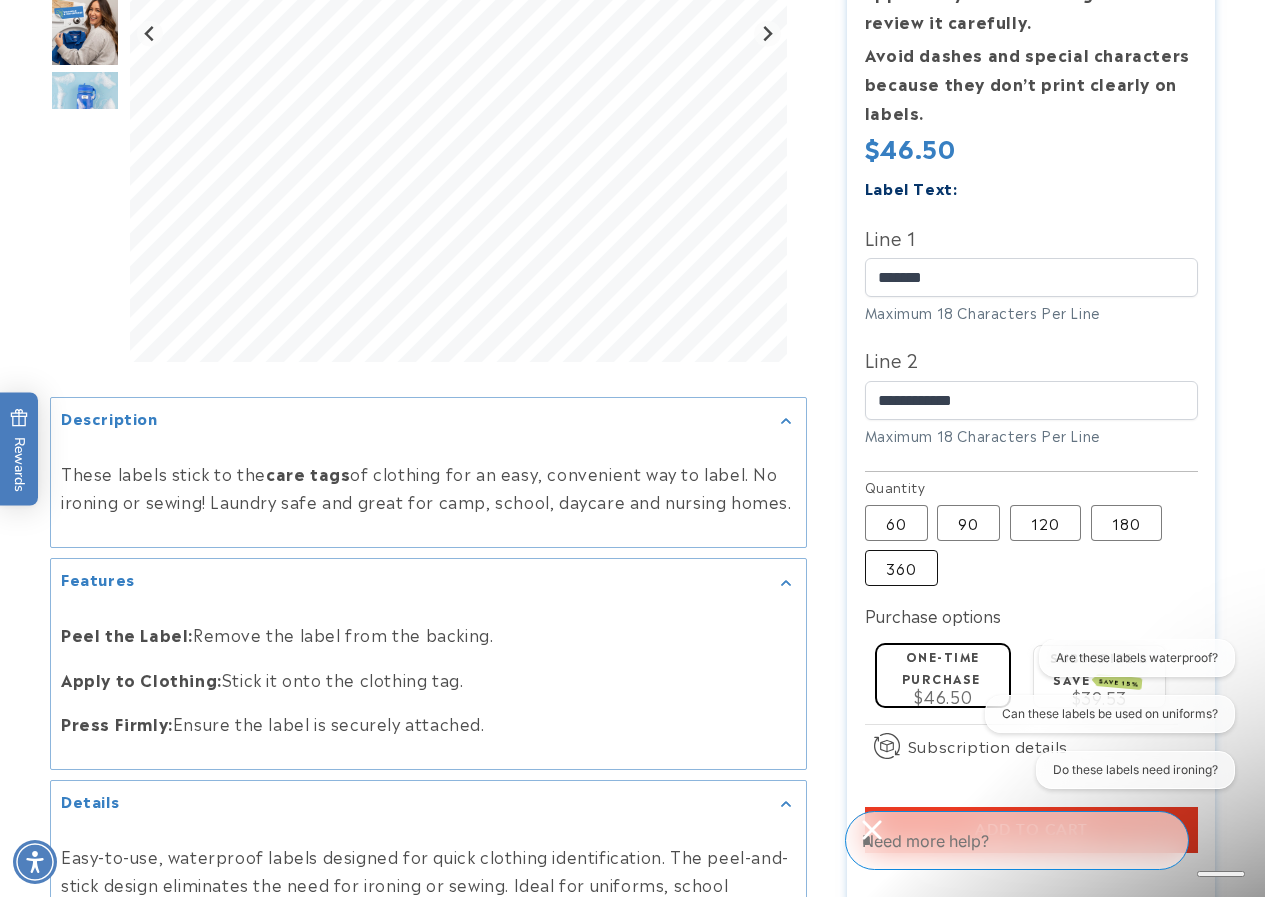 click on "360 Variant sold out or unavailable" at bounding box center (901, 568) 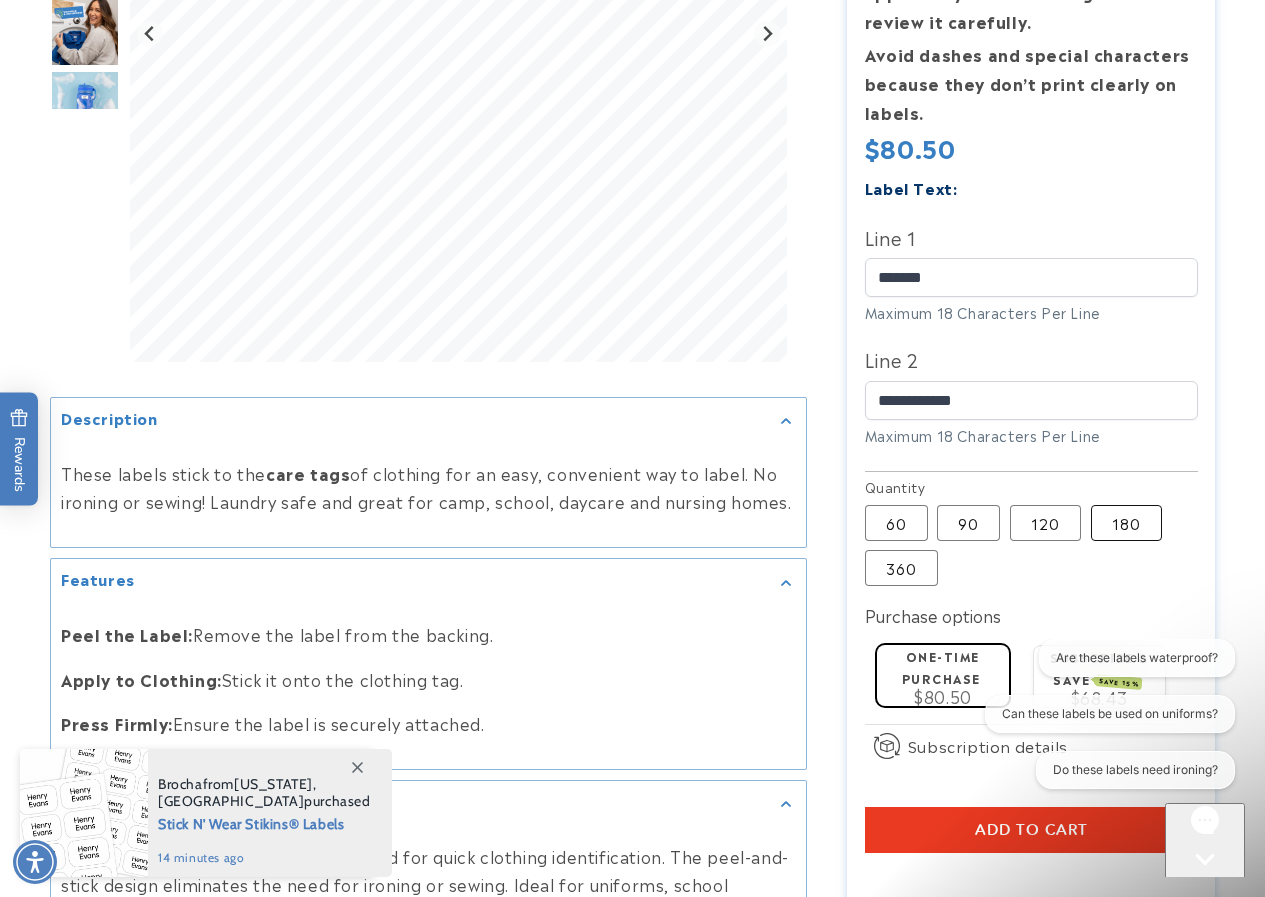 click on "180 Variant sold out or unavailable" at bounding box center [1126, 523] 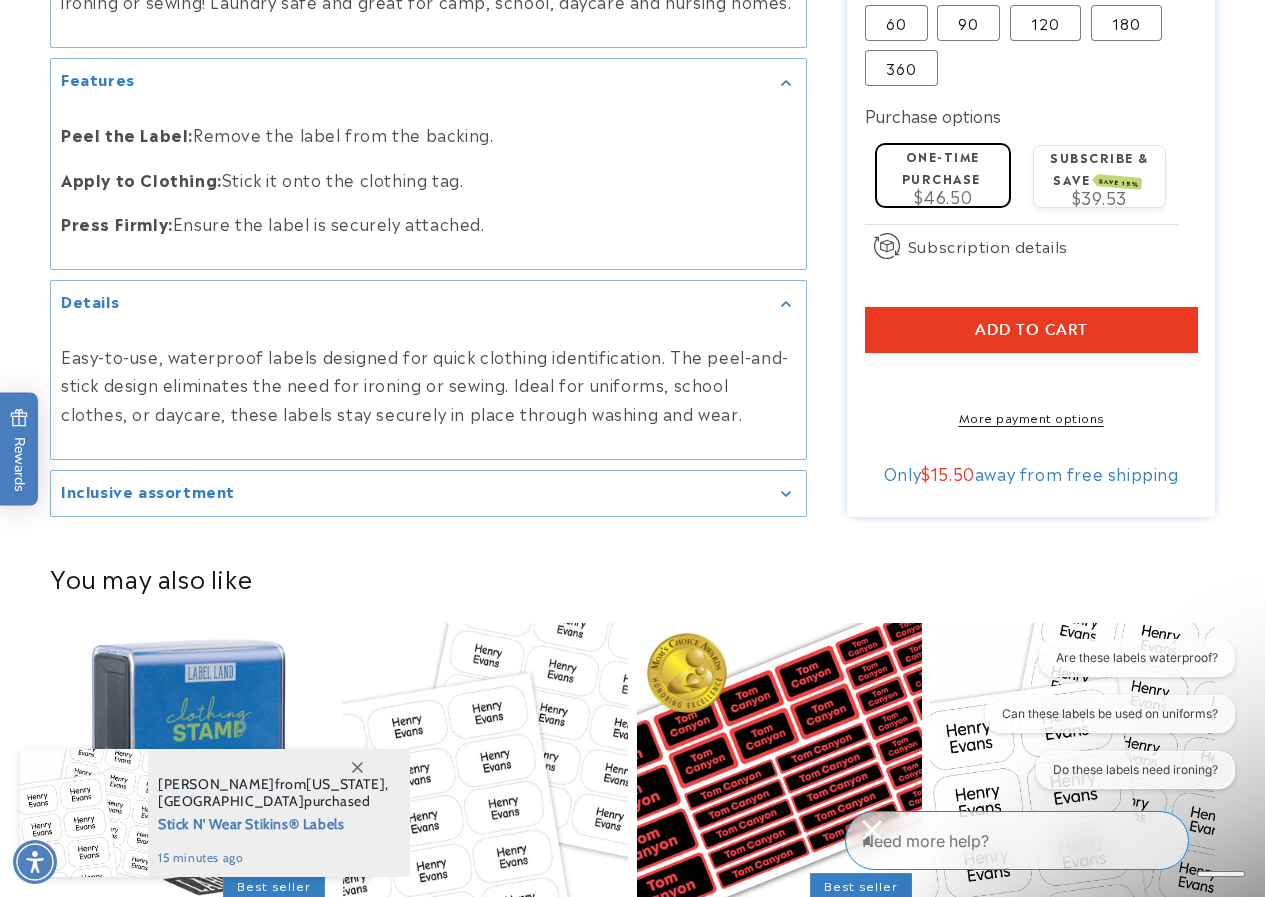 scroll, scrollTop: 1500, scrollLeft: 0, axis: vertical 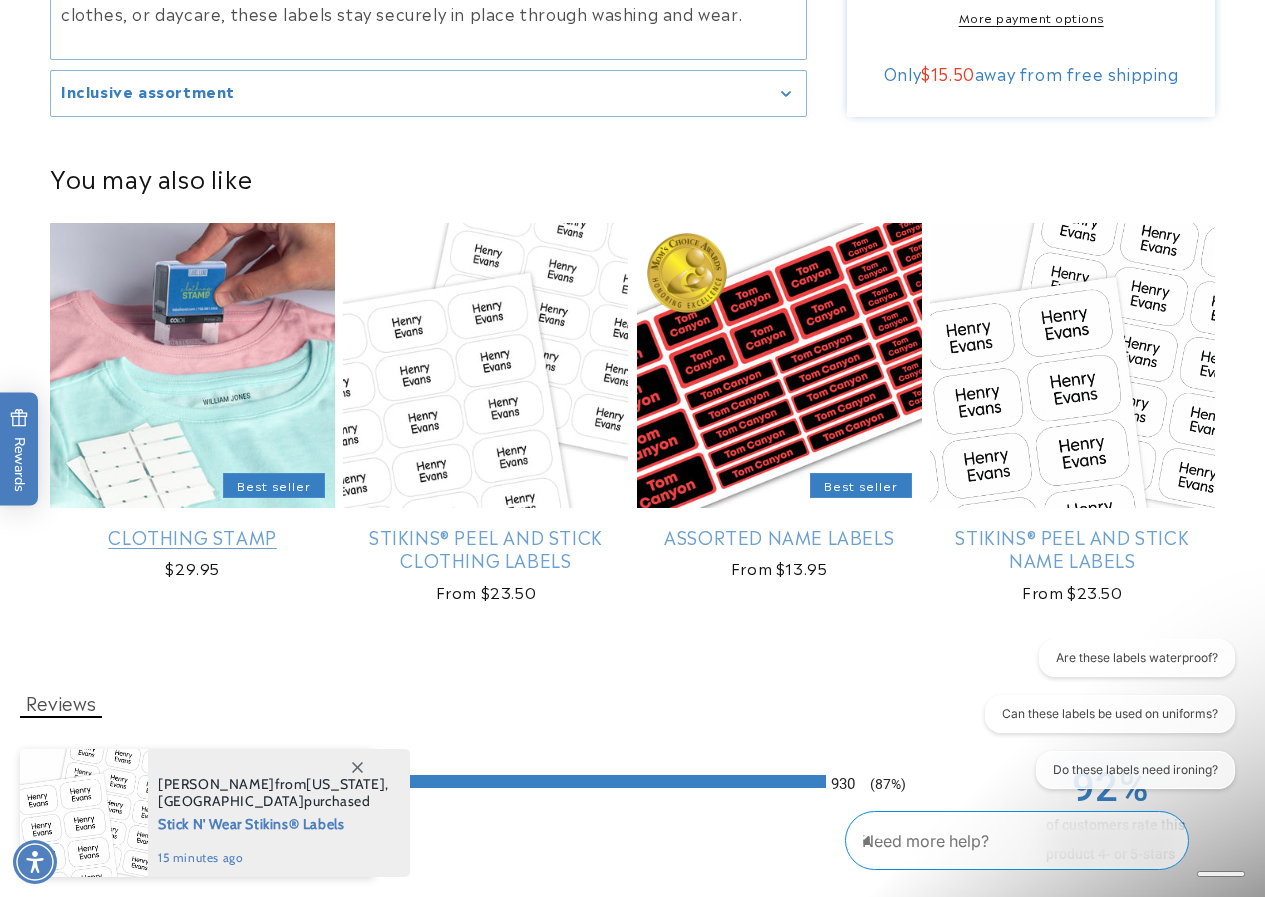 click on "Clothing Stamp" at bounding box center (192, 536) 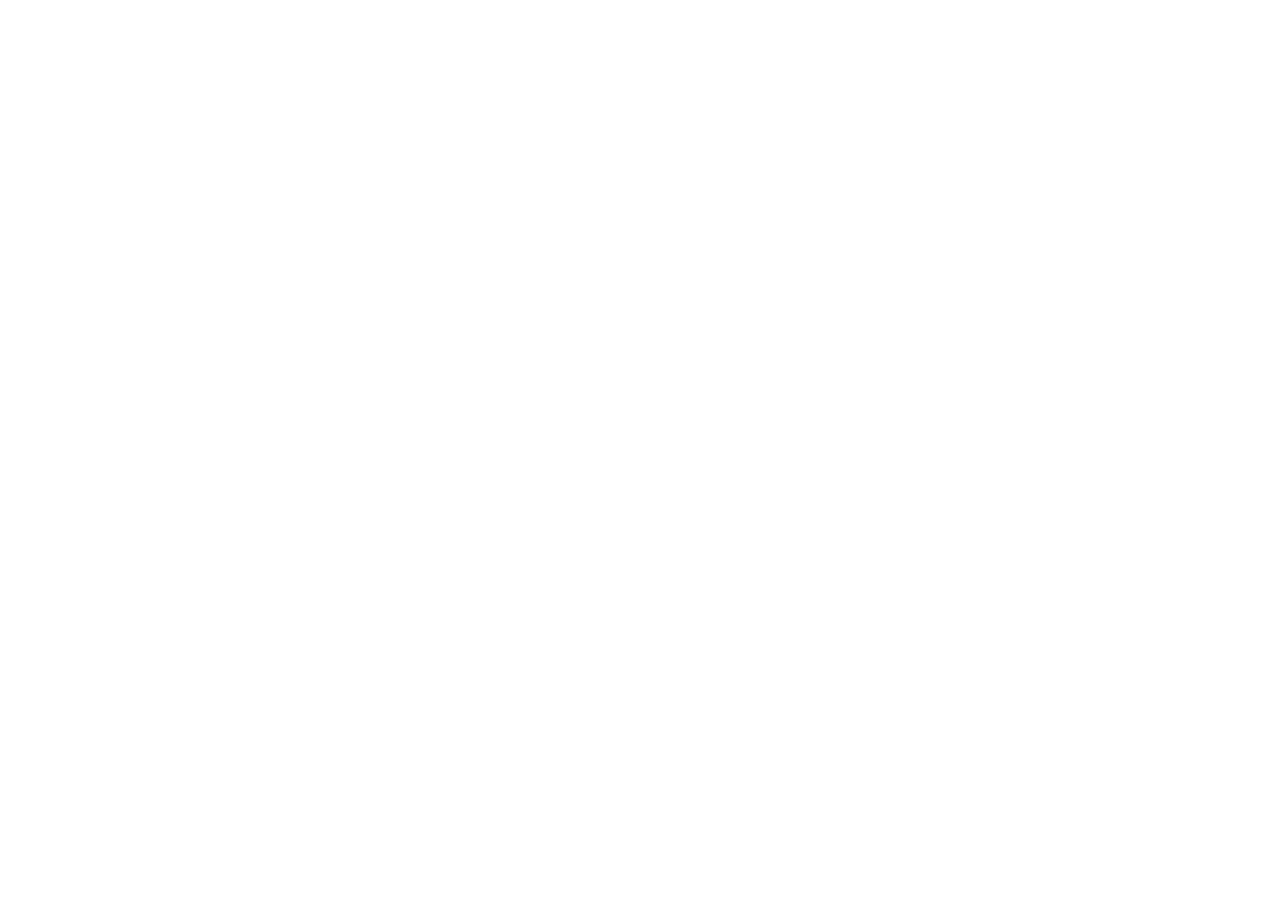 scroll, scrollTop: 0, scrollLeft: 0, axis: both 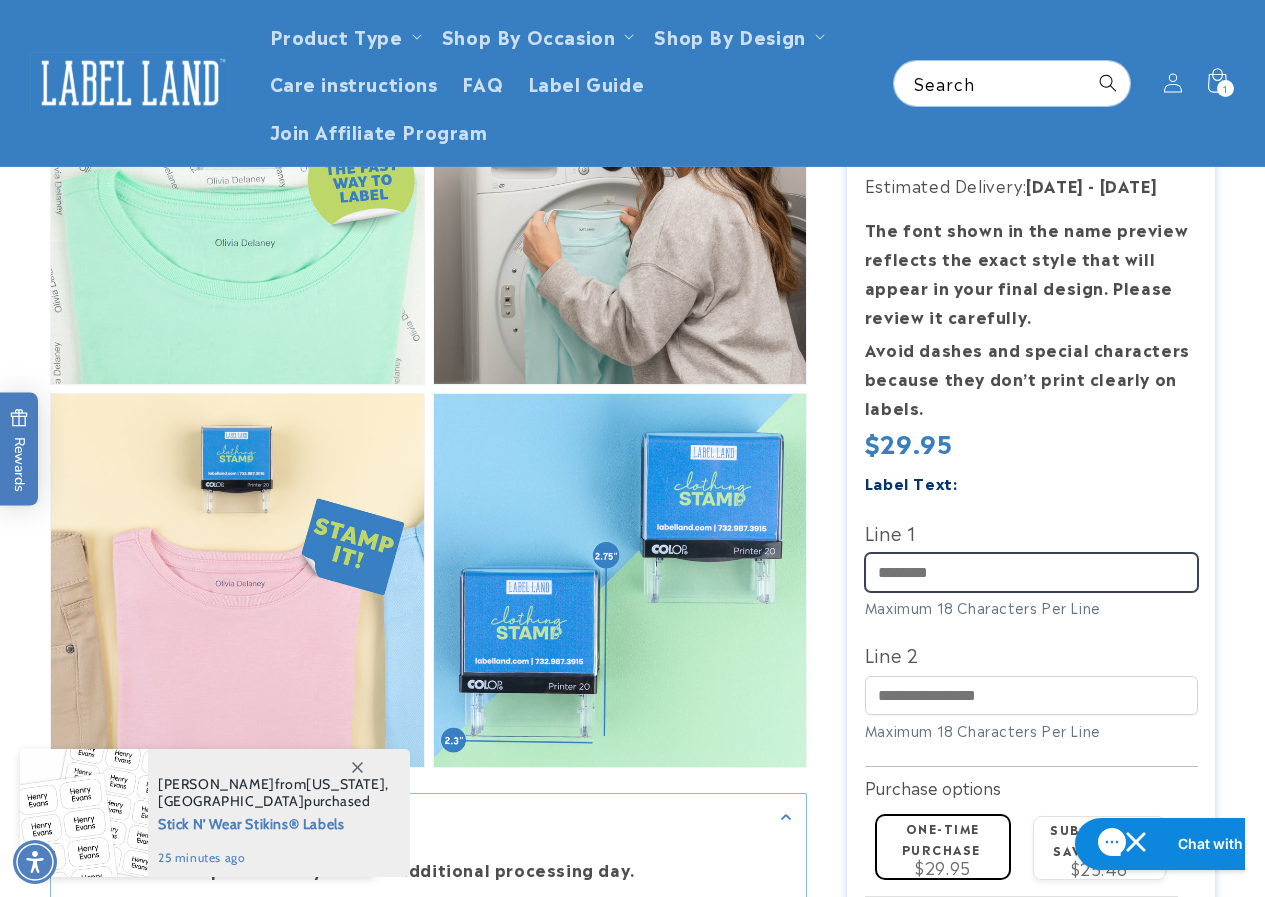 click on "Line 1" at bounding box center (1031, 572) 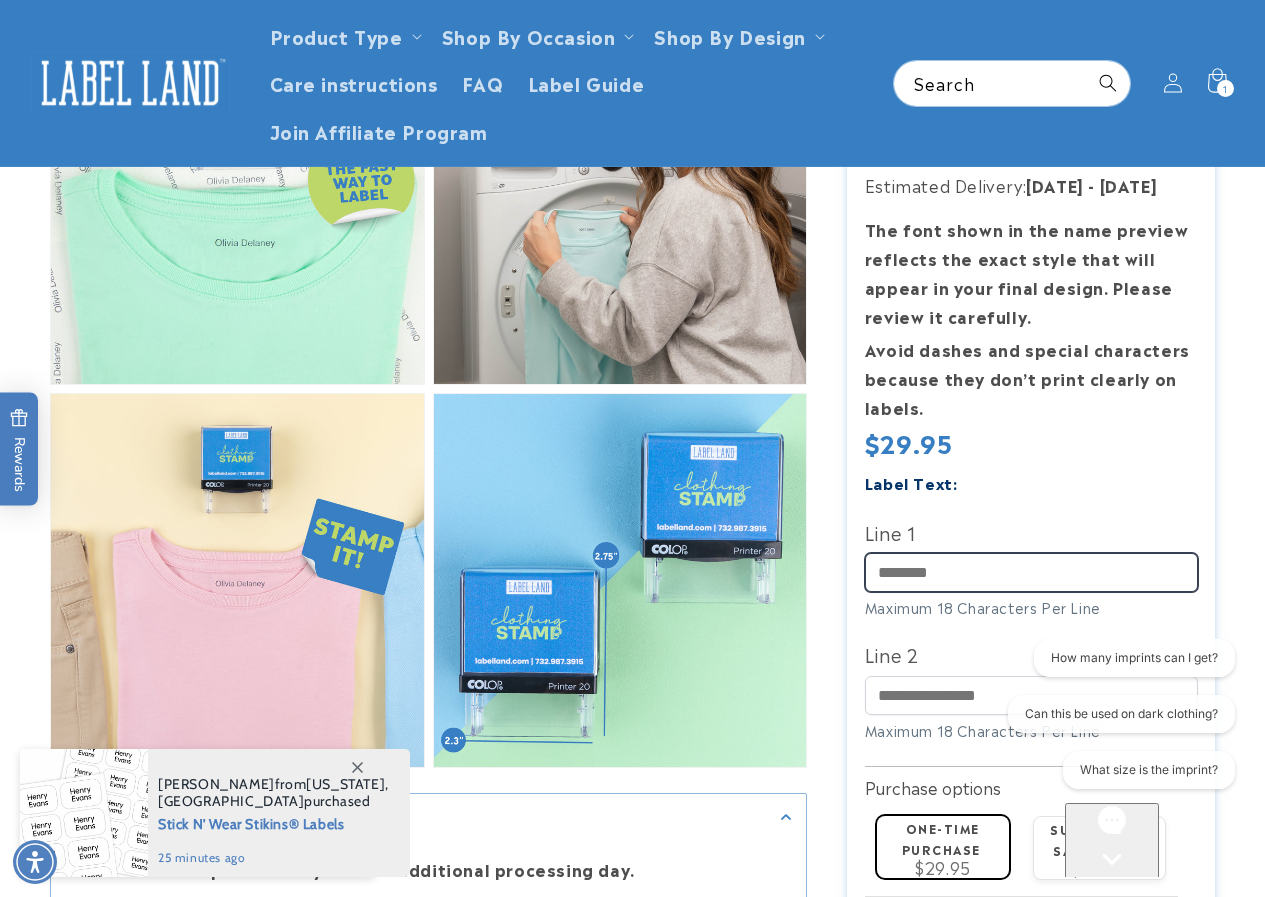 scroll, scrollTop: 0, scrollLeft: 0, axis: both 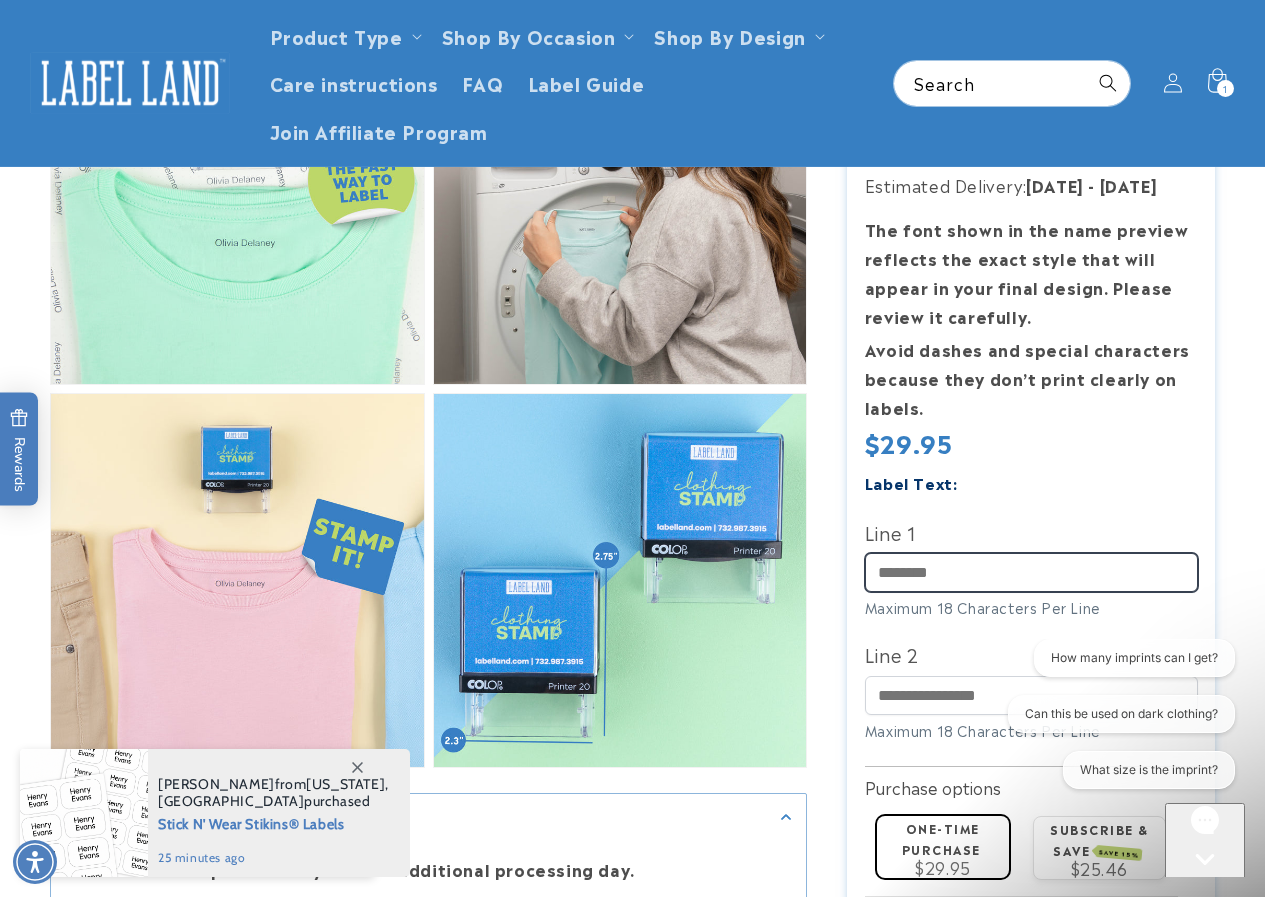 type on "*******" 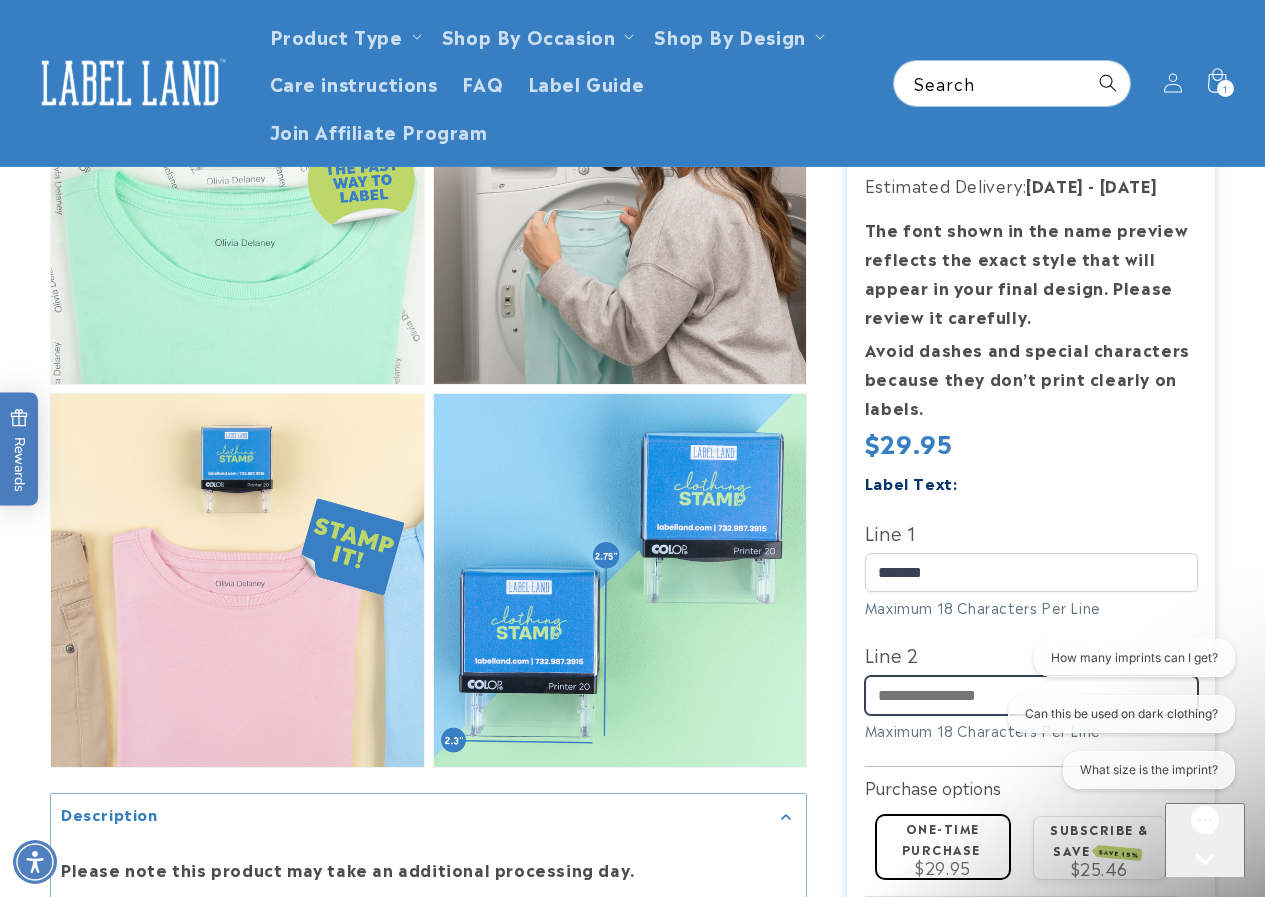click on "Line 2" at bounding box center (1031, 694) 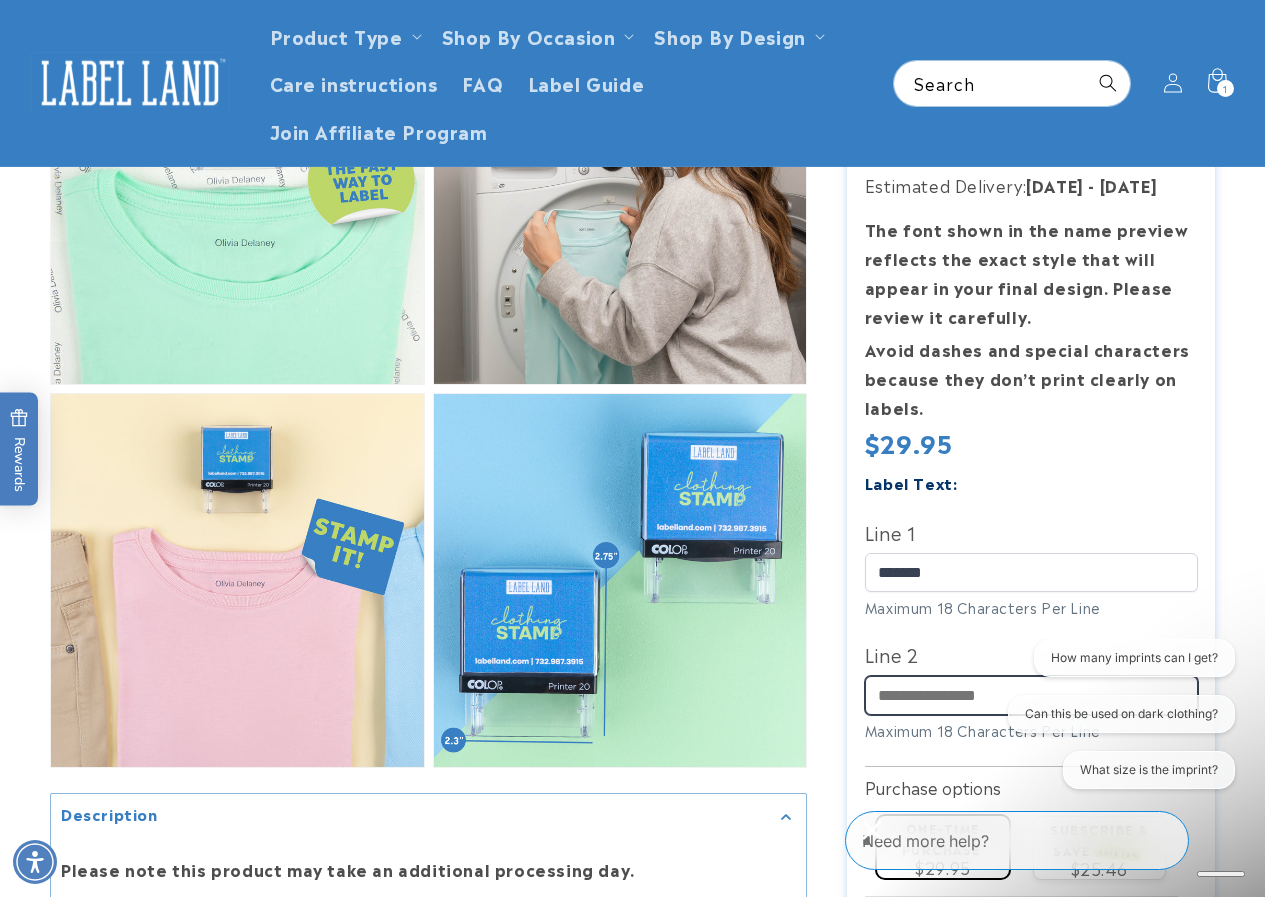 type on "**********" 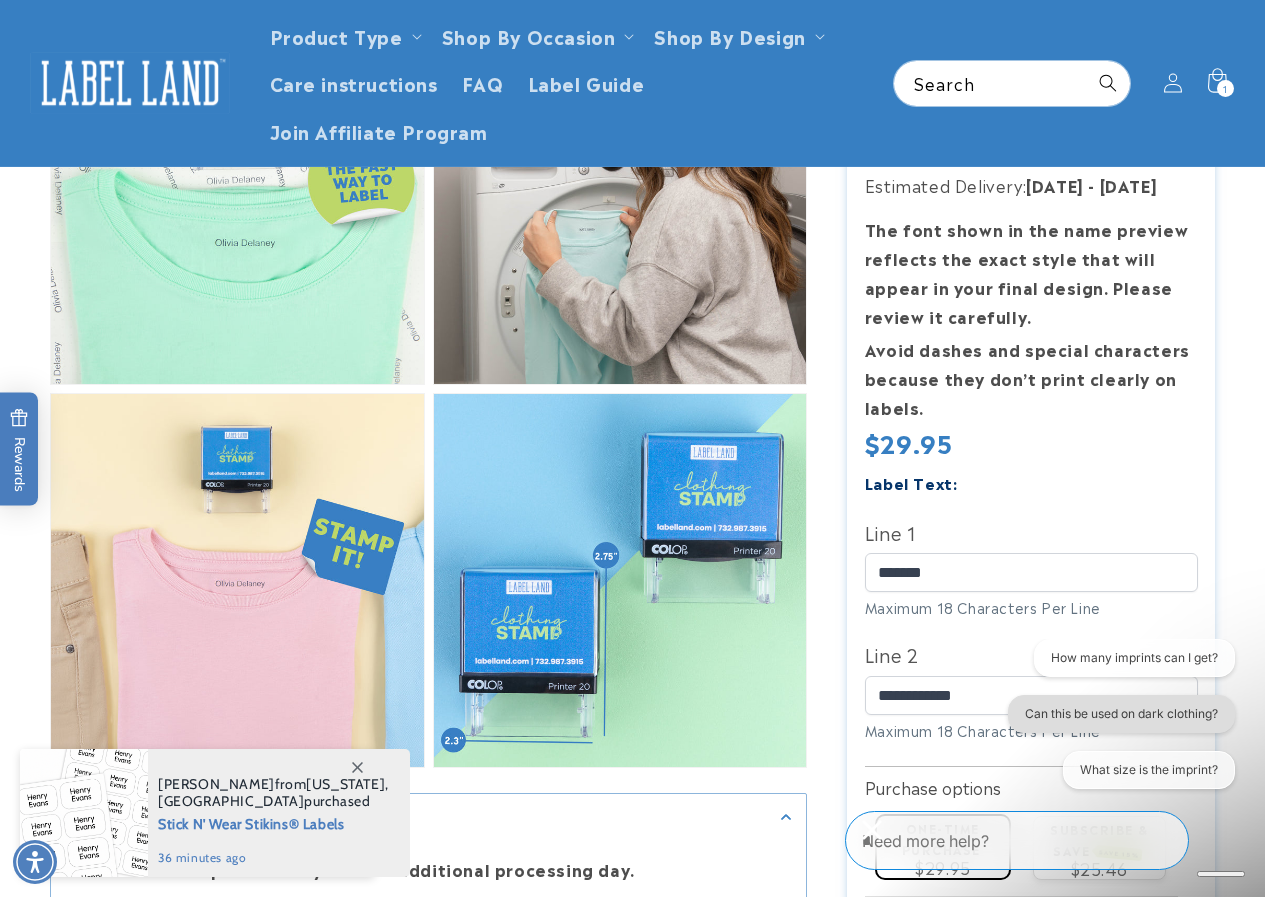 click on "Can this be used on dark clothing?" at bounding box center [1121, 714] 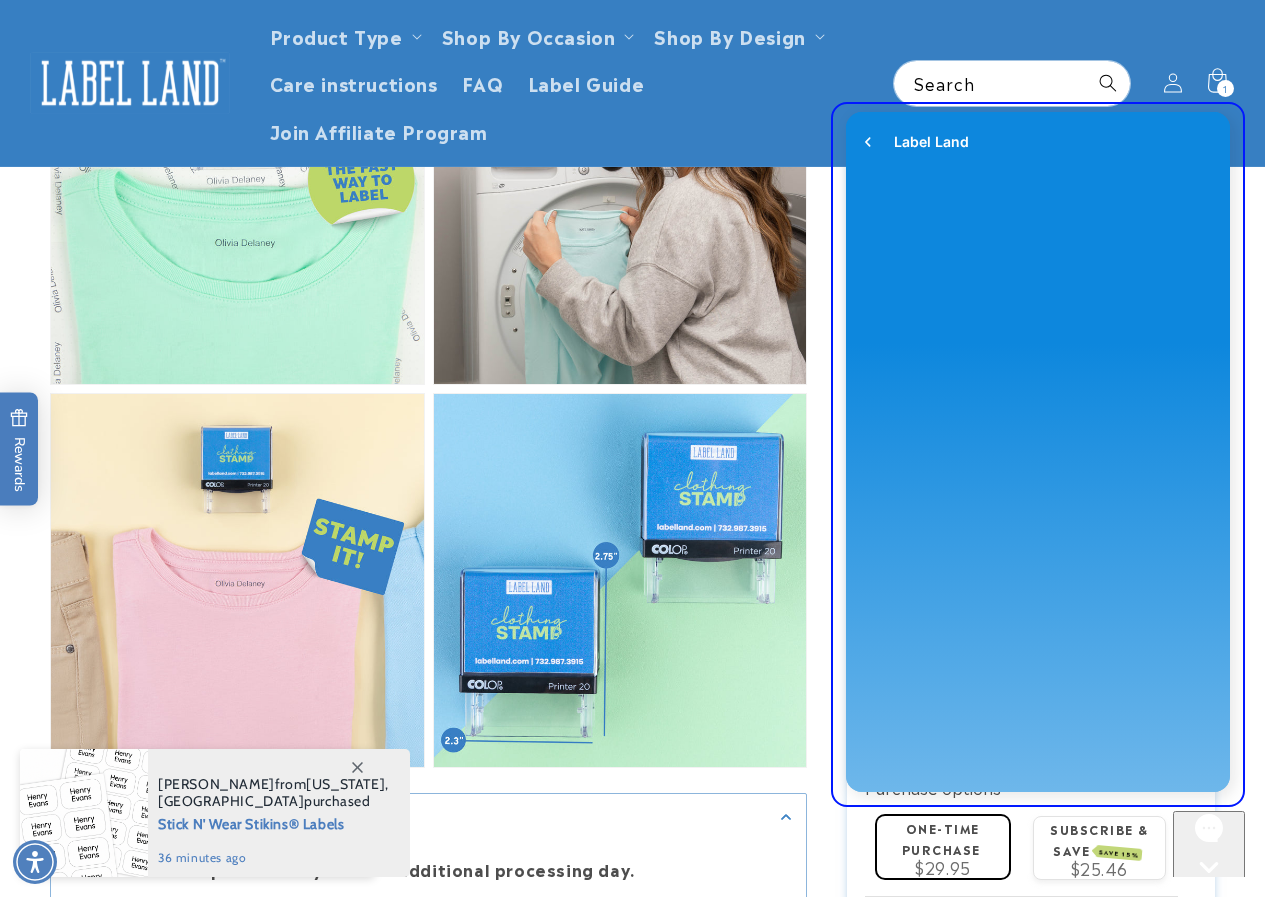 scroll, scrollTop: 0, scrollLeft: 0, axis: both 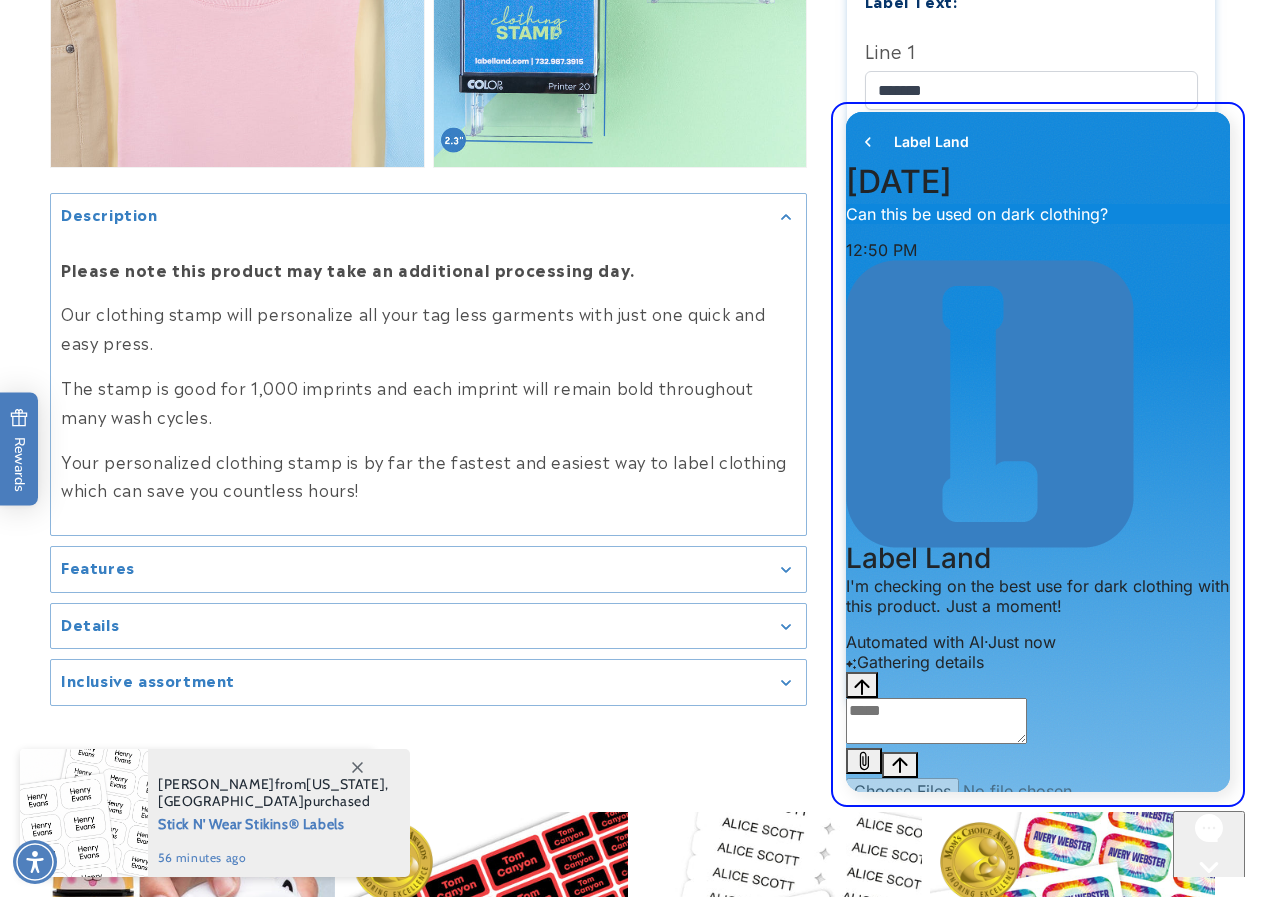 click on "Skip to product information
Open media 1 in modal
Open media 2 in modal
Open media 3 in modal
Open media 4 in modal
Open media 5 in modal" at bounding box center (632, 398) 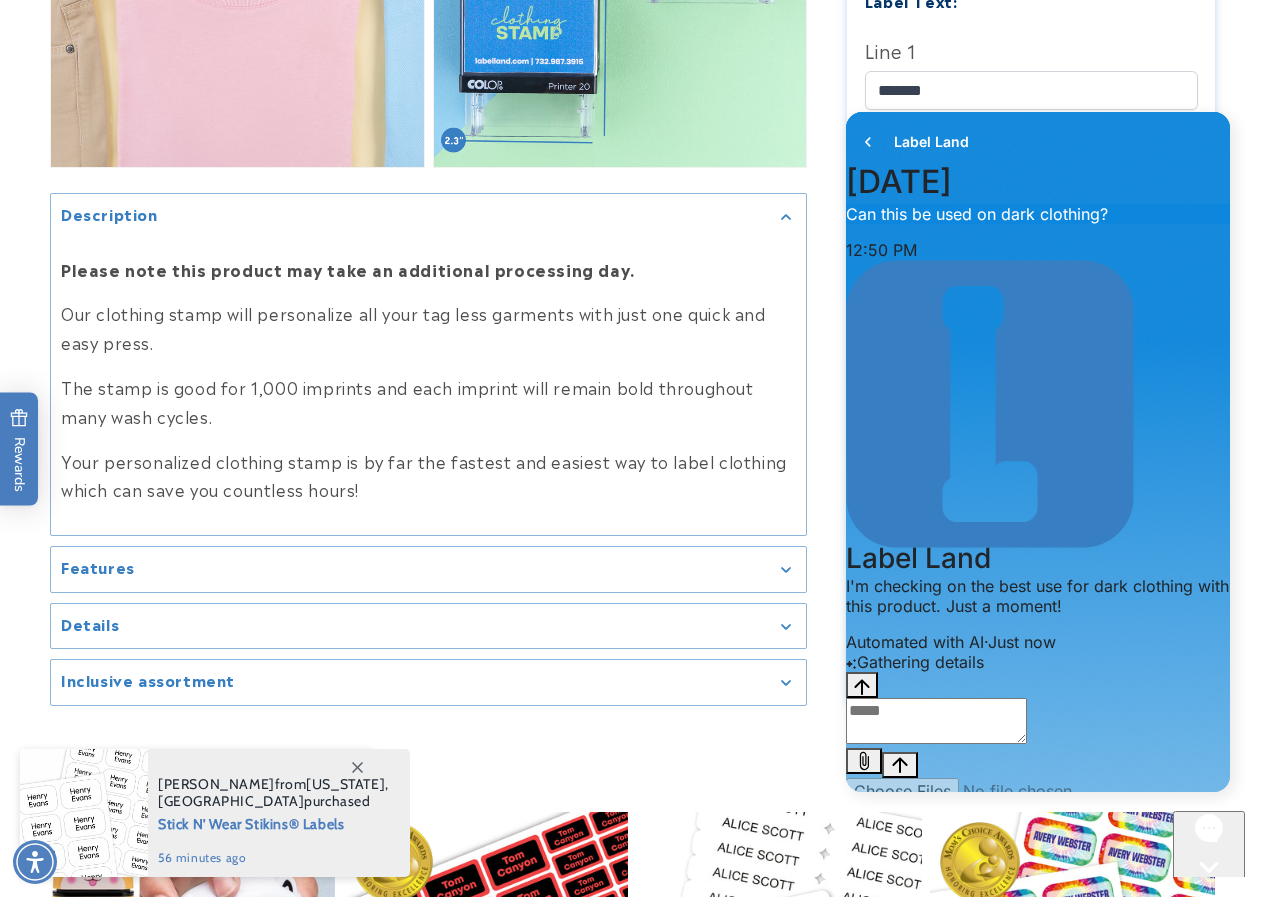 click on "Features" at bounding box center (428, 569) 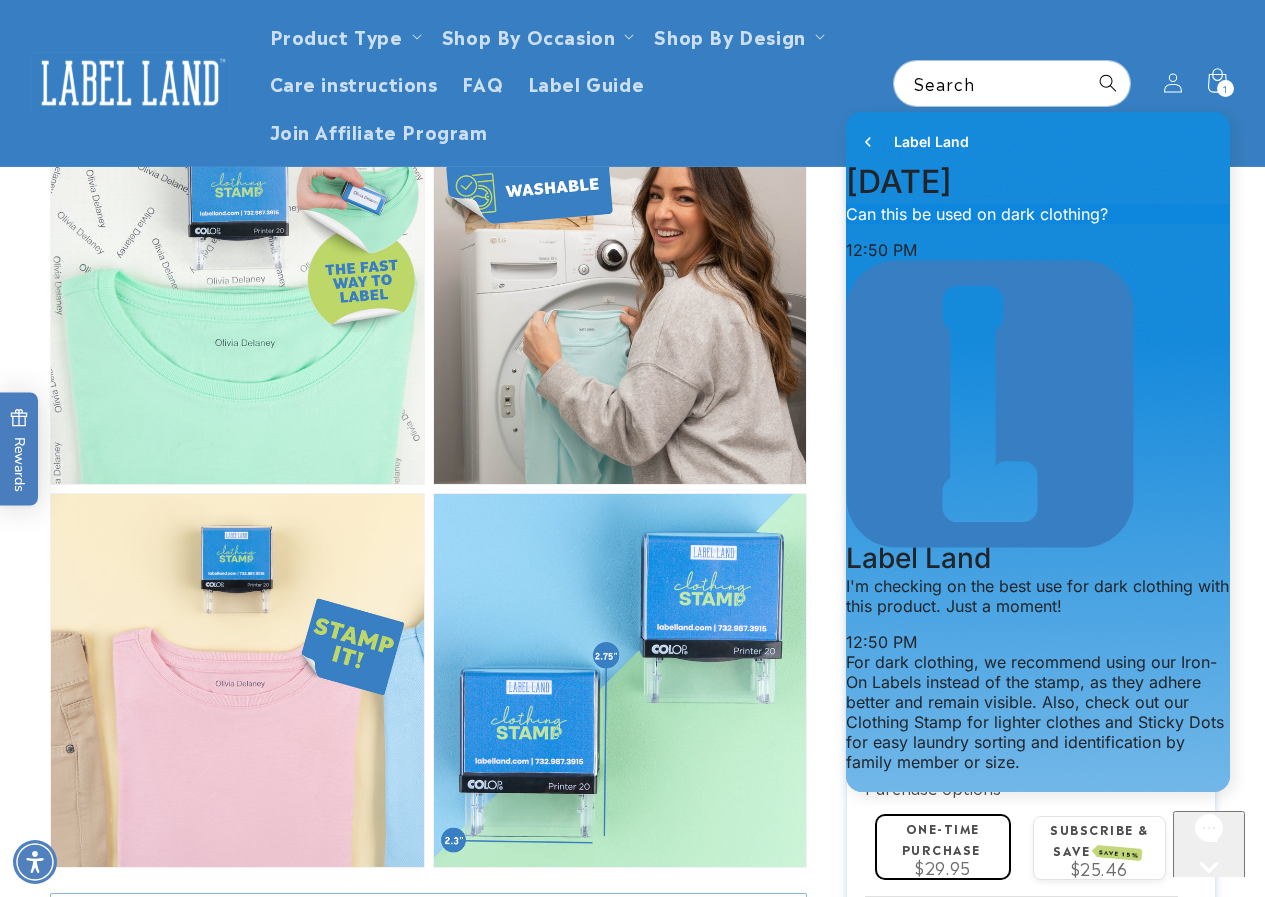 scroll, scrollTop: 800, scrollLeft: 0, axis: vertical 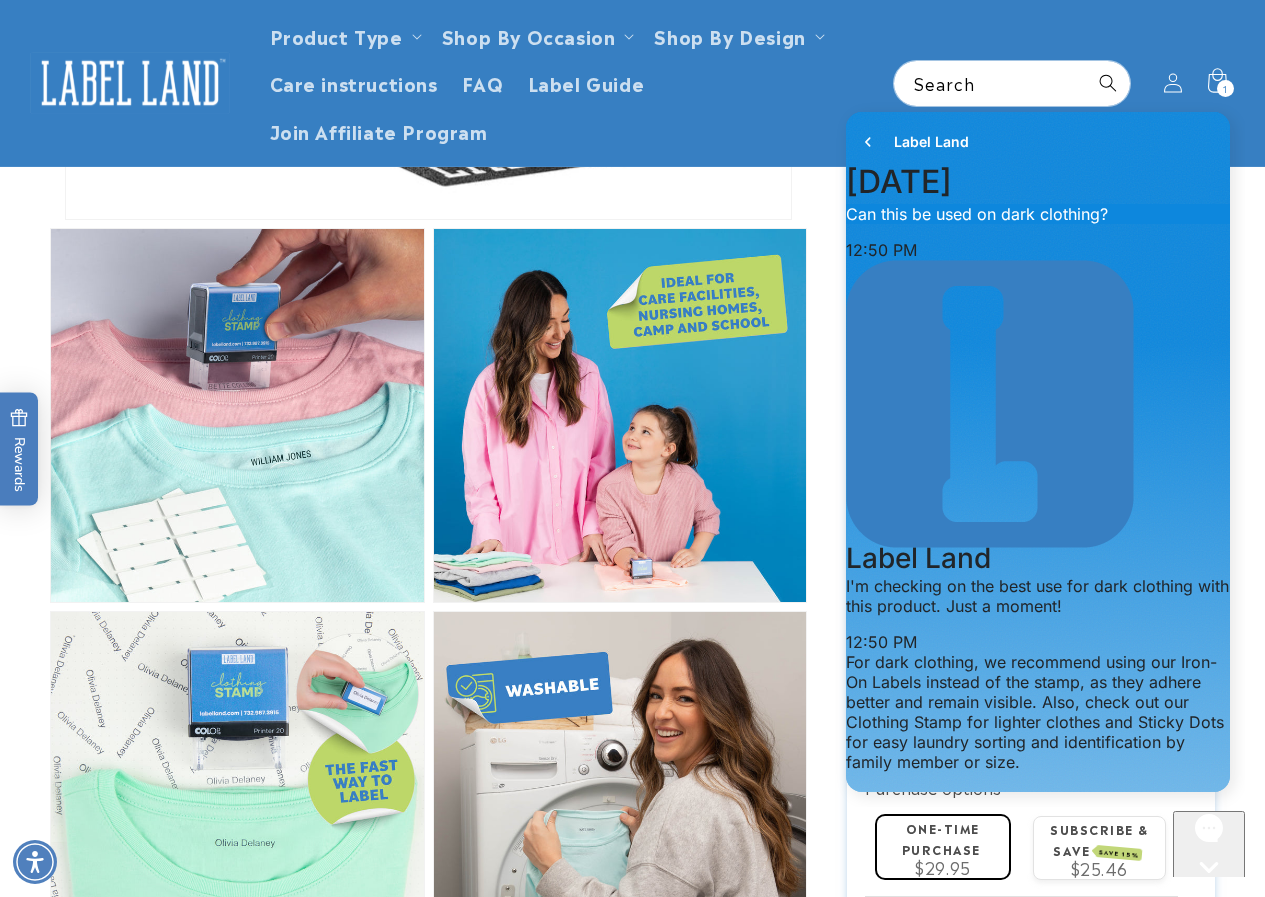 click on "Clothing Stamp
Clothing Stamp
124 Reviews
Estimated Delivery:  Jul 11   -   Jul 17
The font shown in the name preview reflects the exact style that will appear in your final design. Please review it carefully. Avoid dashes and special characters because they don’t print clearly on labels.
Regular price
$29.95
Regular price
Sale price
$29.95
Unit price
/
per" at bounding box center [1011, 761] 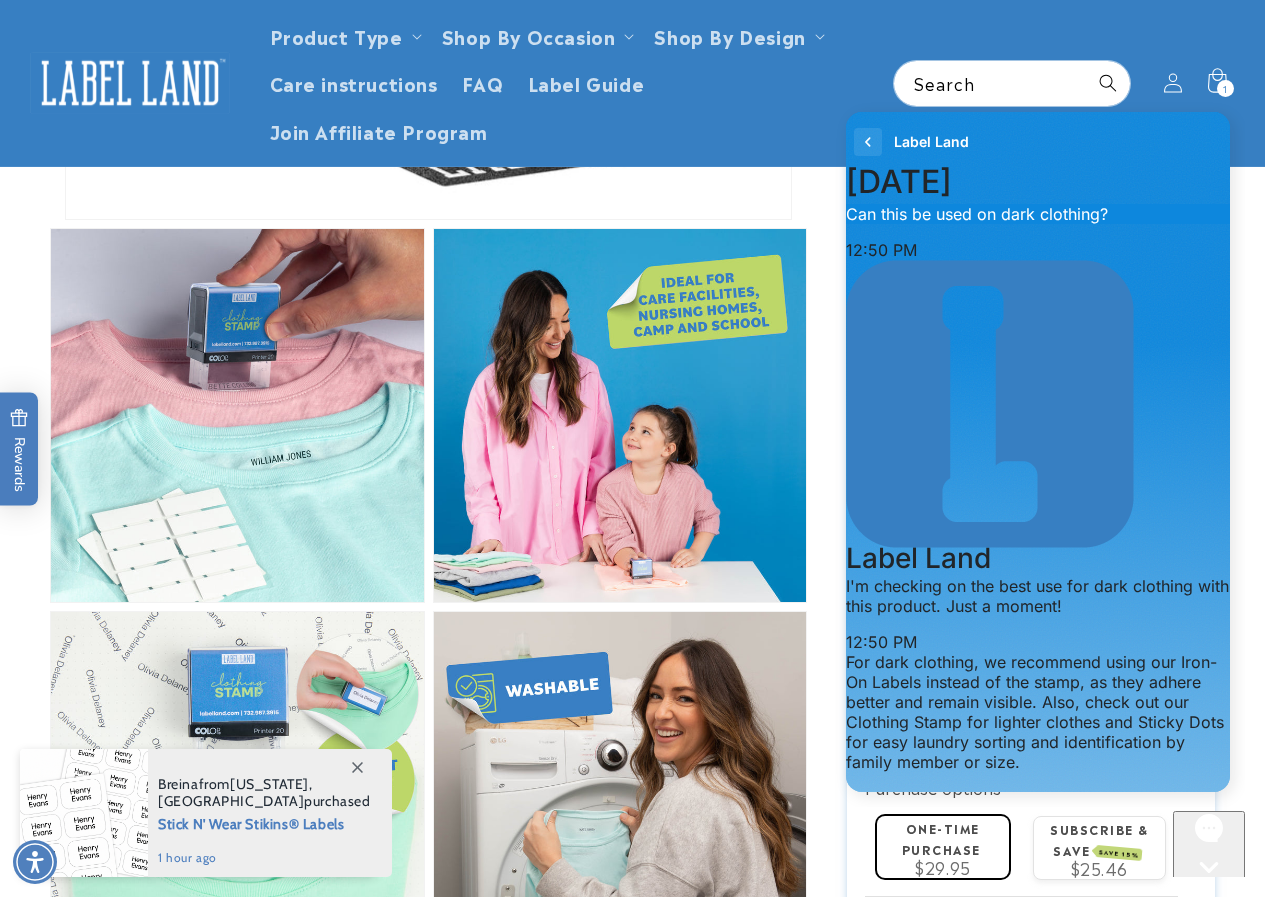 click 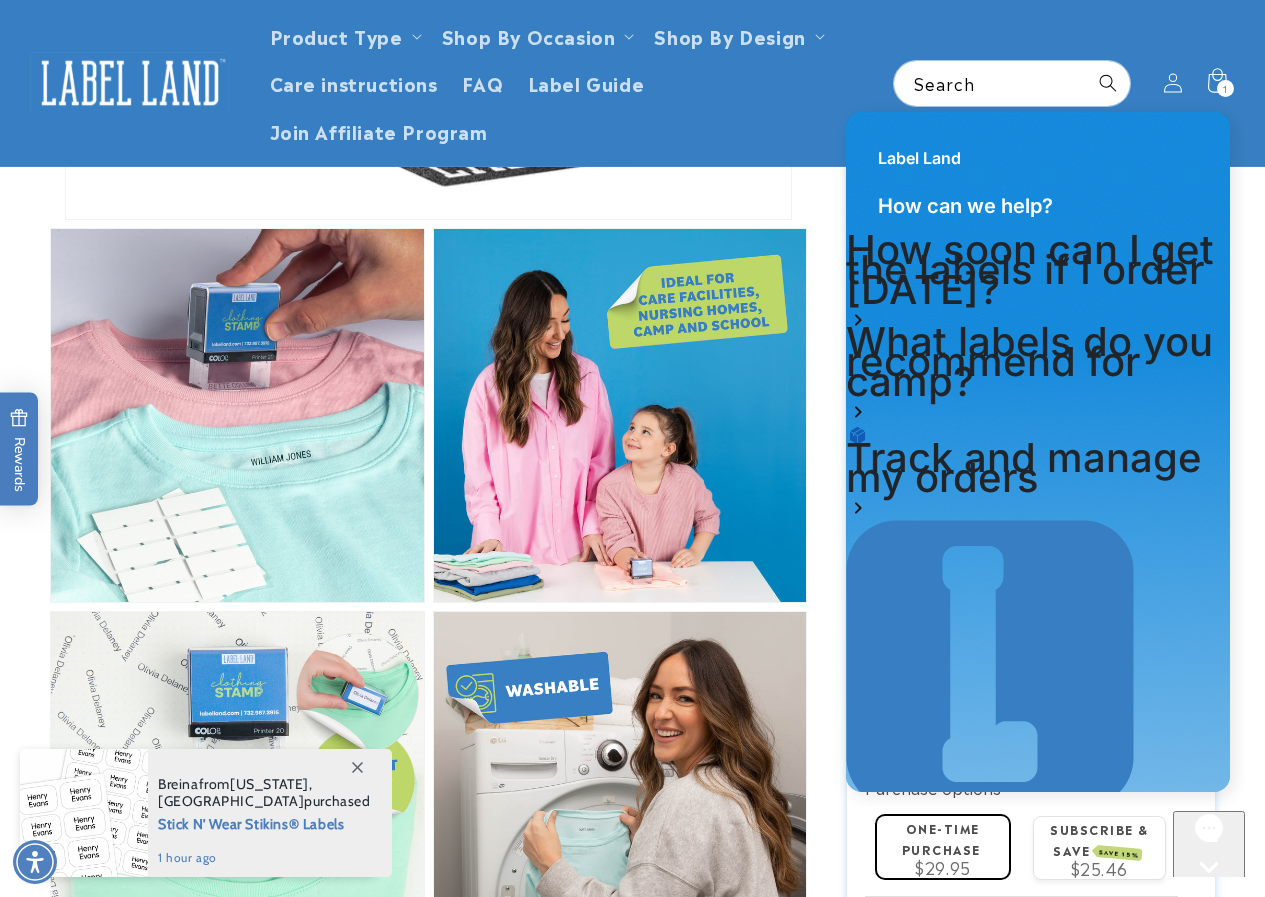 click on "Skip to product information
Open media 1 in modal
Open media 2 in modal
Open media 3 in modal
Open media 4 in modal
Open media 5 in modal" at bounding box center (632, 1665) 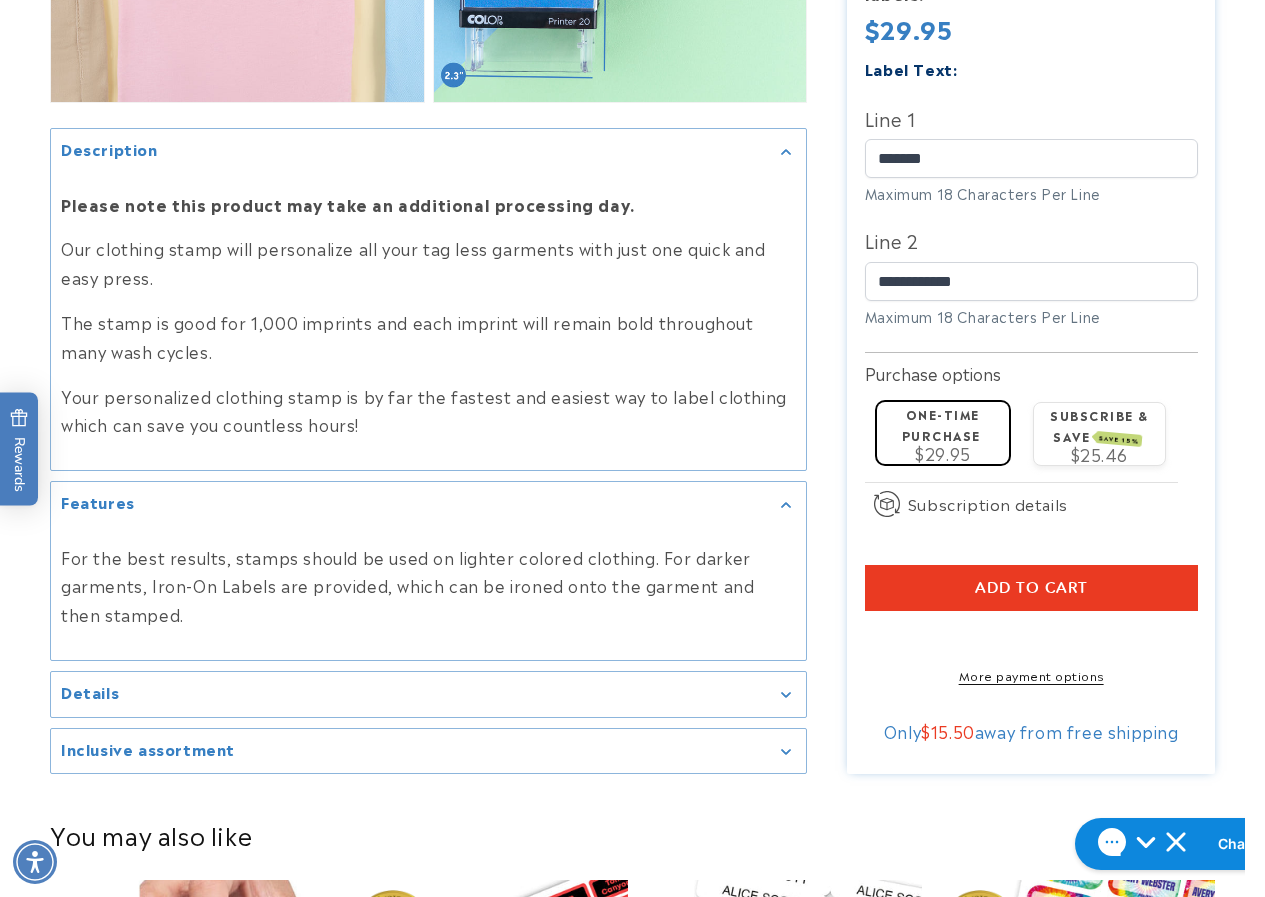 scroll, scrollTop: 2100, scrollLeft: 0, axis: vertical 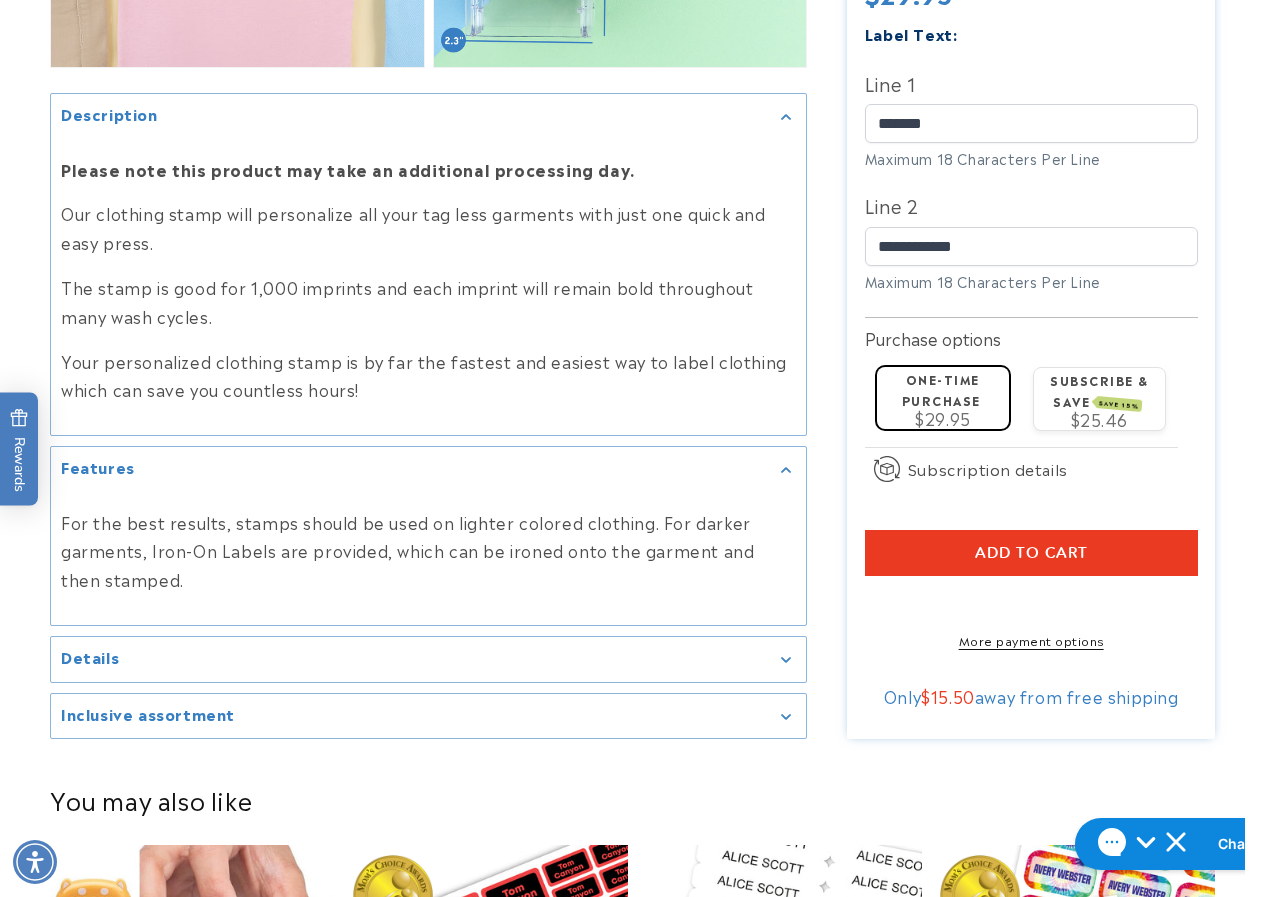 click on "Add to cart" at bounding box center (1031, 553) 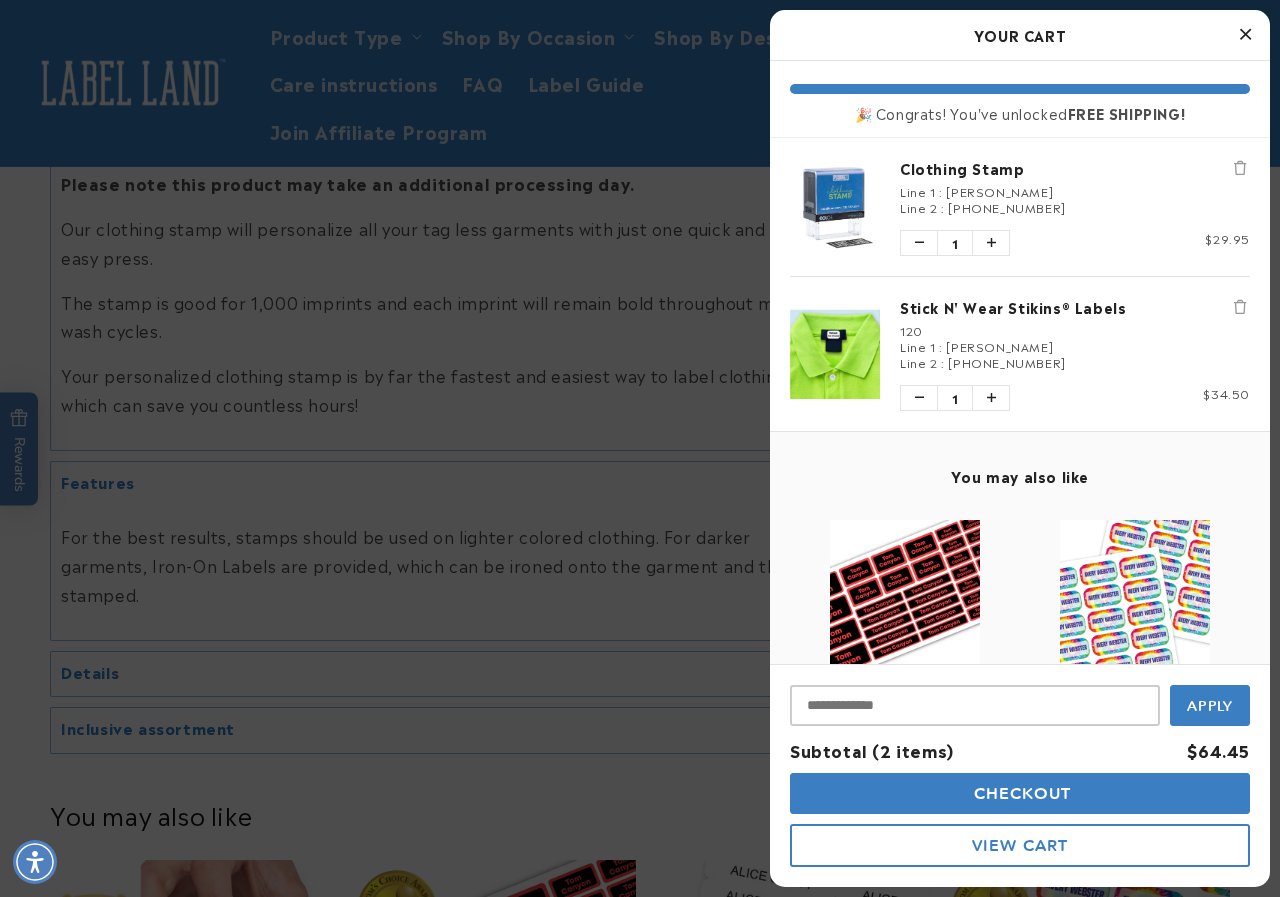 click at bounding box center (1245, 34) 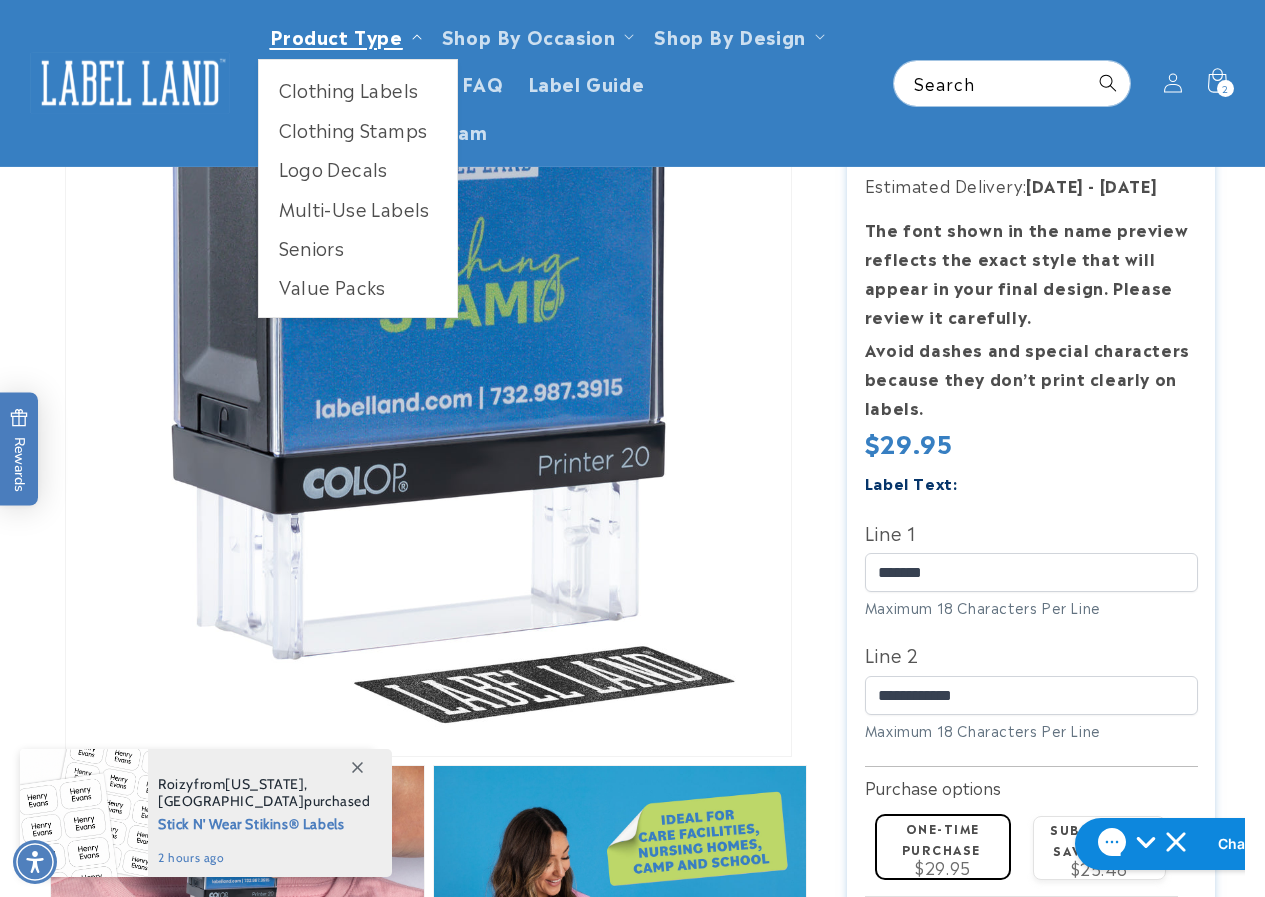 scroll, scrollTop: 100, scrollLeft: 0, axis: vertical 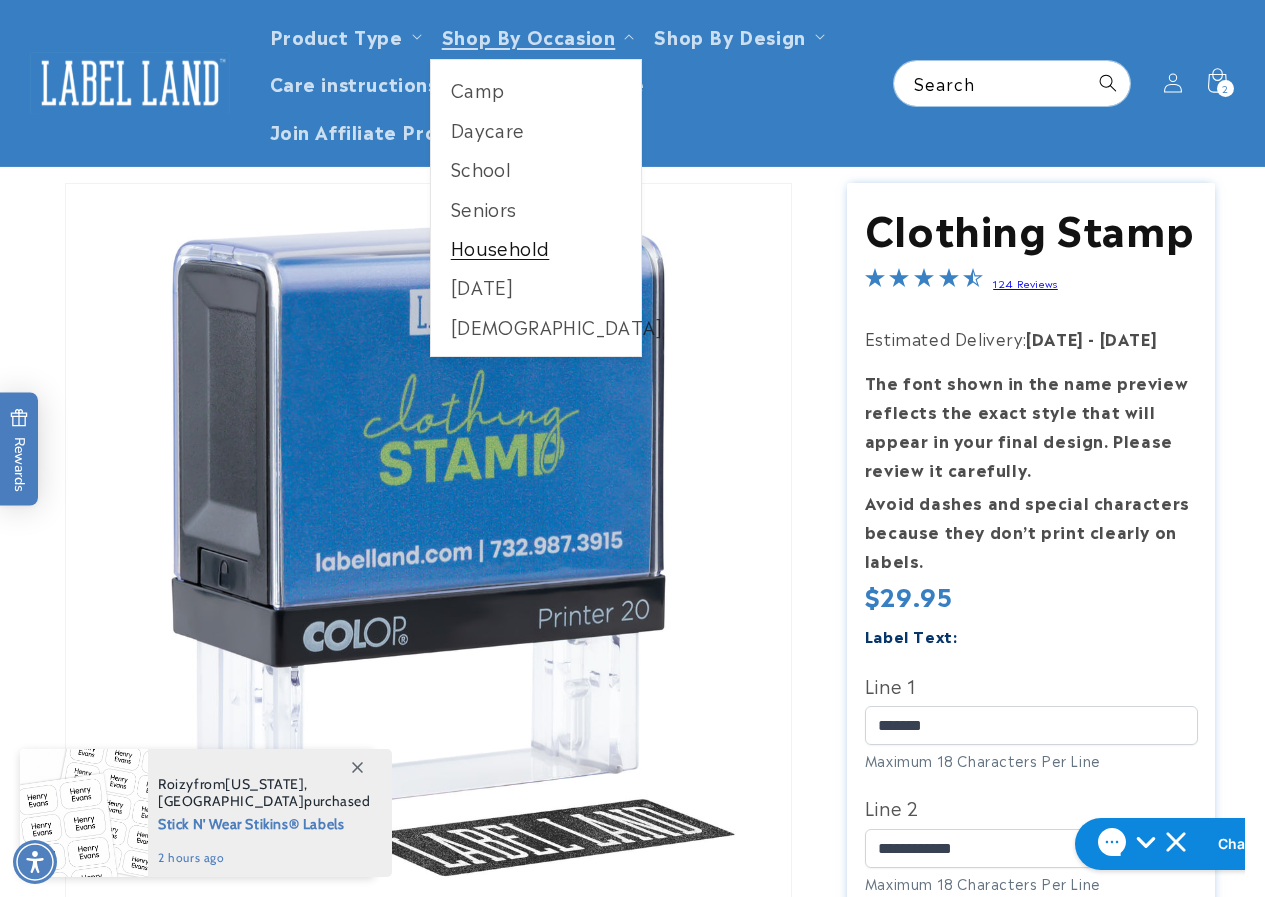 click on "Household" at bounding box center [536, 247] 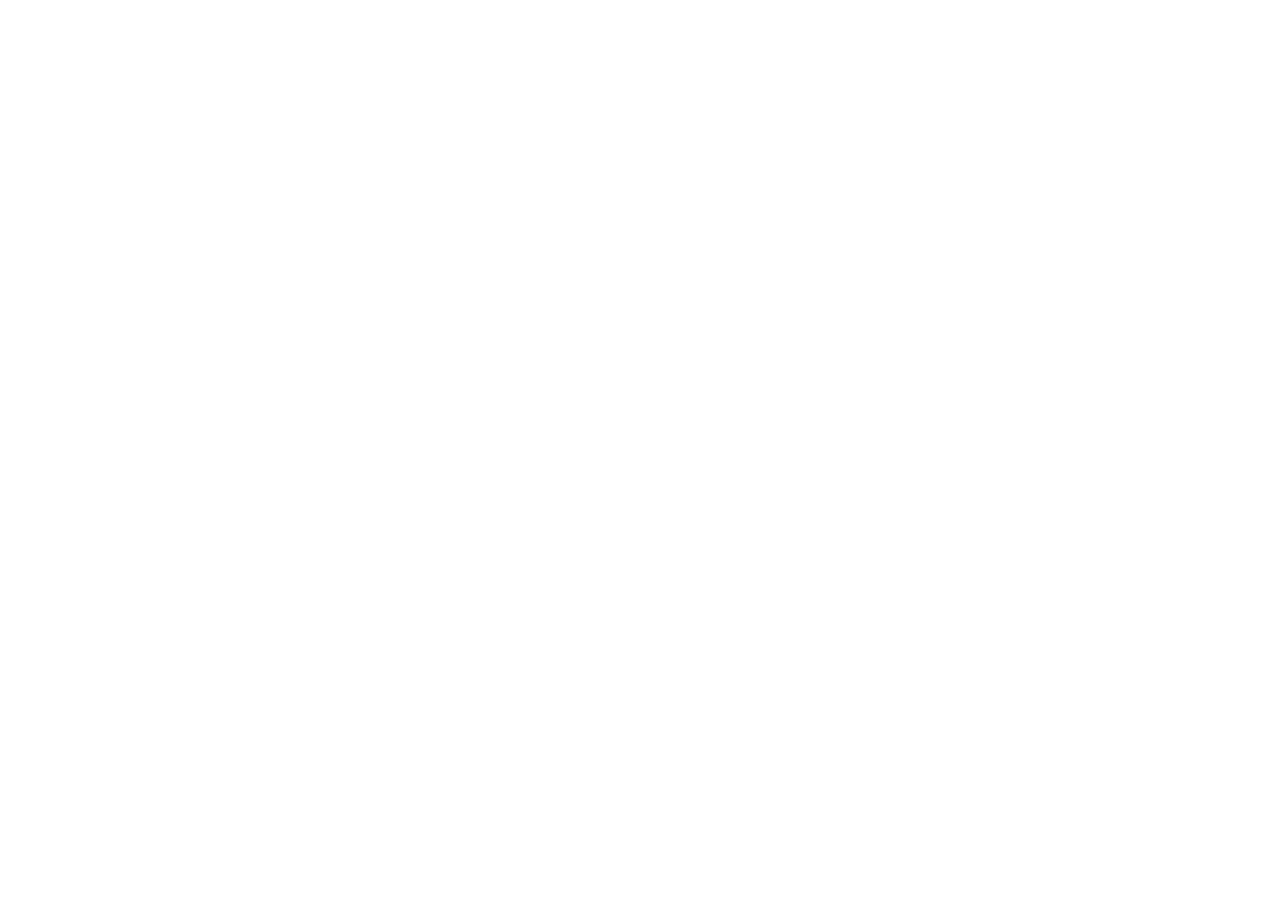 scroll, scrollTop: 0, scrollLeft: 0, axis: both 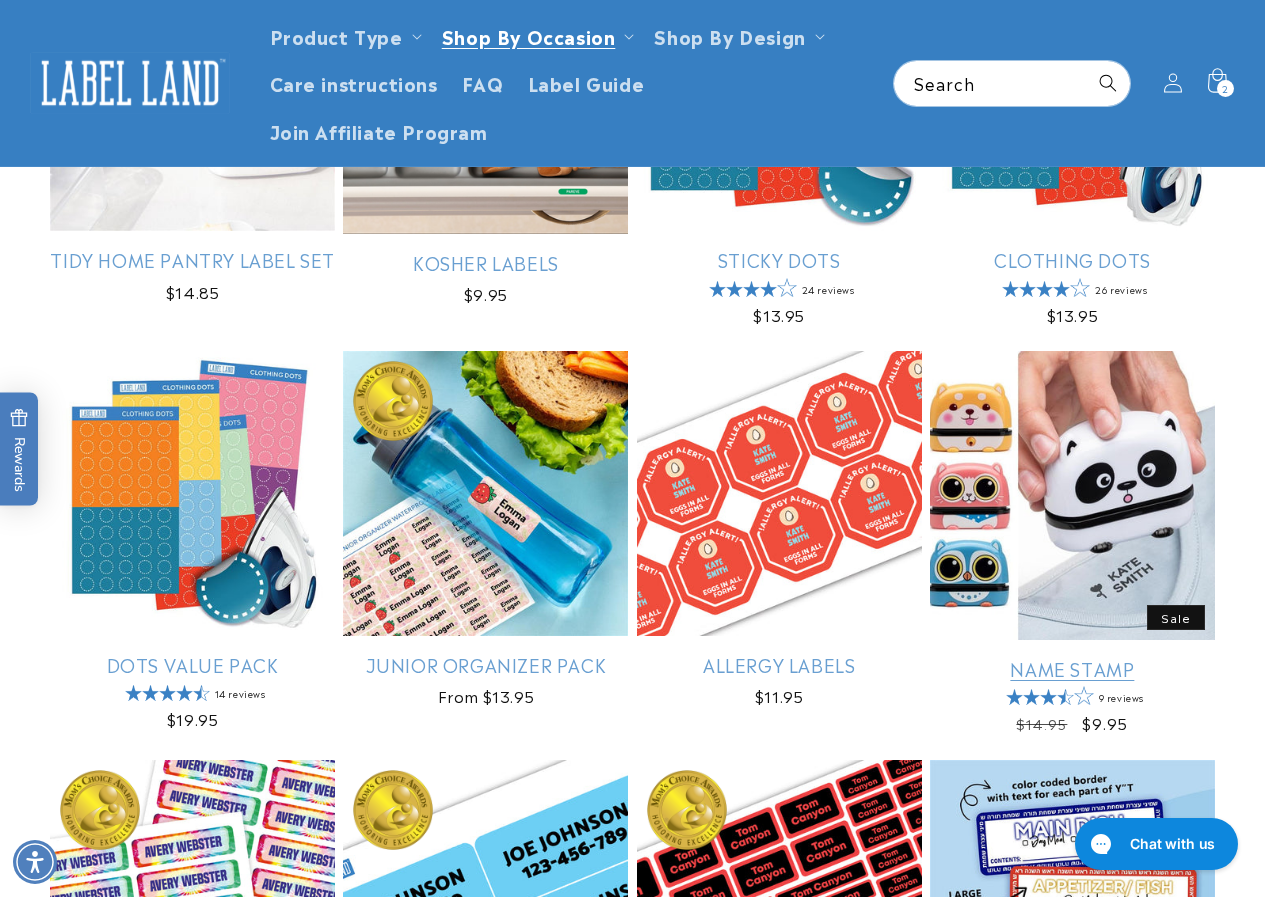 click on "Name Stamp" at bounding box center [1072, 668] 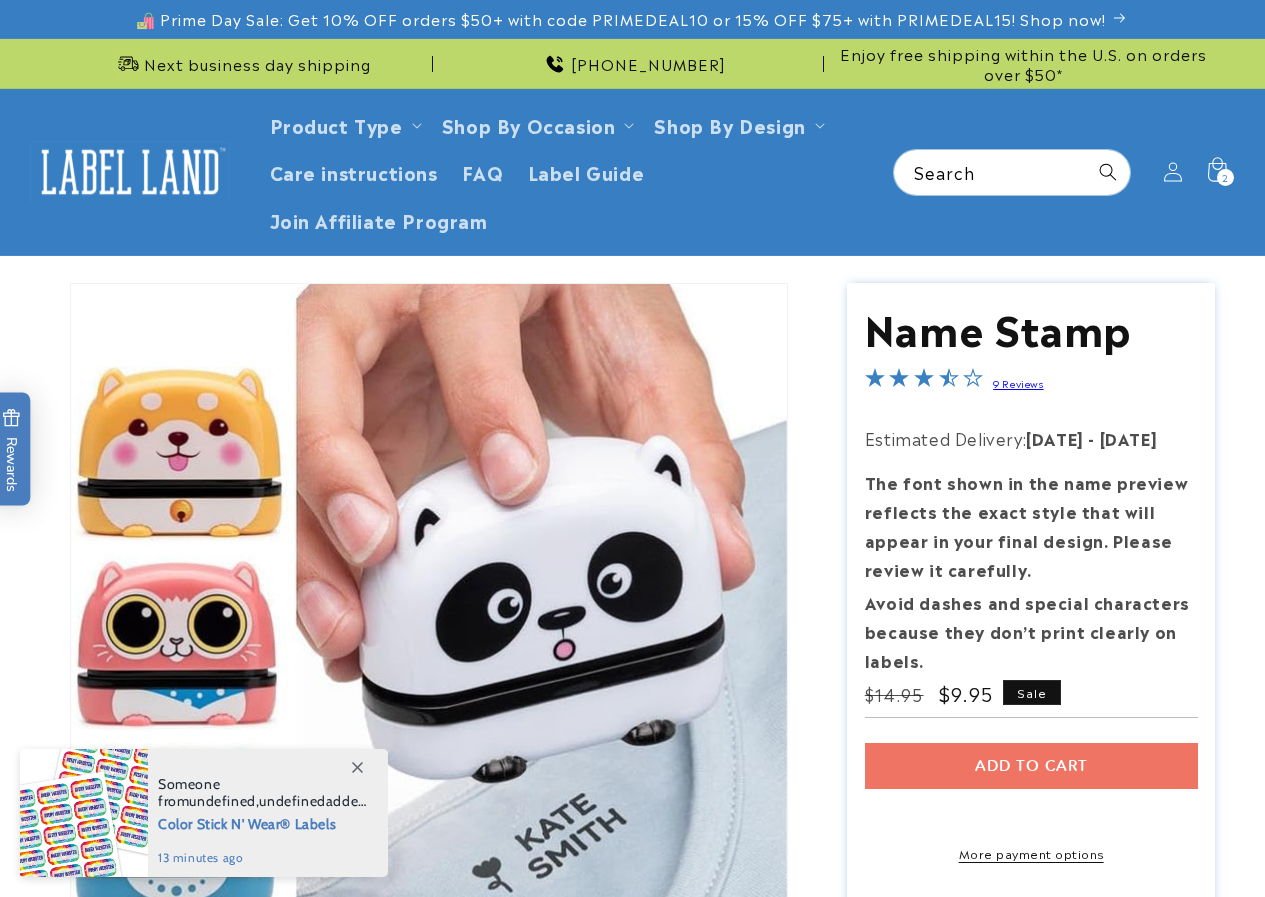 scroll, scrollTop: 0, scrollLeft: 0, axis: both 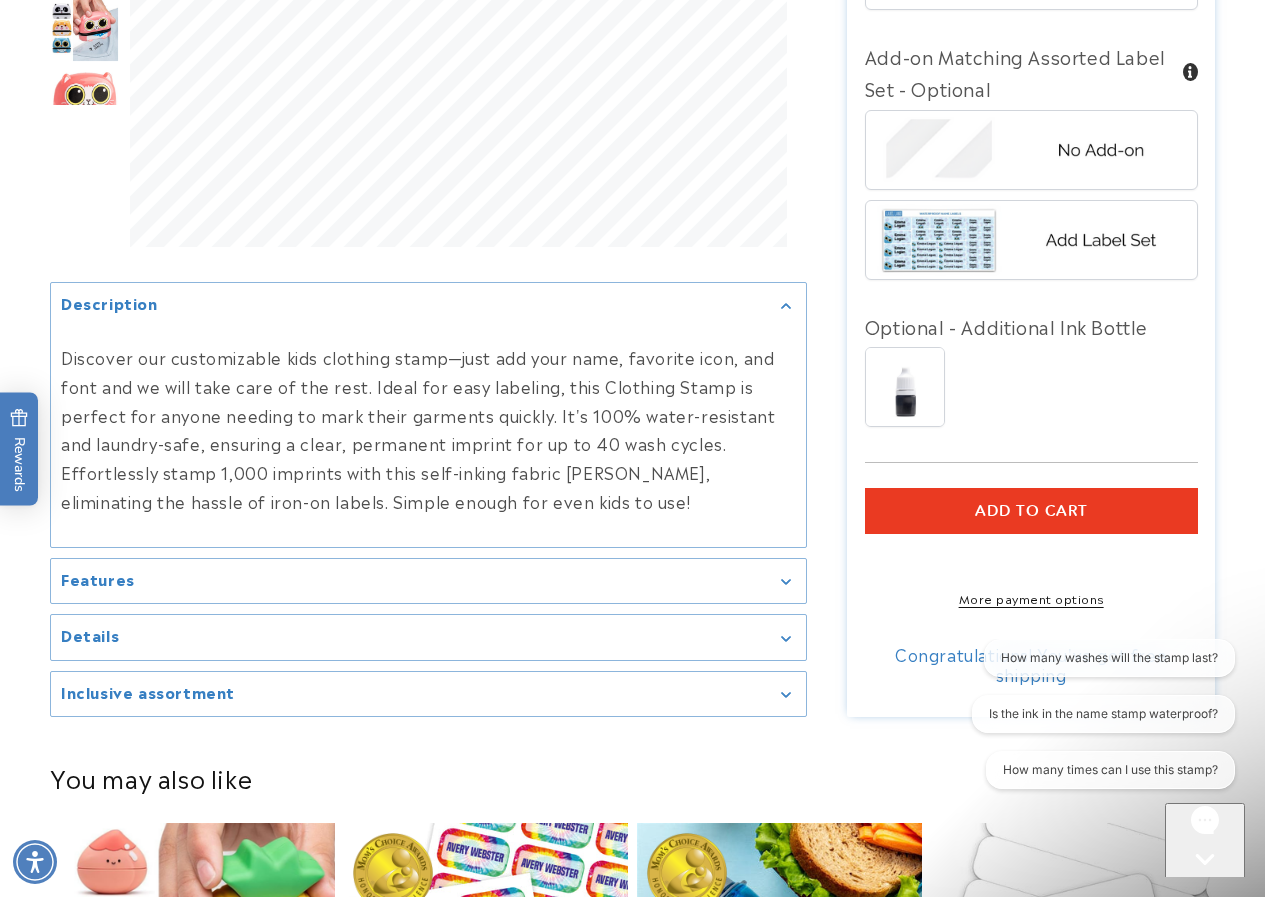 click on "Features" at bounding box center (428, 581) 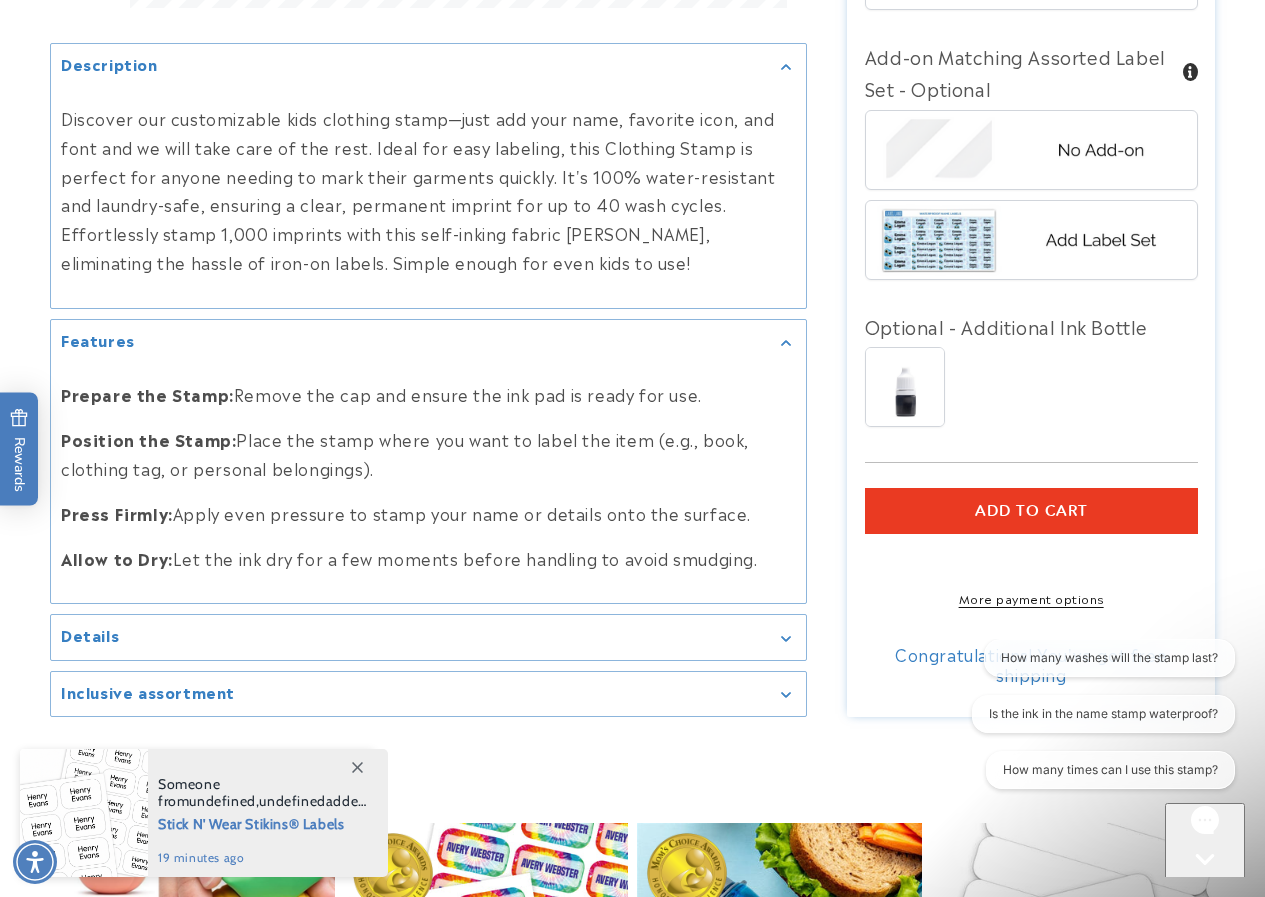scroll, scrollTop: 1800, scrollLeft: 0, axis: vertical 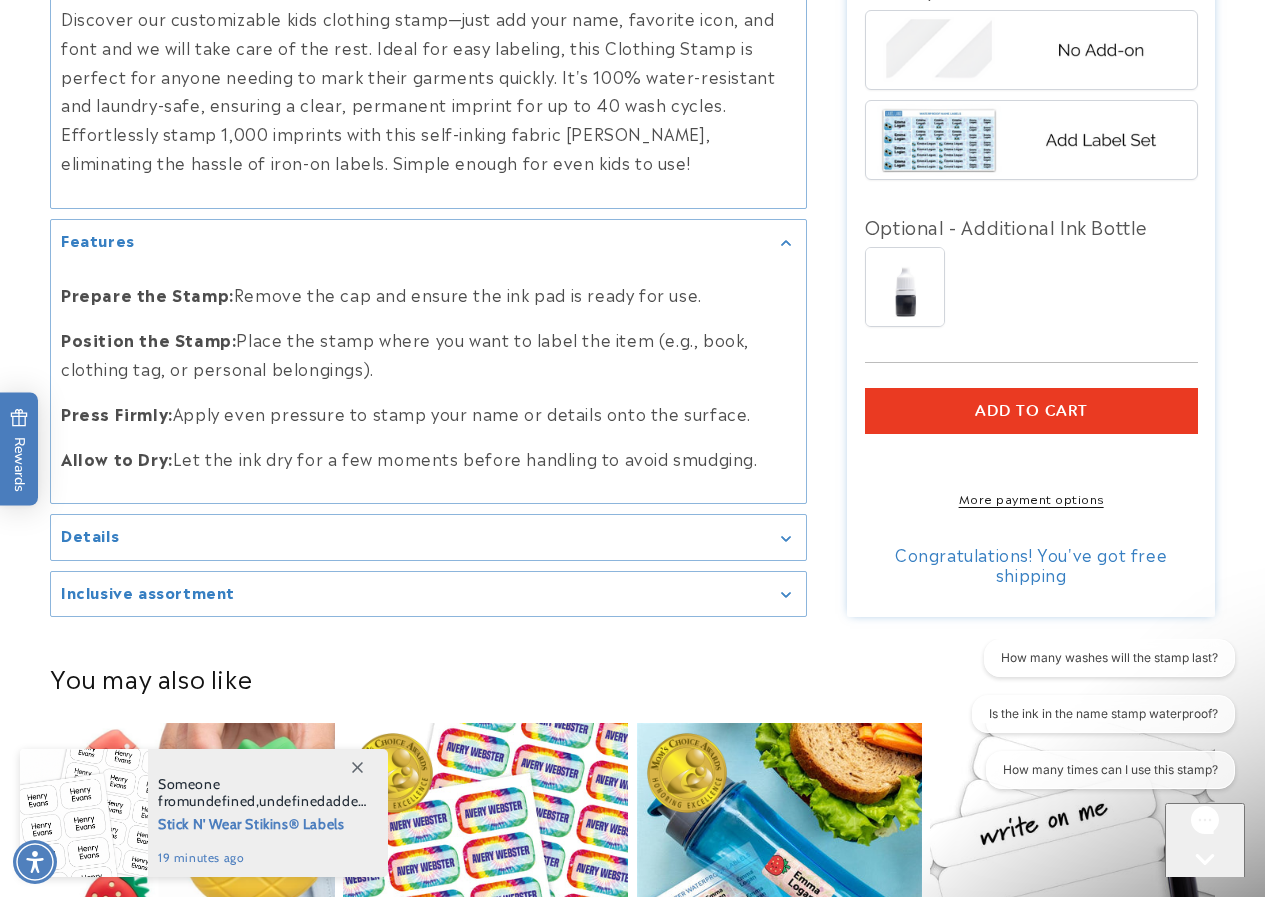 click on "Details" at bounding box center [428, 537] 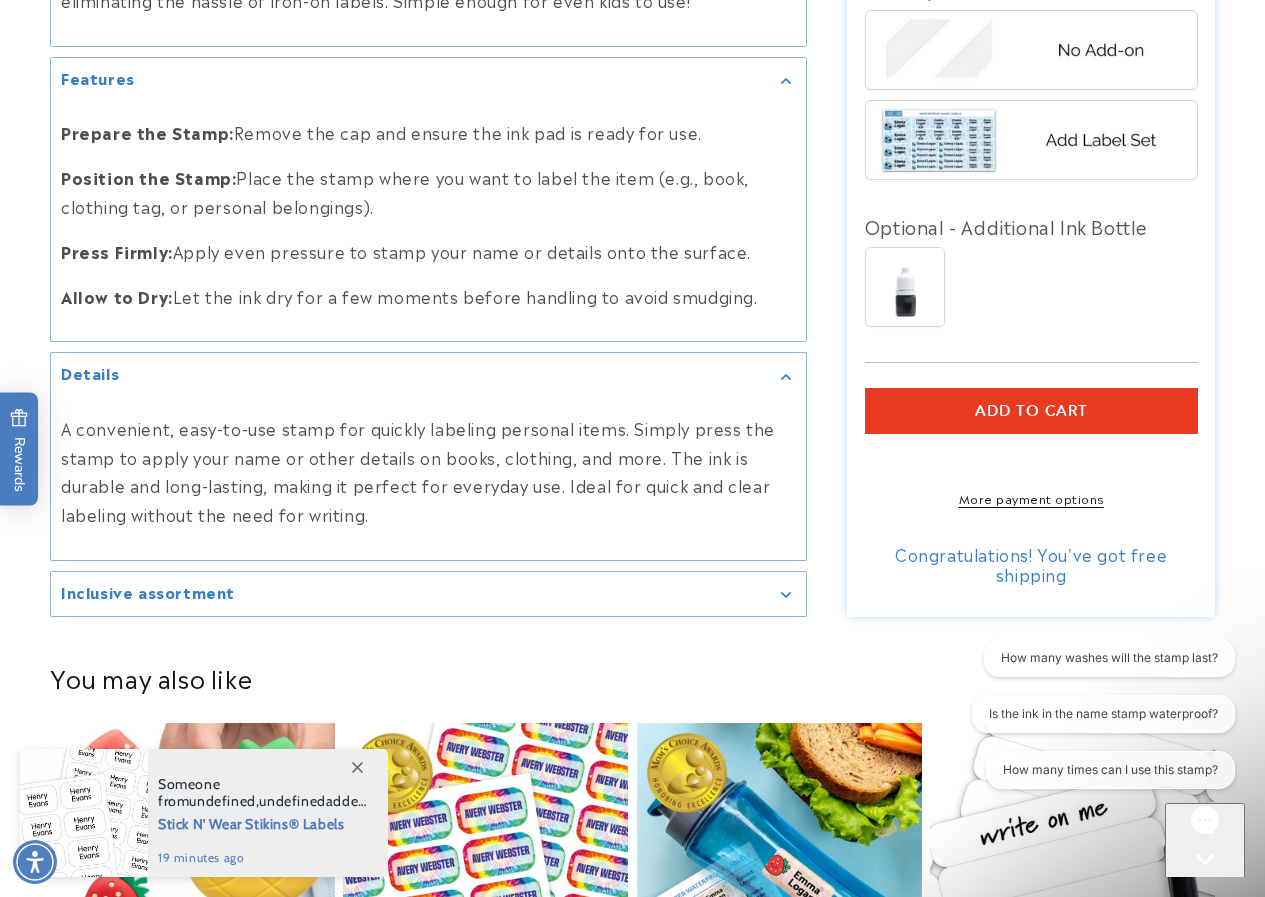 click on "A convenient, easy-to-use stamp for quickly labeling personal items. Simply press the stamp to apply your name or other details on books, clothing, and more. The ink is durable and long-lasting, making it perfect for everyday use. Ideal for quick and clear labeling without the need for writing." at bounding box center (428, 471) 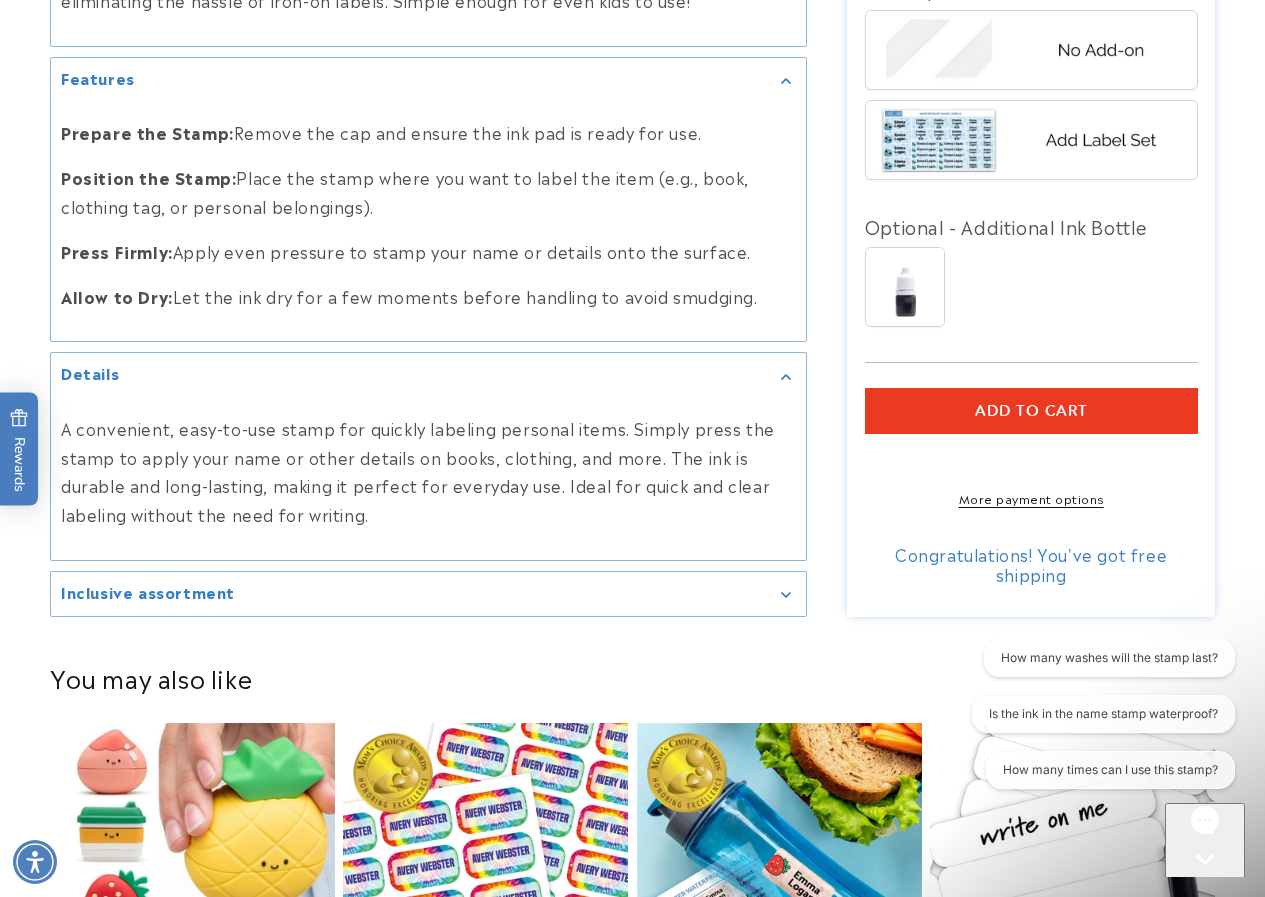click on "Inclusive assortment" at bounding box center (428, 594) 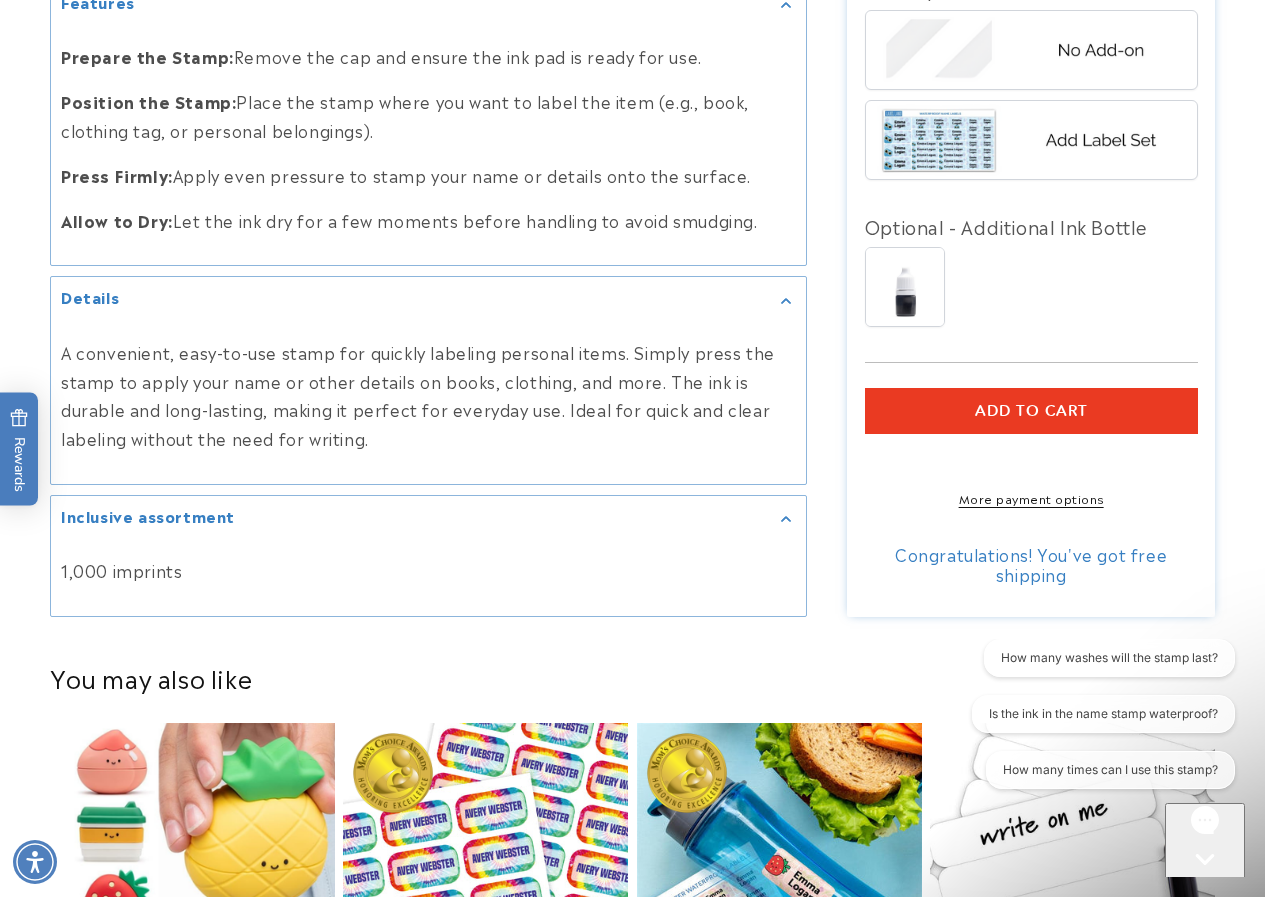 click on "1,000 imprints" at bounding box center (428, 570) 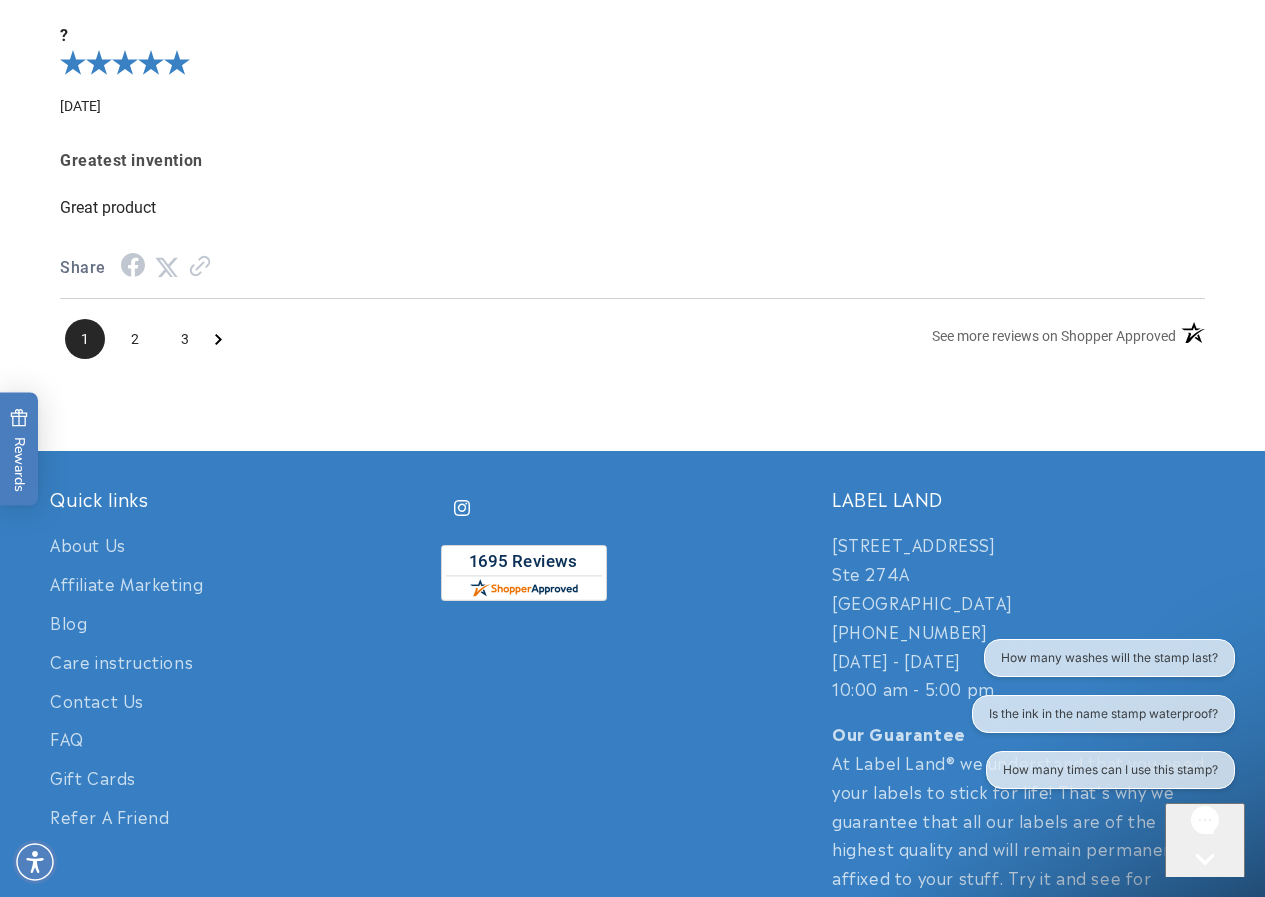 scroll, scrollTop: 3900, scrollLeft: 0, axis: vertical 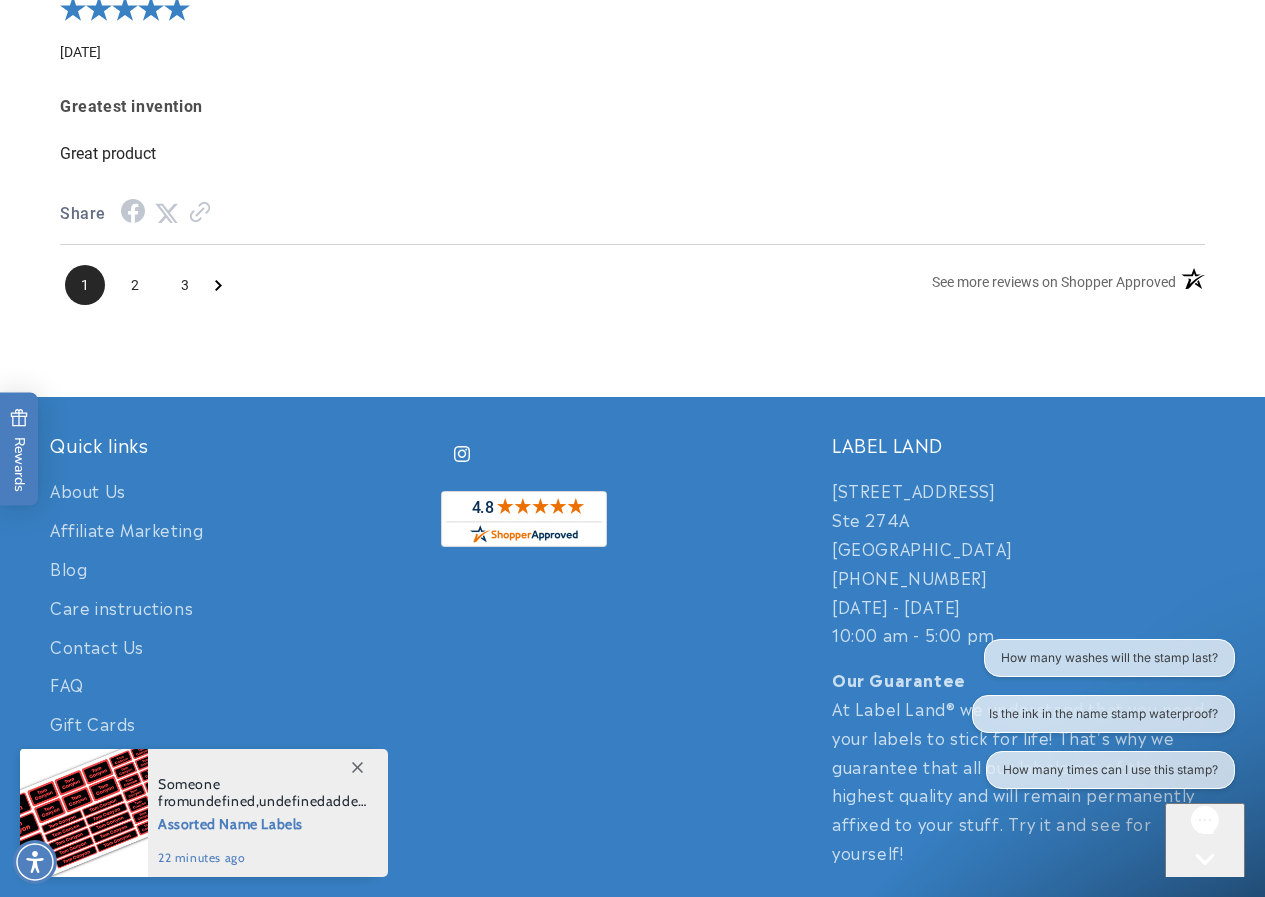 click 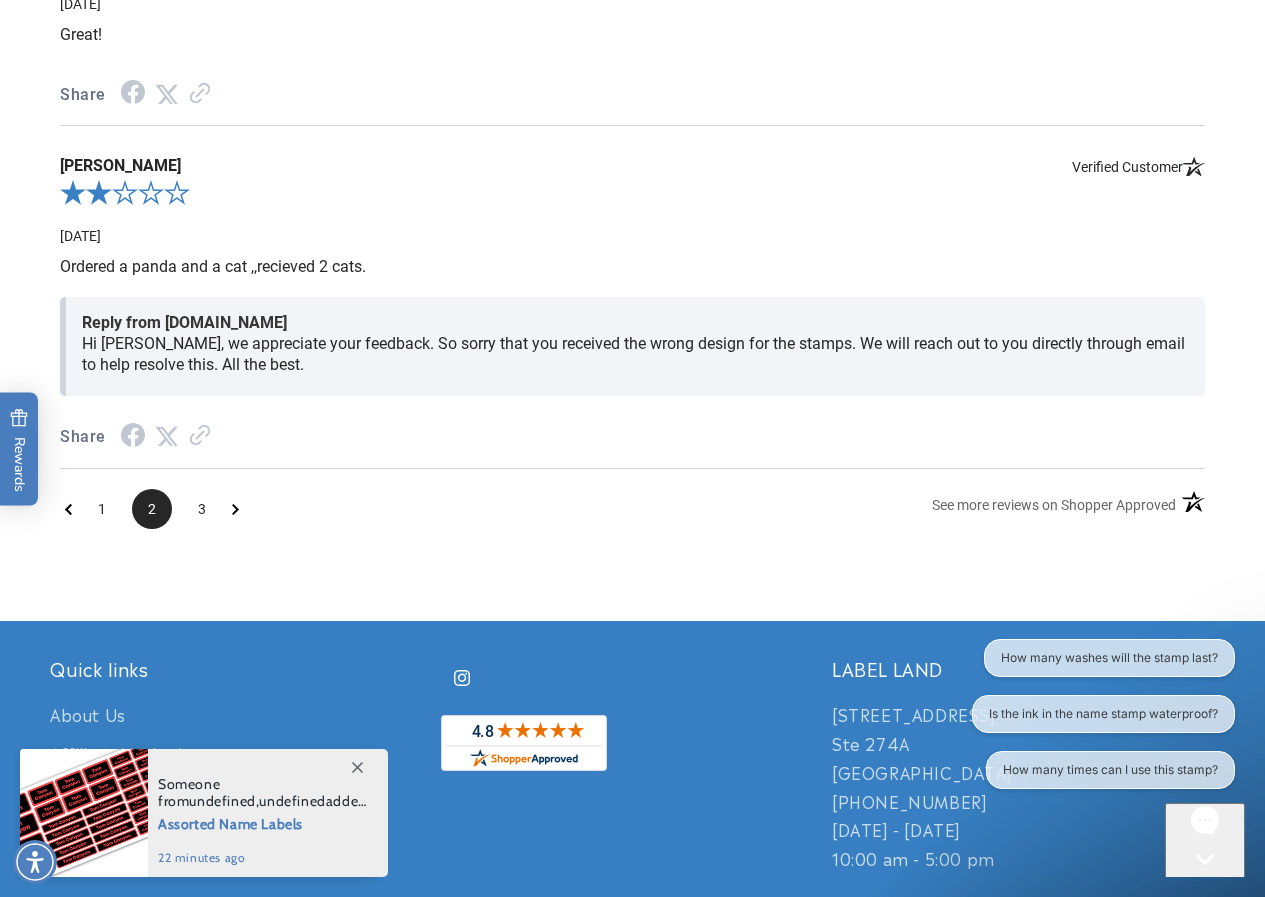 scroll, scrollTop: 3707, scrollLeft: 0, axis: vertical 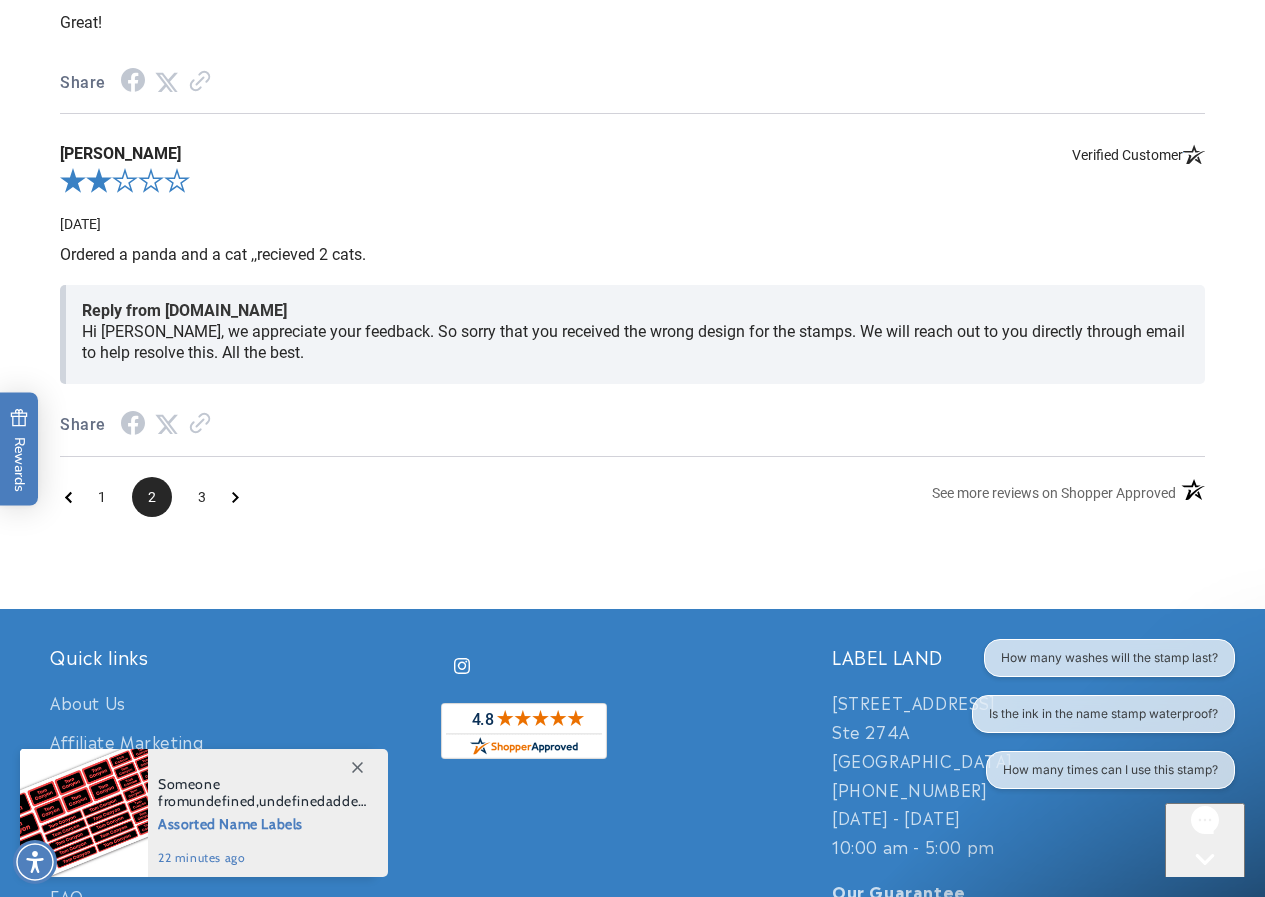click on "1 2 3" at bounding box center [152, 497] 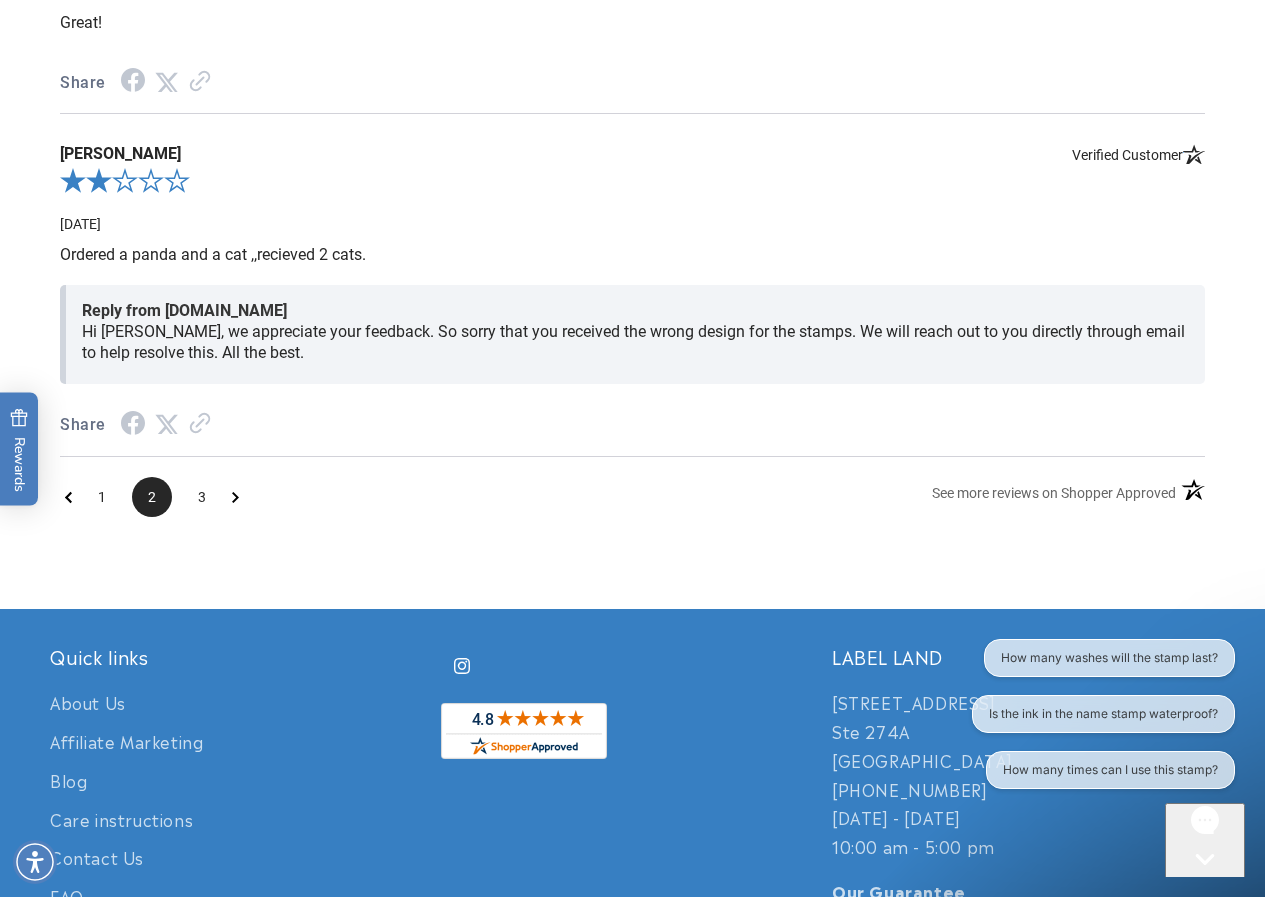 click 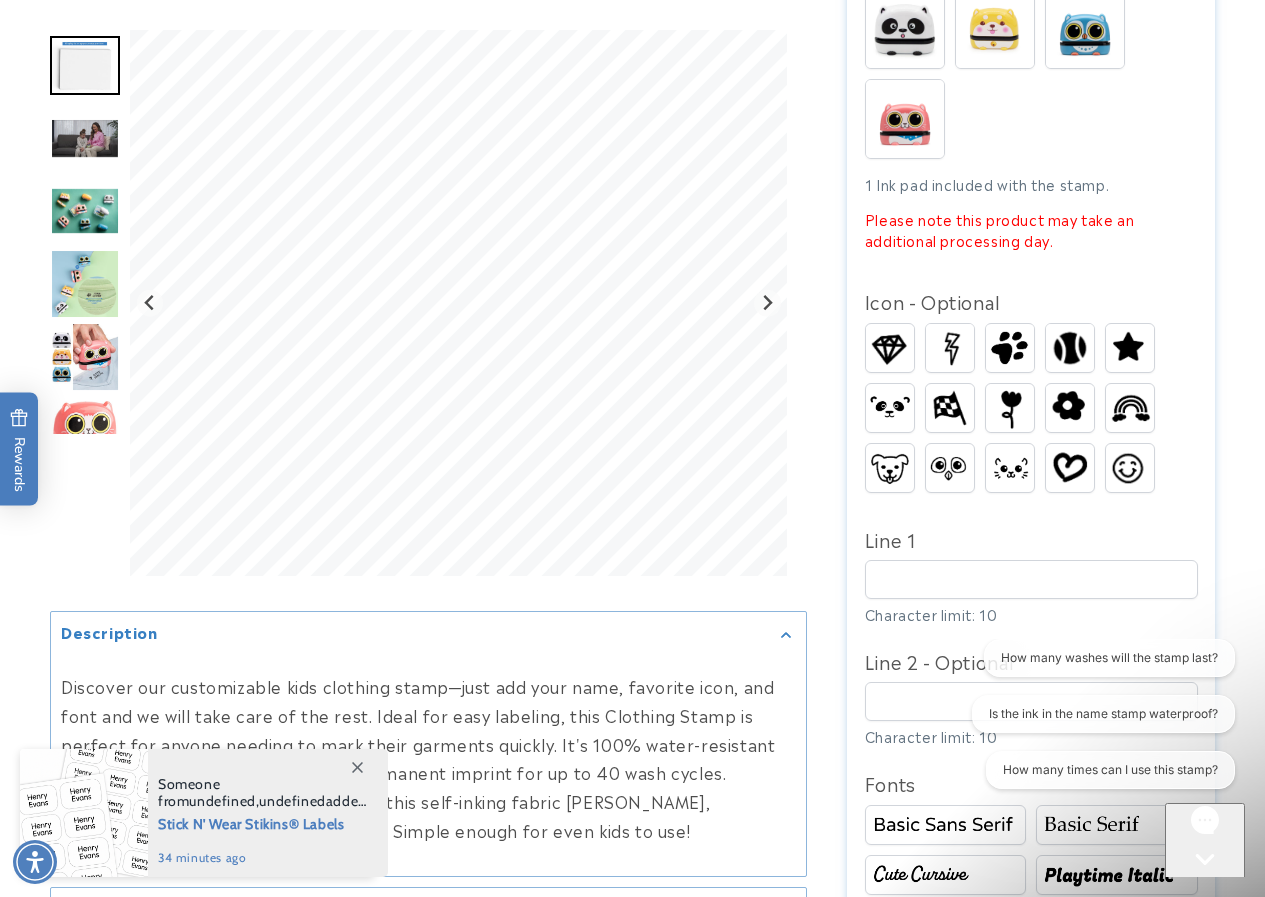 scroll, scrollTop: 800, scrollLeft: 0, axis: vertical 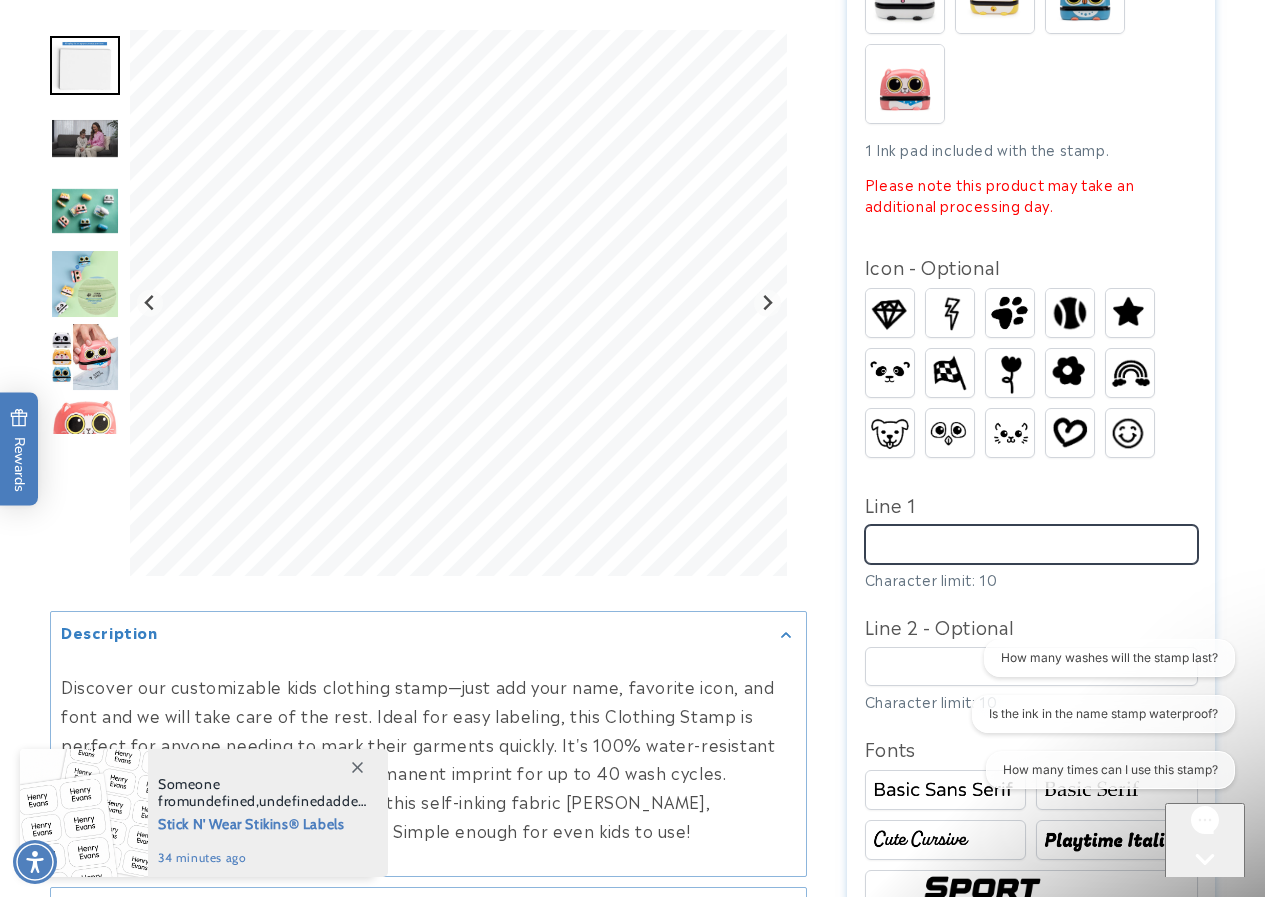 click on "Line 1" at bounding box center (1031, 544) 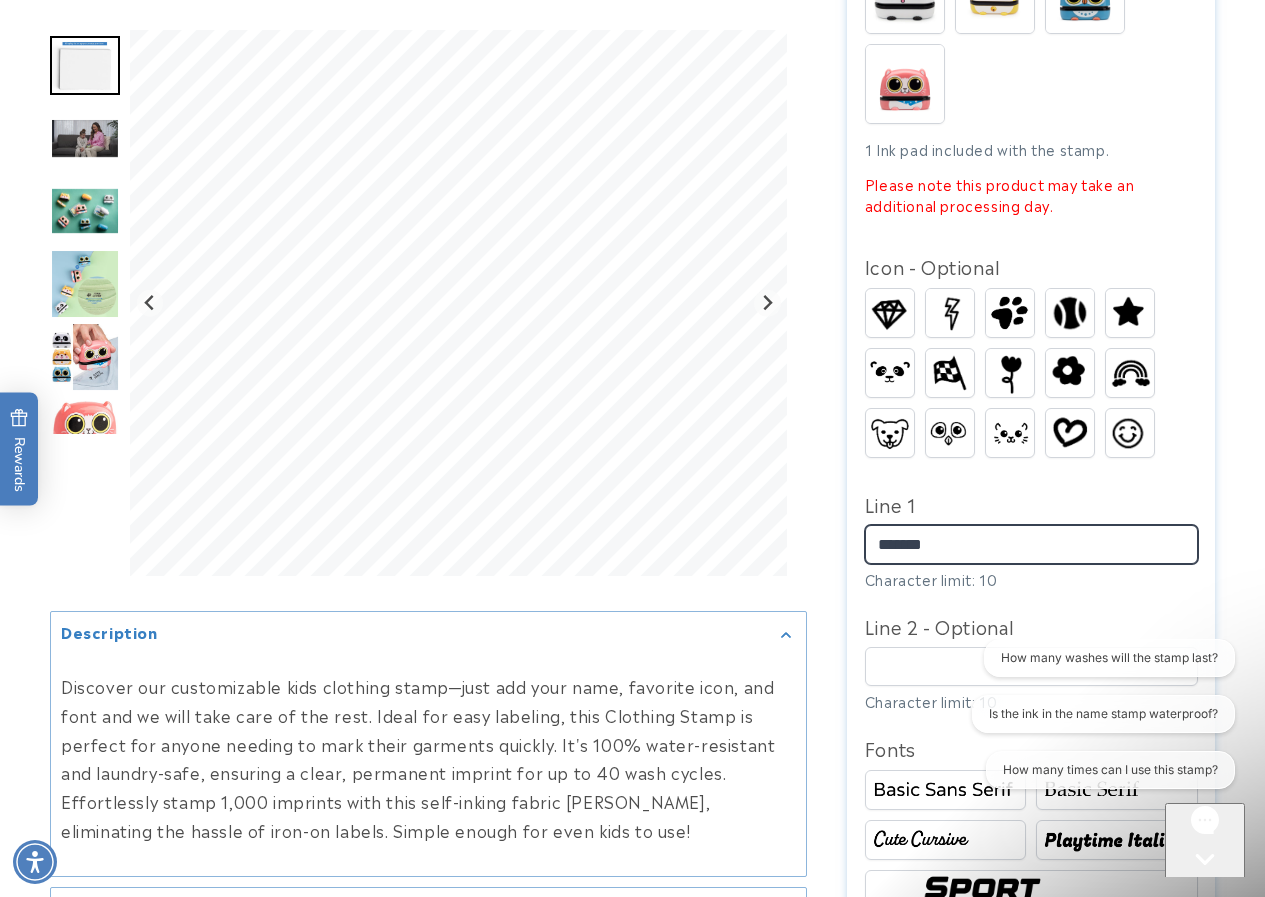 type on "*******" 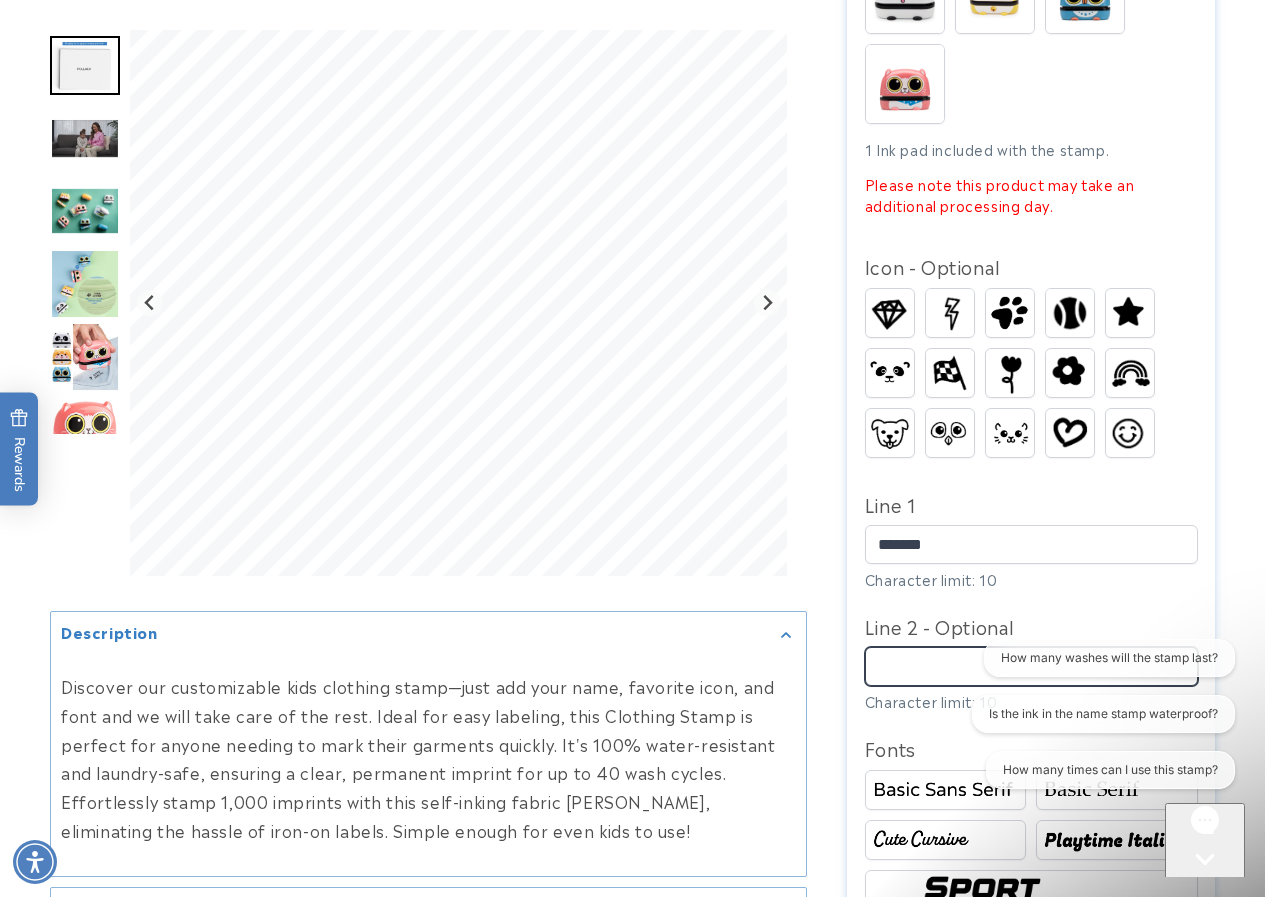 click on "Line 2 - Optional" at bounding box center (1031, 666) 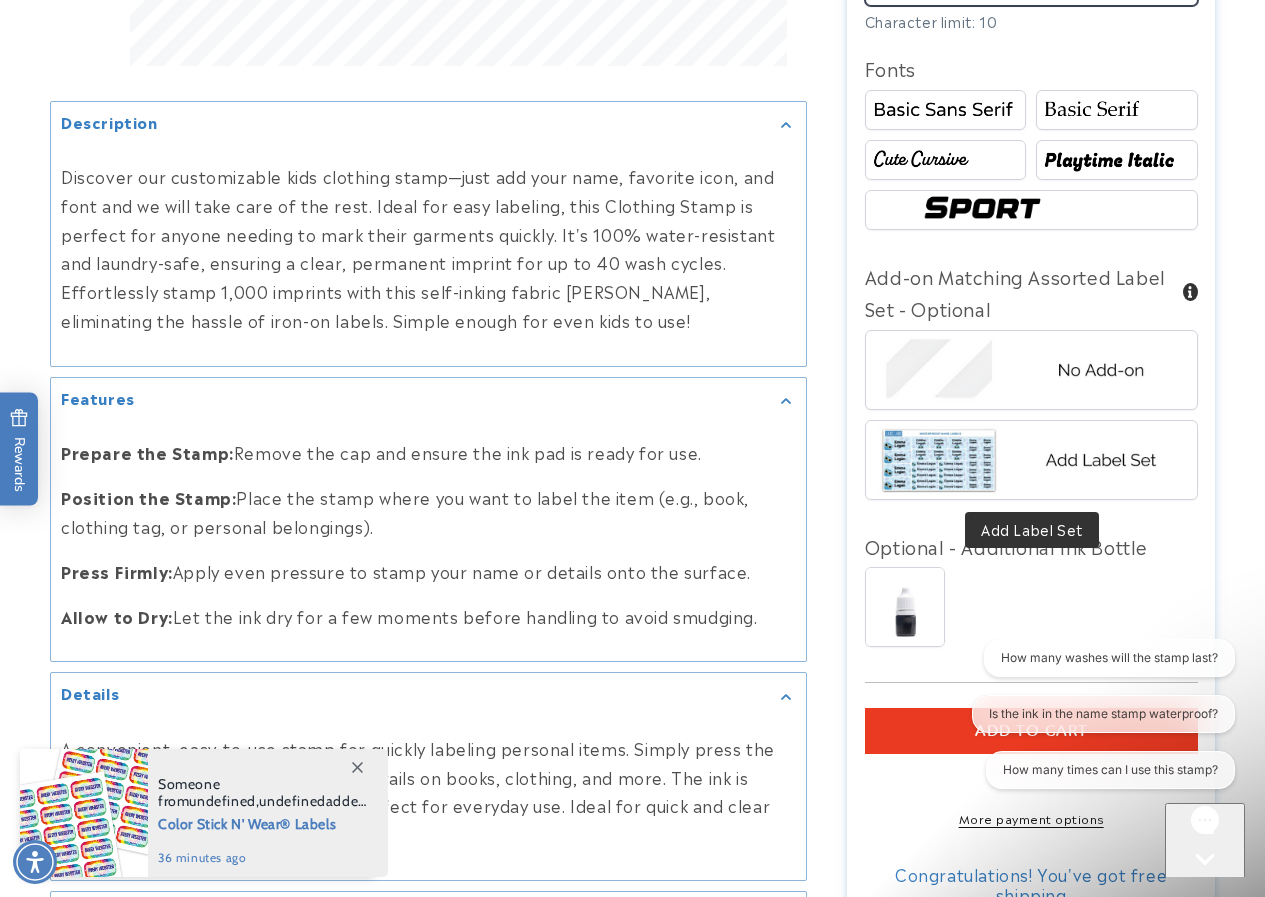 scroll, scrollTop: 1500, scrollLeft: 0, axis: vertical 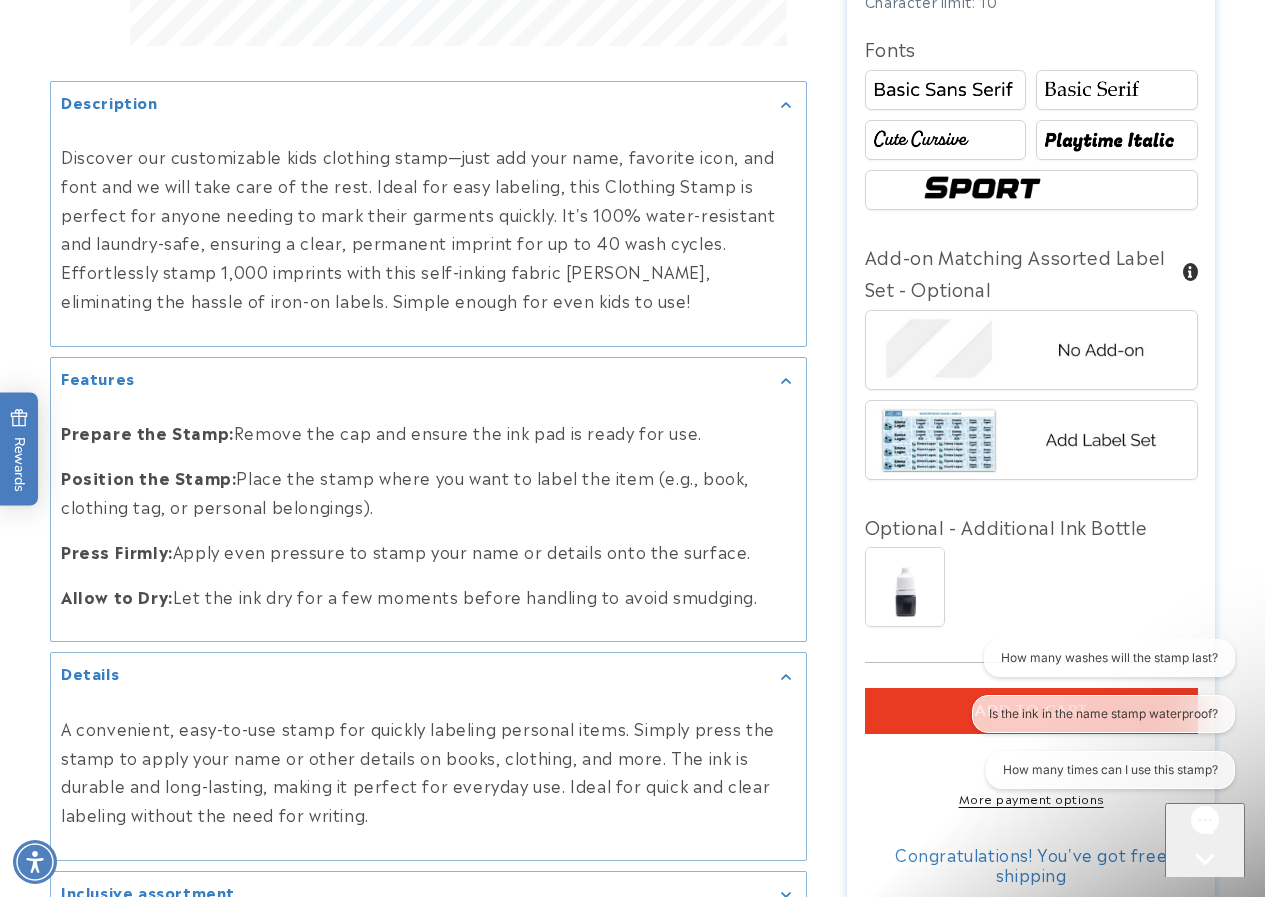 click at bounding box center (1031, 350) 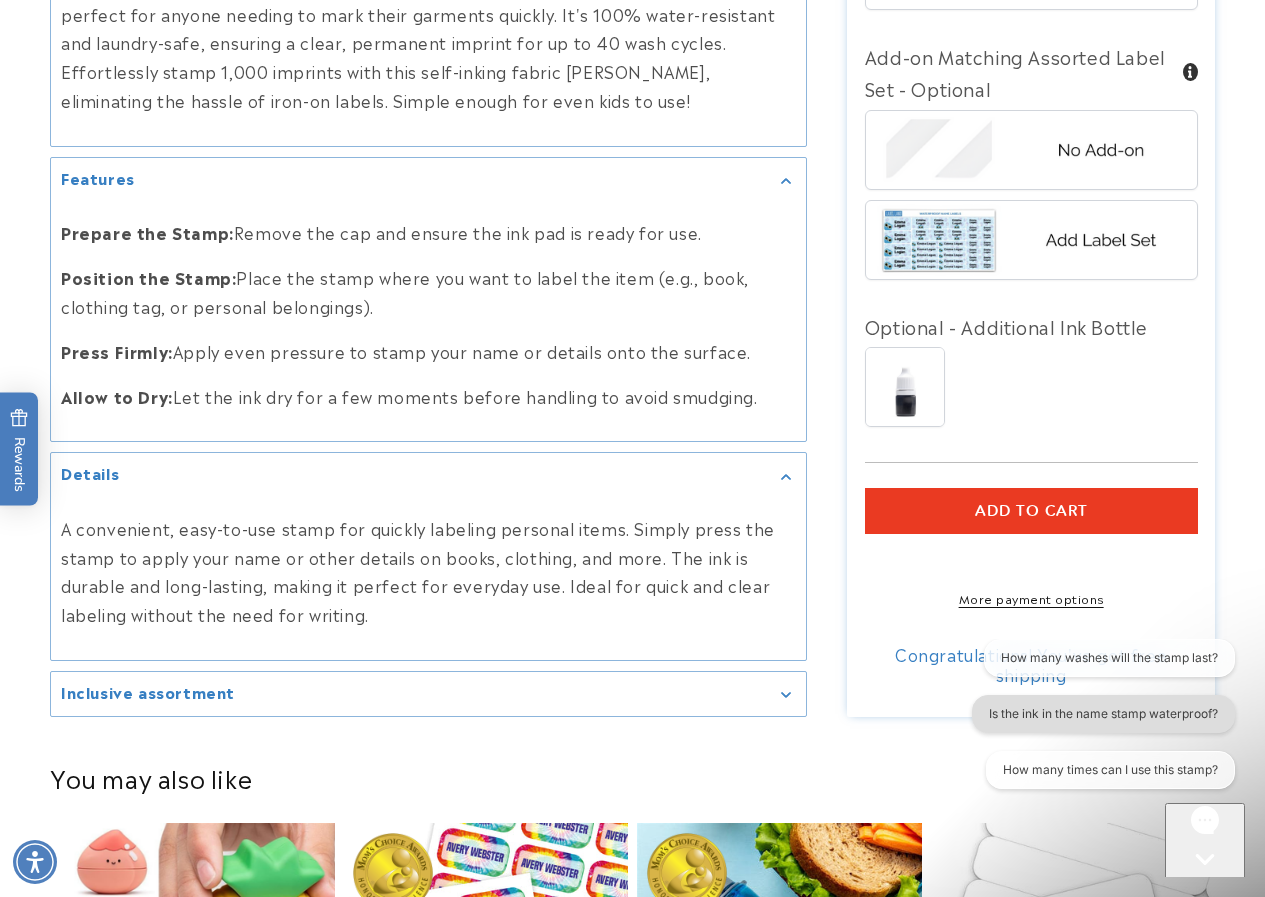 scroll, scrollTop: 1800, scrollLeft: 0, axis: vertical 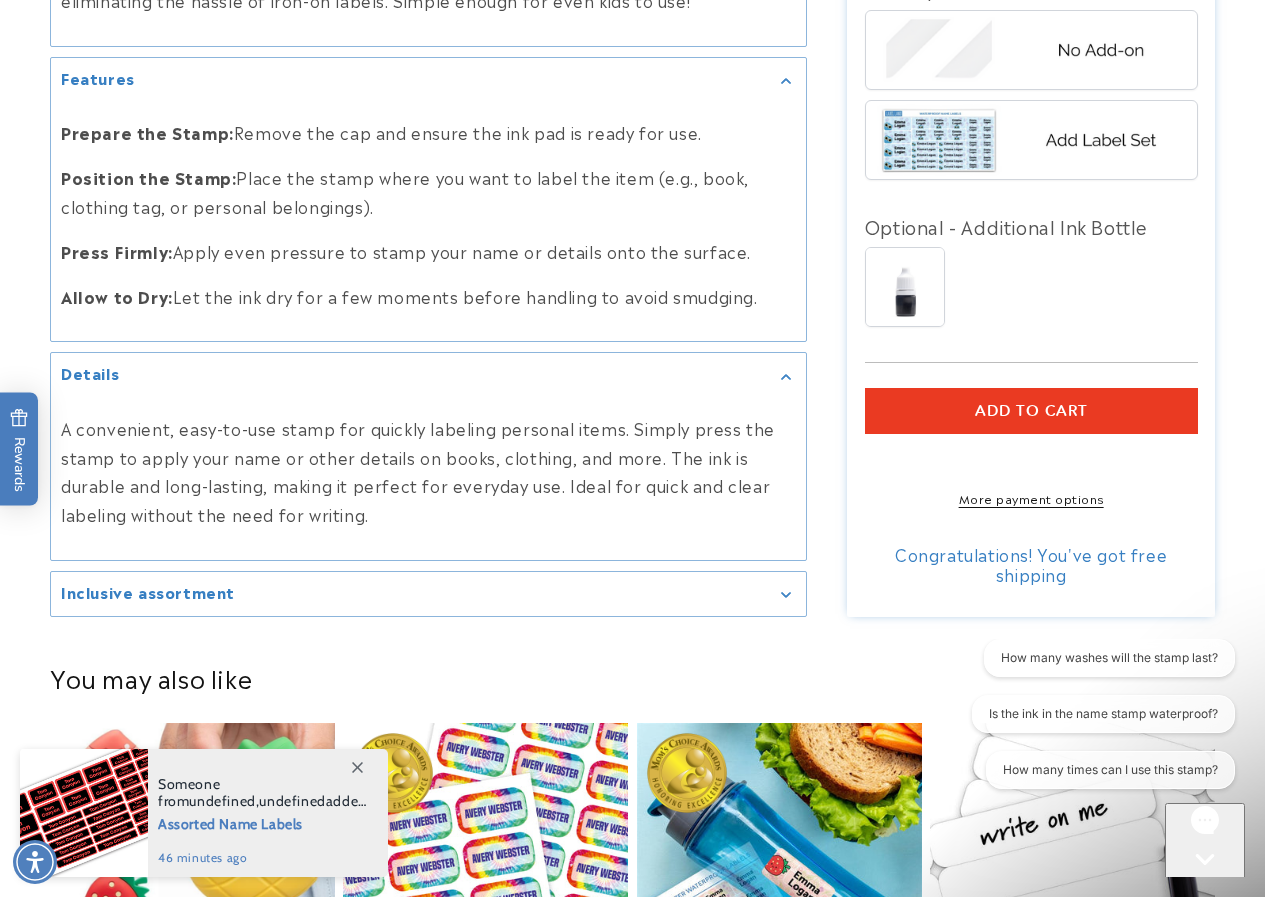 click on "Add to cart" at bounding box center [1031, 411] 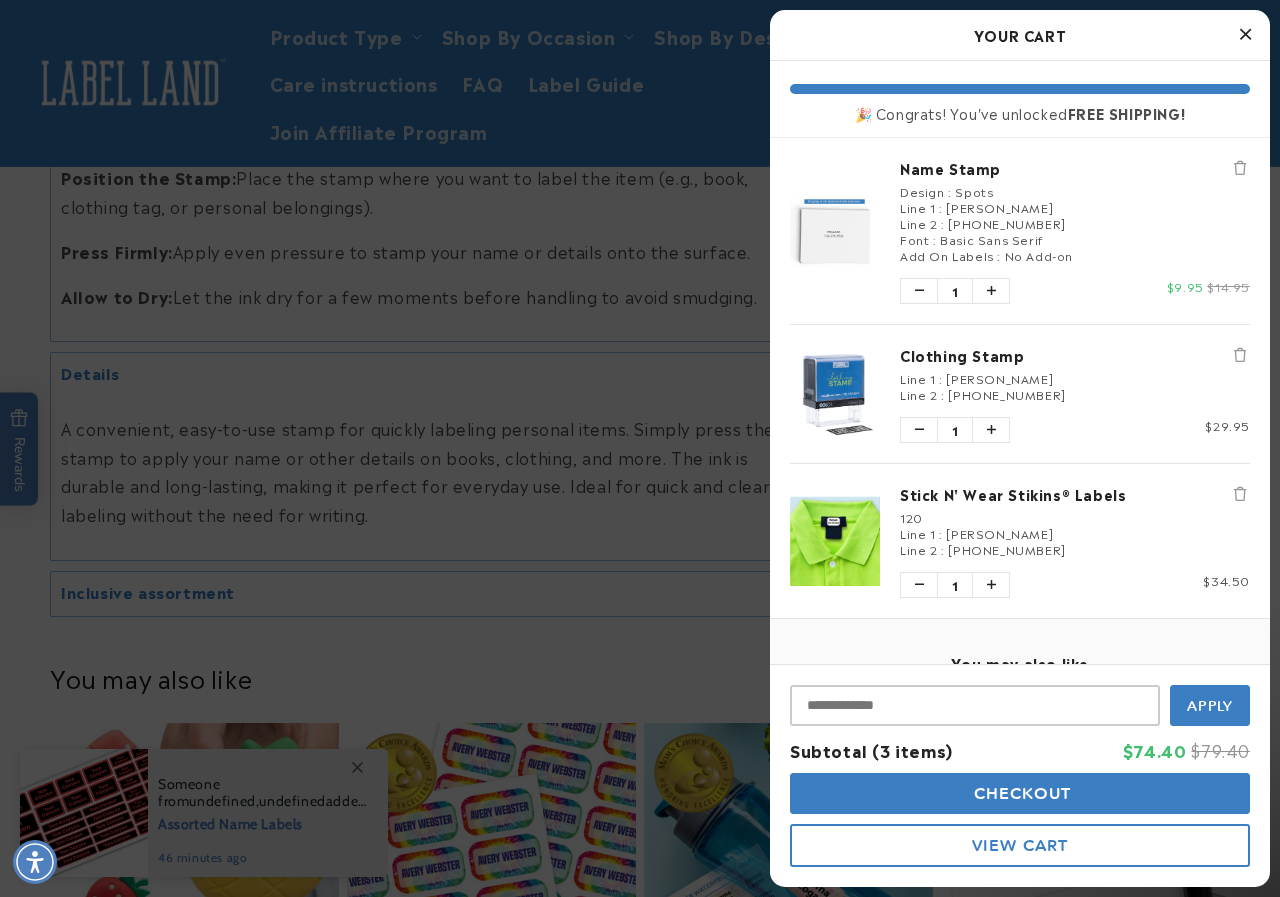 click at bounding box center [835, 394] 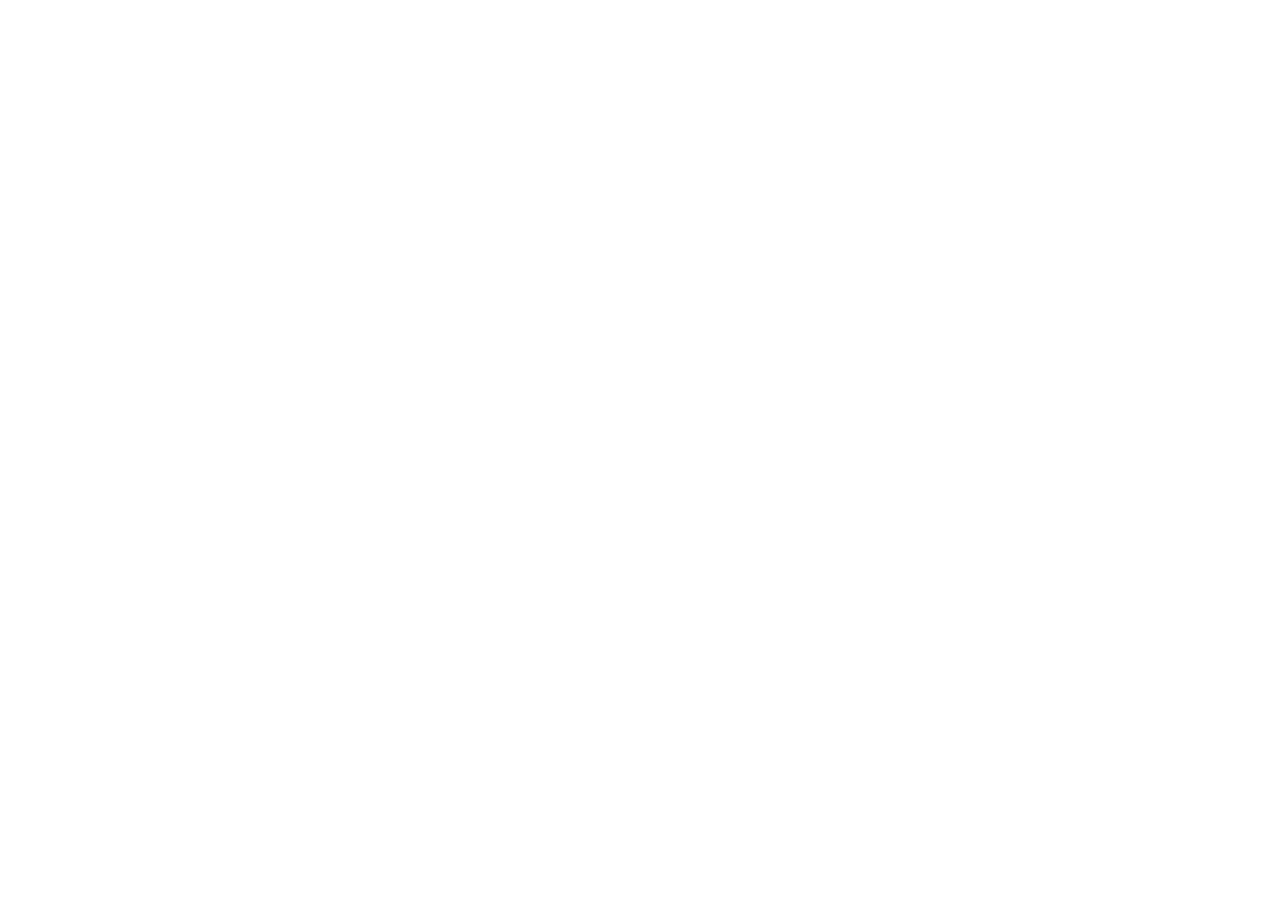 scroll, scrollTop: 0, scrollLeft: 0, axis: both 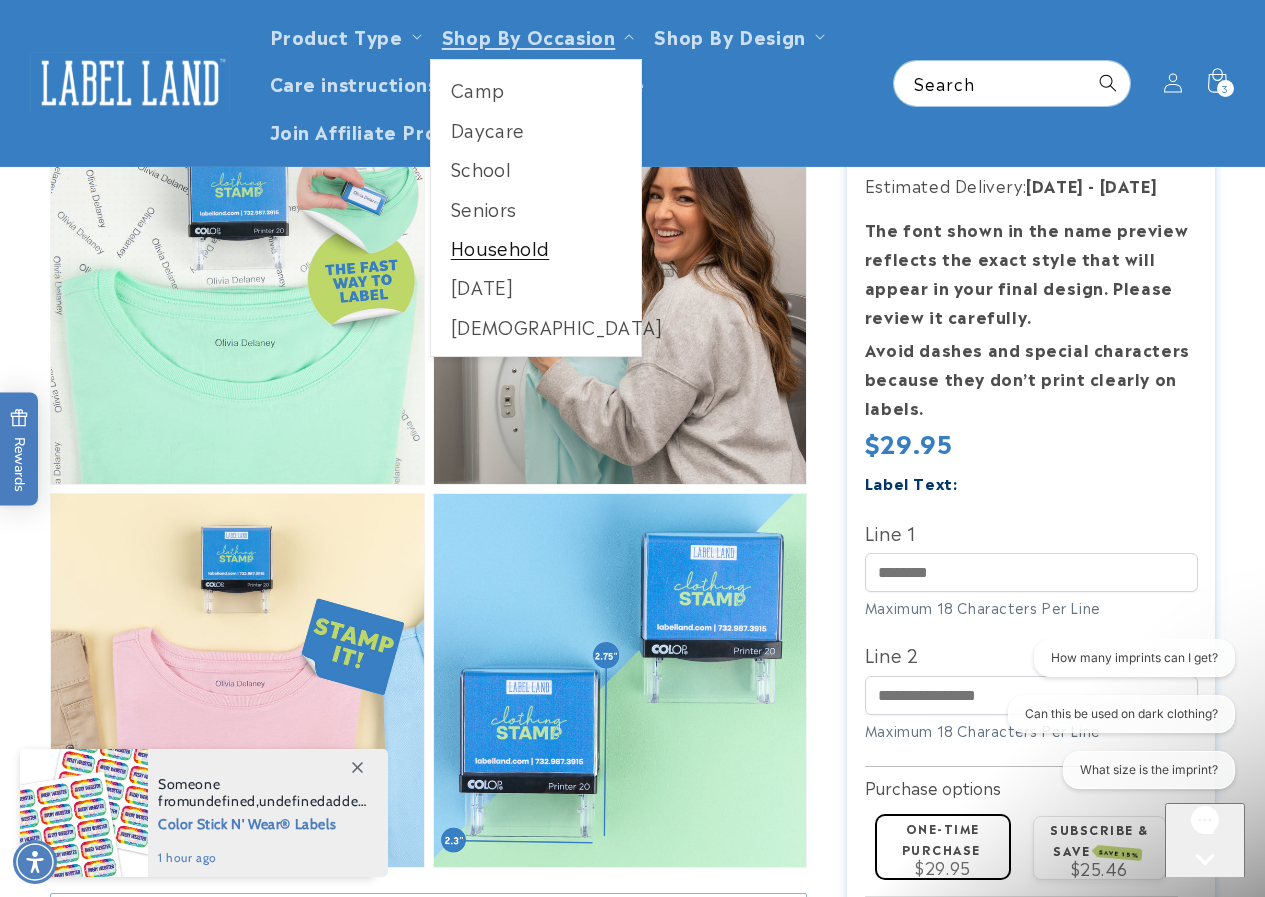 click on "Household" at bounding box center [536, 247] 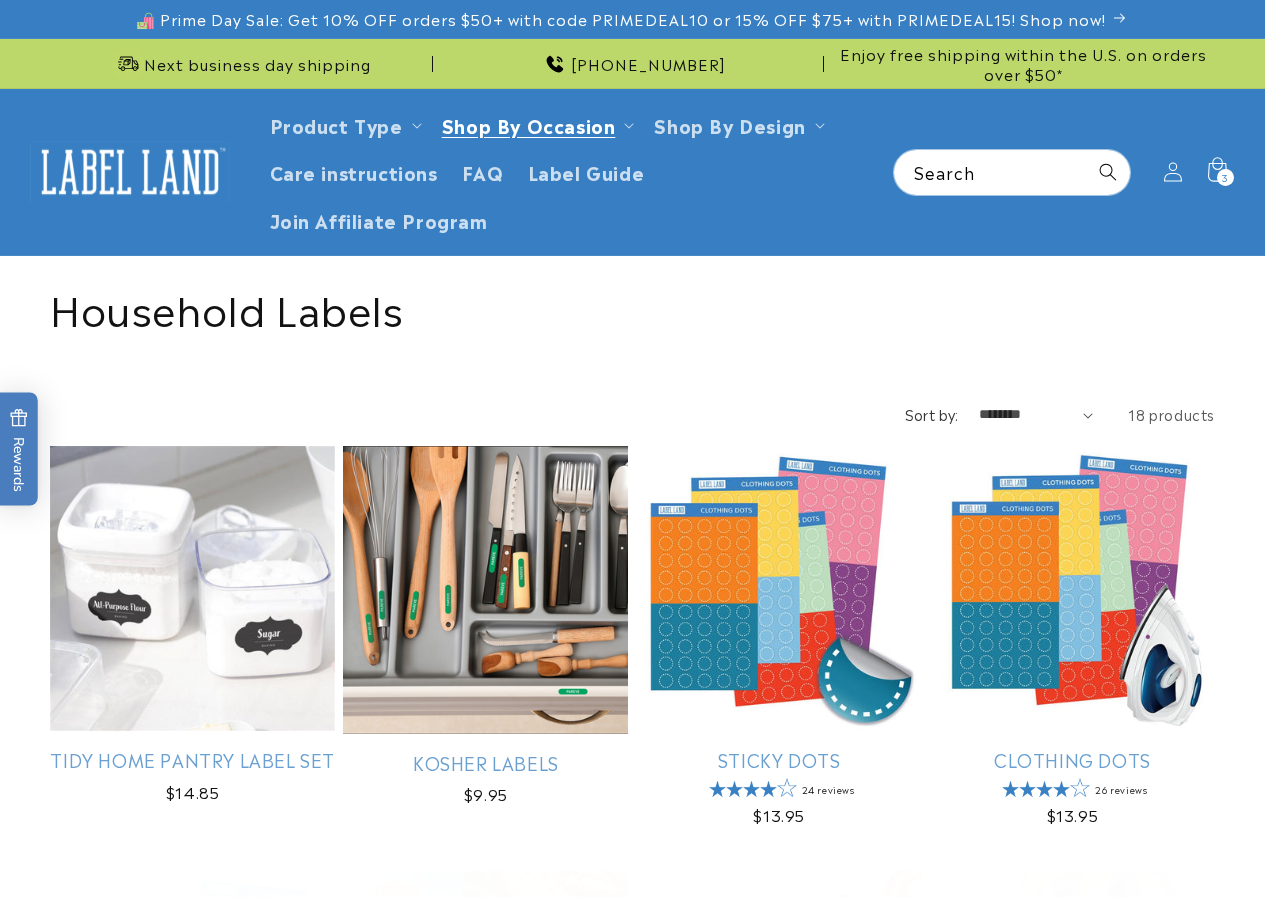 scroll, scrollTop: 0, scrollLeft: 0, axis: both 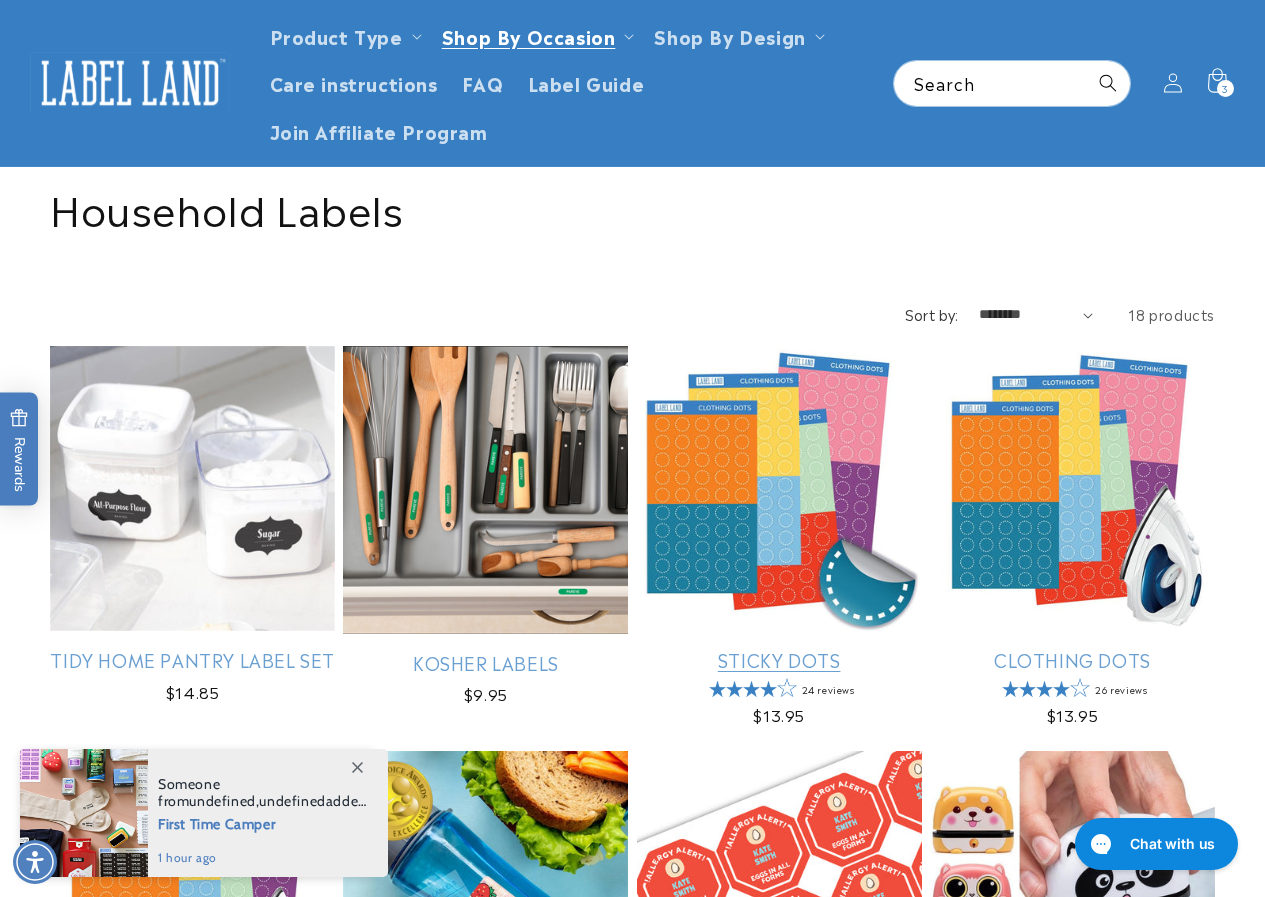 click on "Sticky Dots" at bounding box center [779, 659] 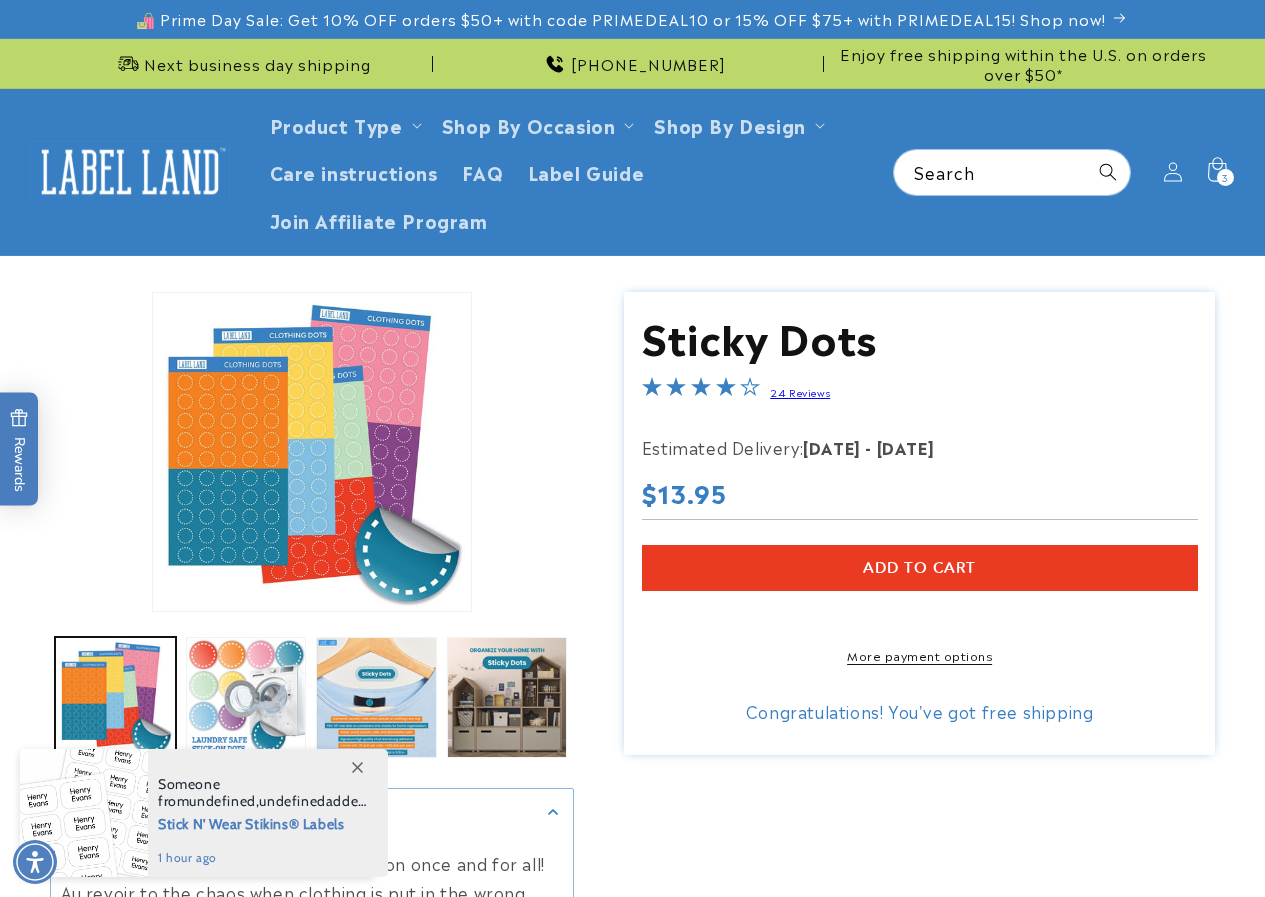 scroll, scrollTop: 200, scrollLeft: 0, axis: vertical 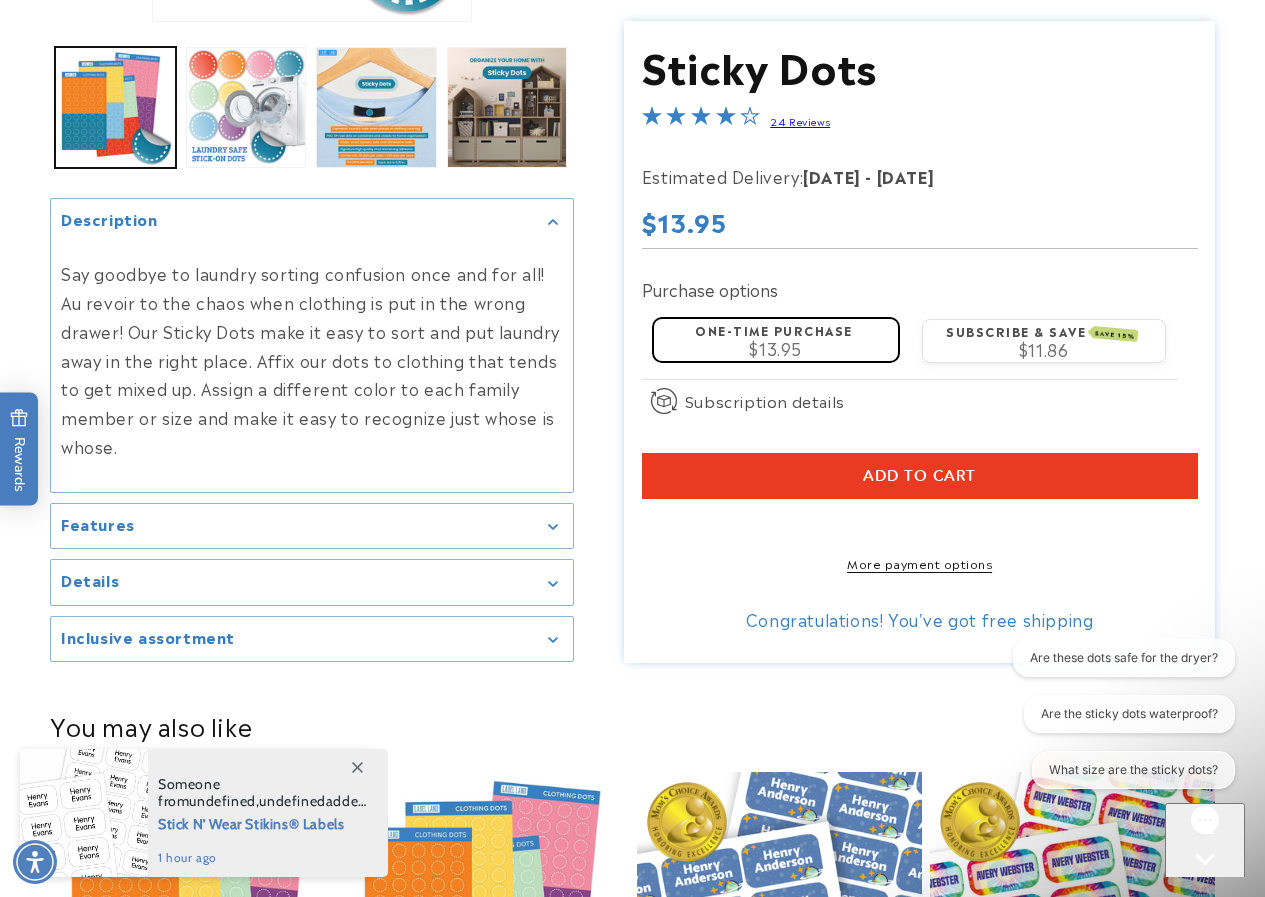 click on "Features" at bounding box center (312, 526) 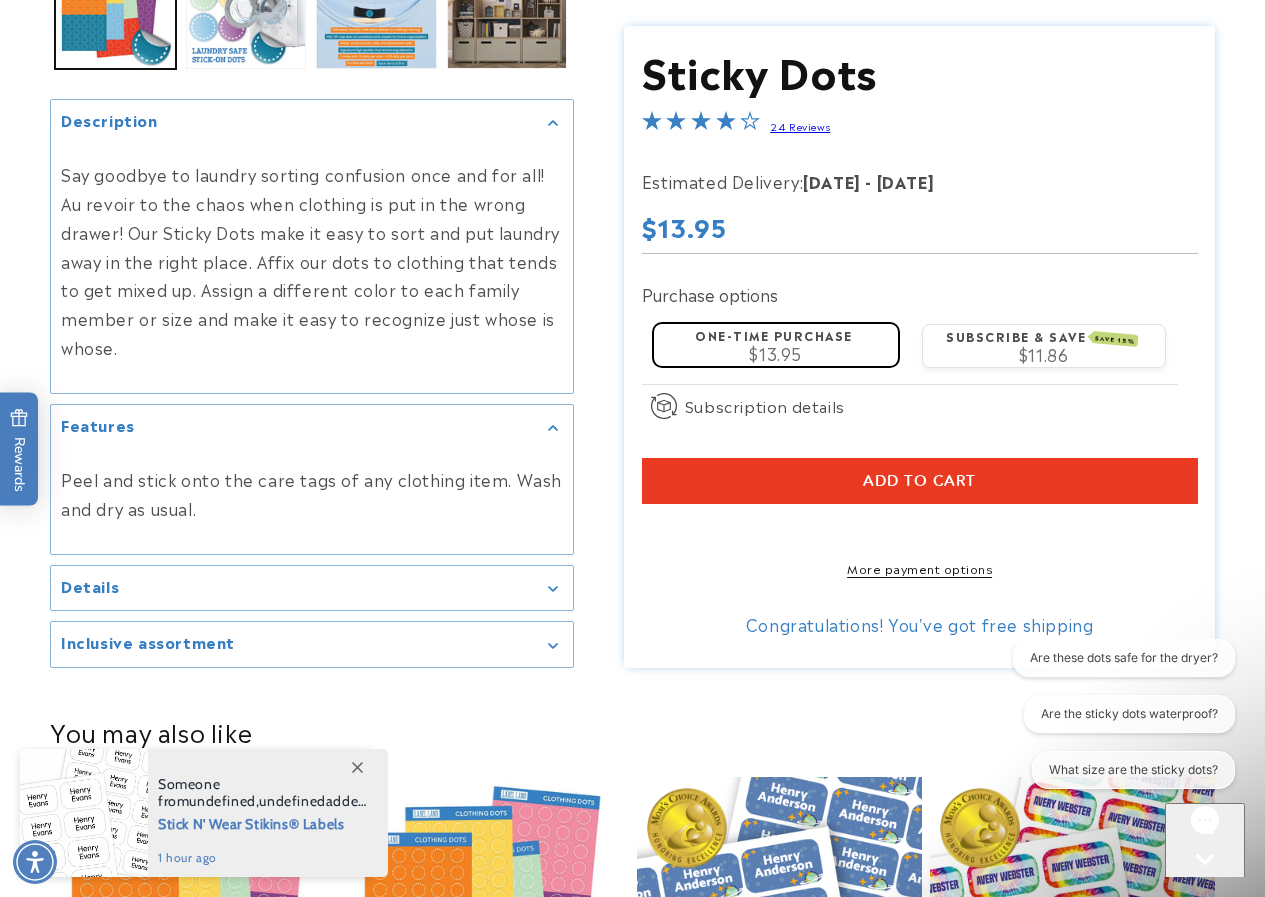 scroll, scrollTop: 700, scrollLeft: 0, axis: vertical 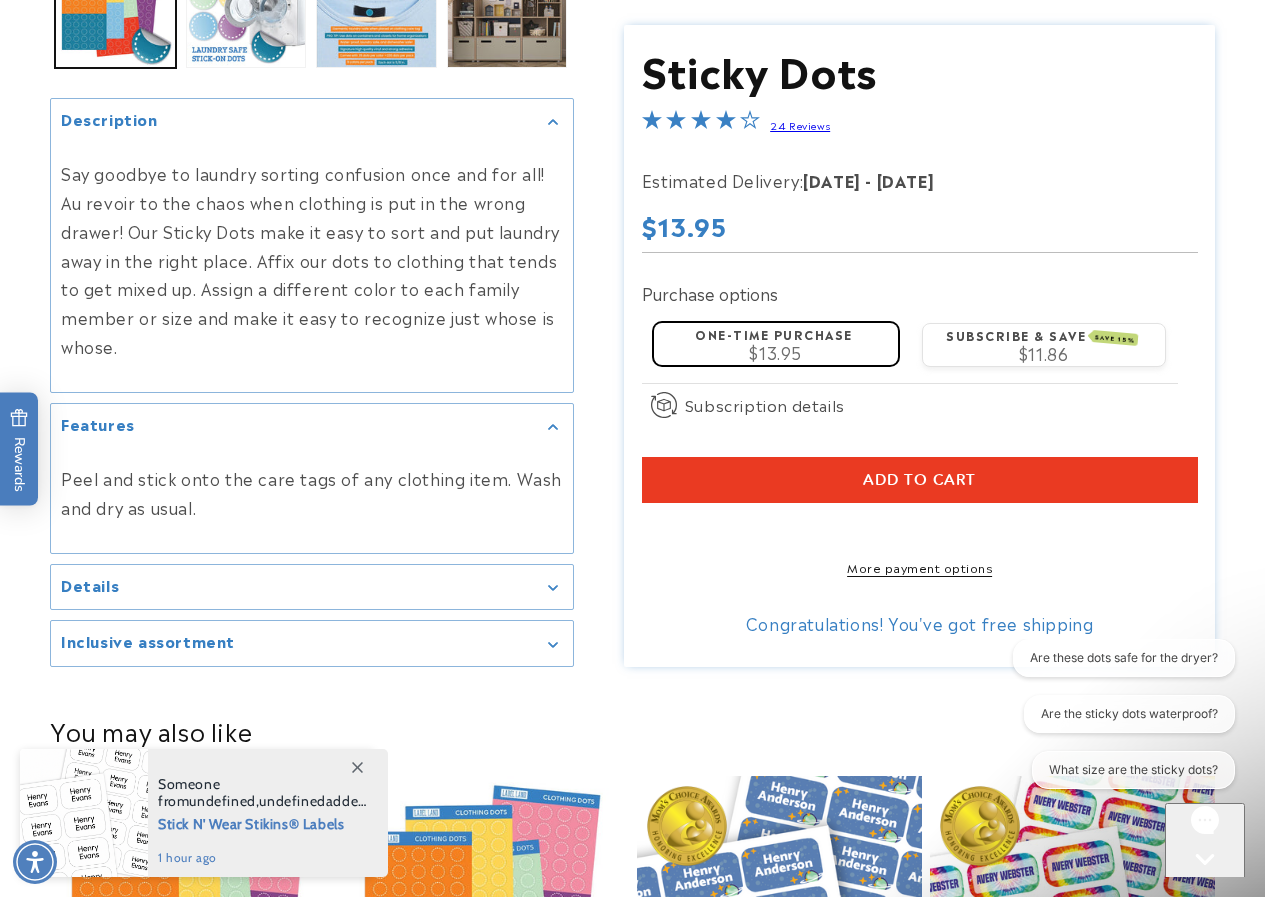 click on "Details" at bounding box center (312, 587) 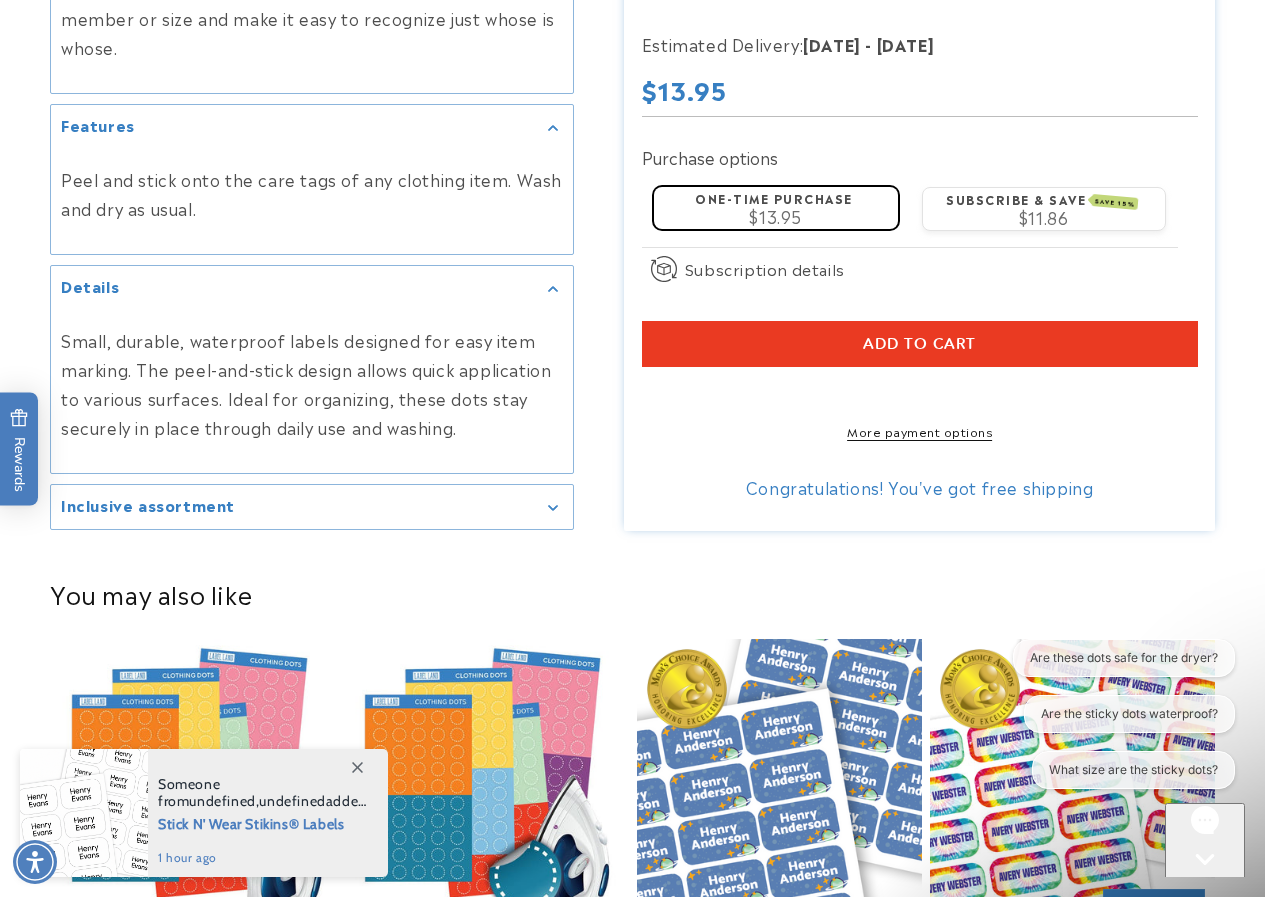 scroll, scrollTop: 1000, scrollLeft: 0, axis: vertical 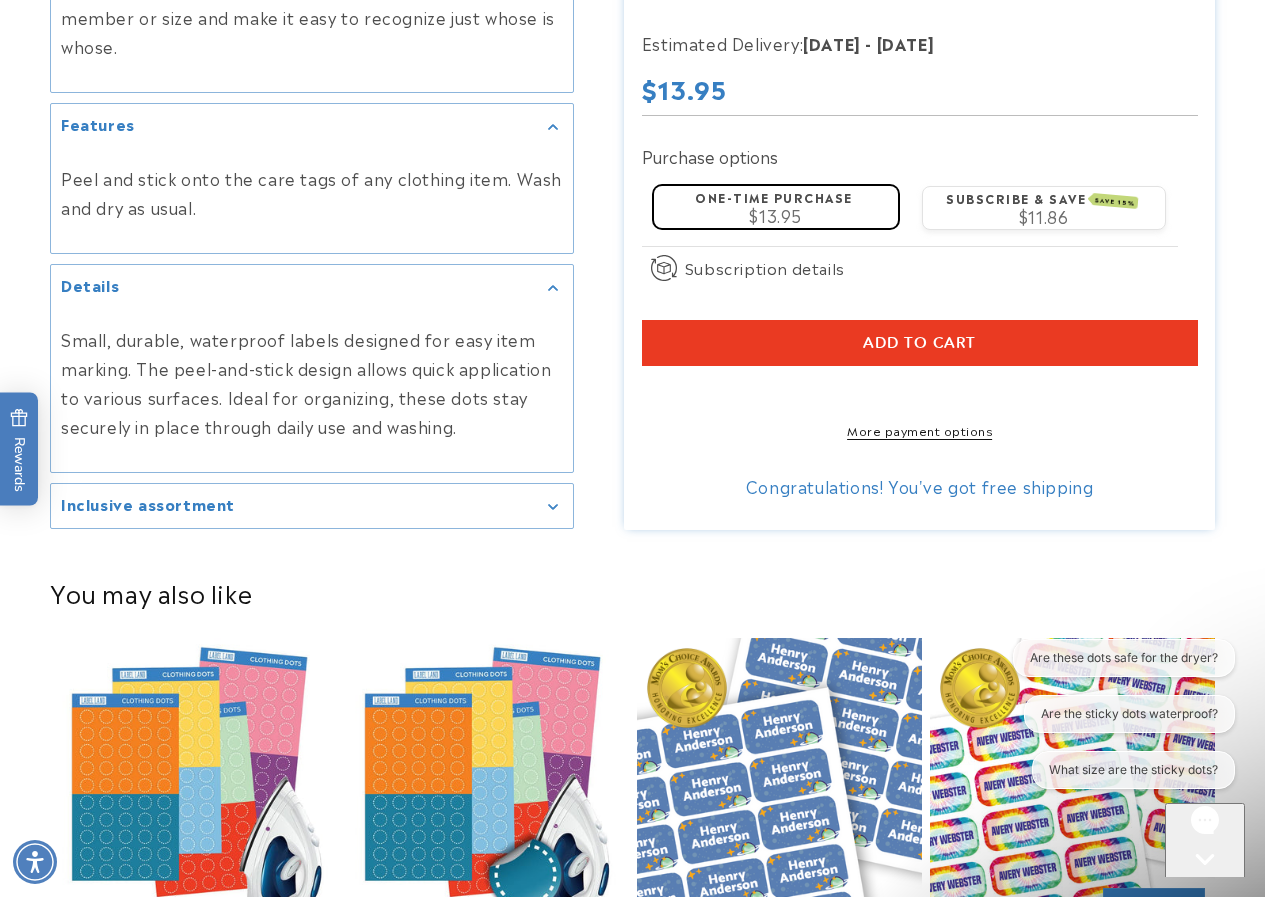 click on "Inclusive assortment" at bounding box center (312, 506) 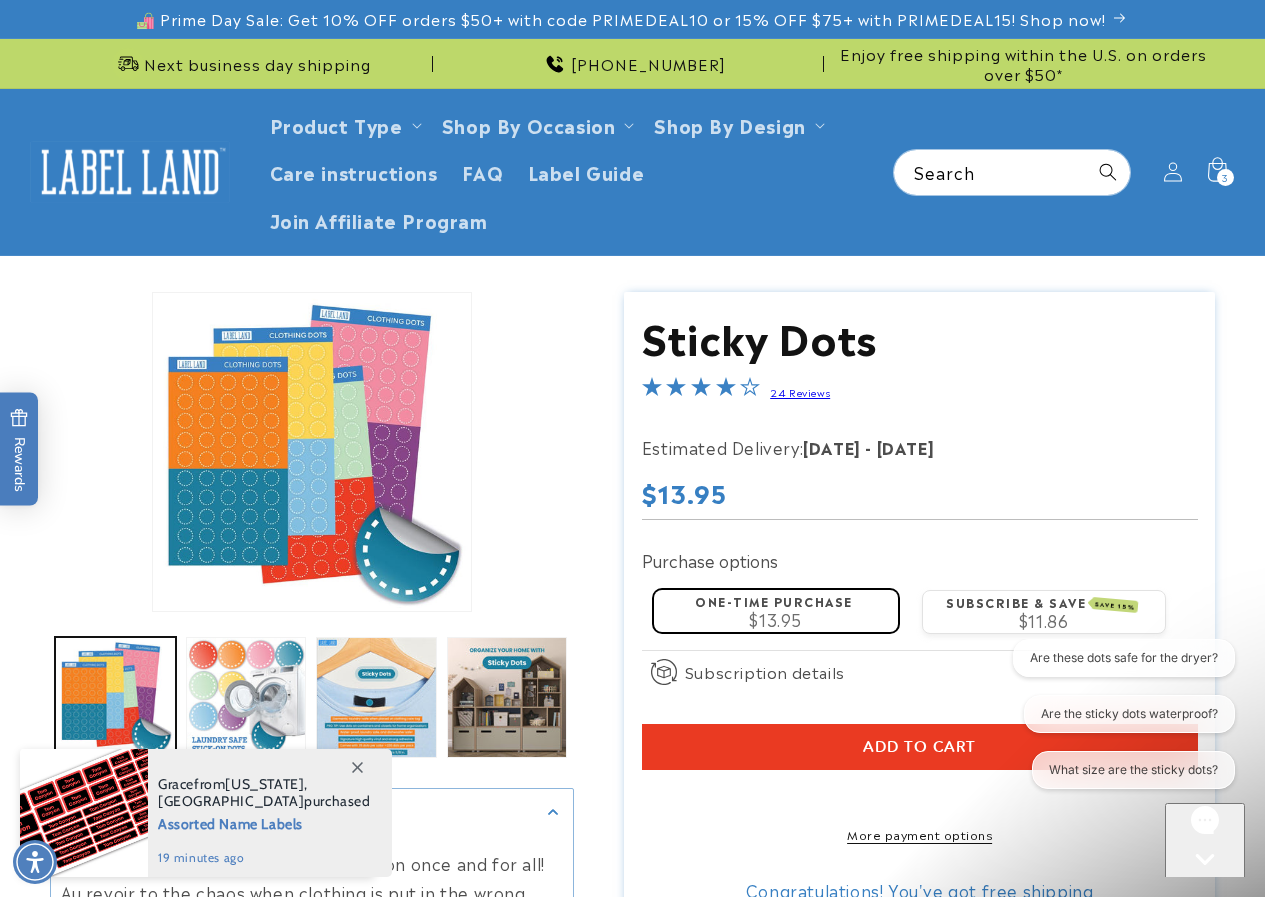 scroll, scrollTop: 100, scrollLeft: 0, axis: vertical 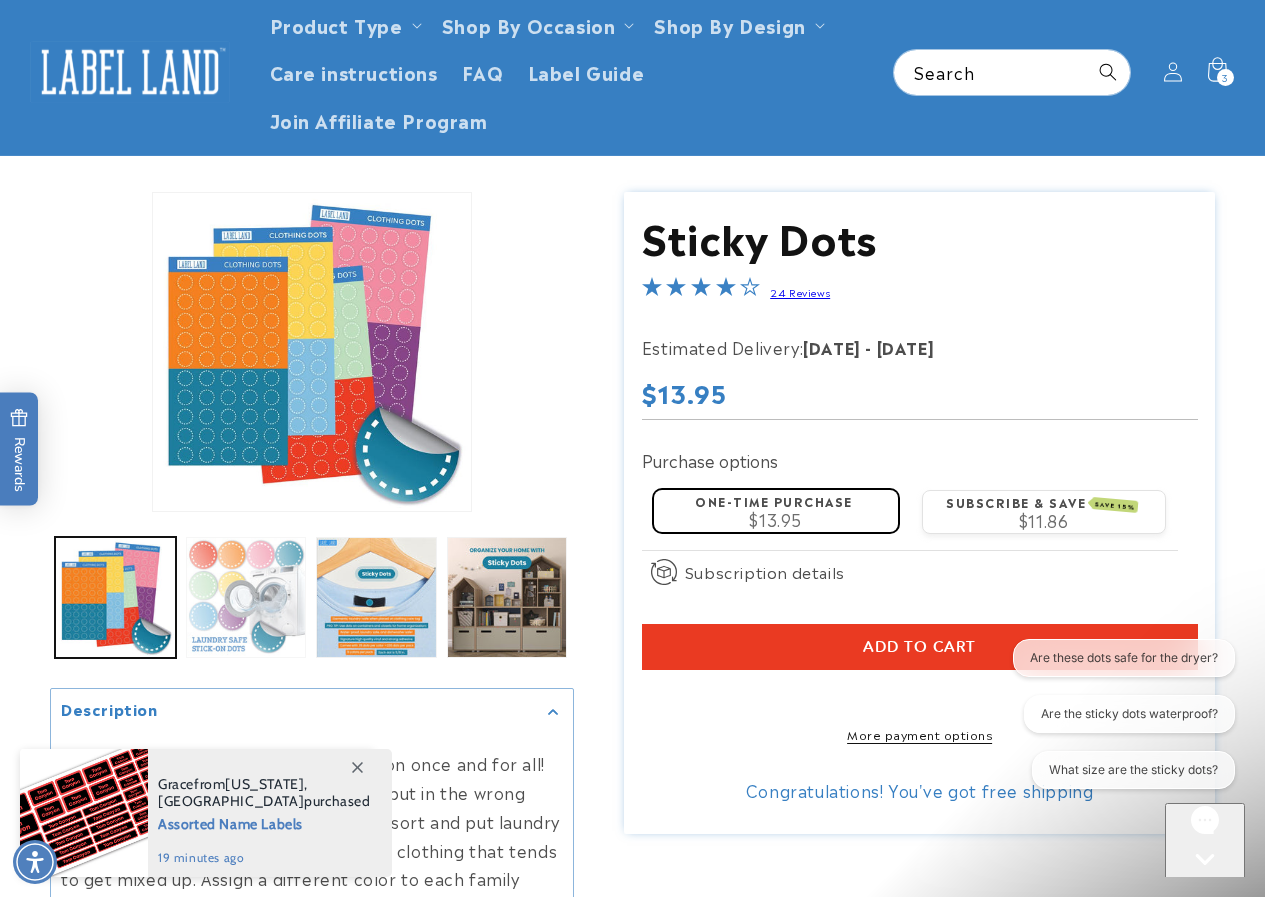 click at bounding box center [246, 597] 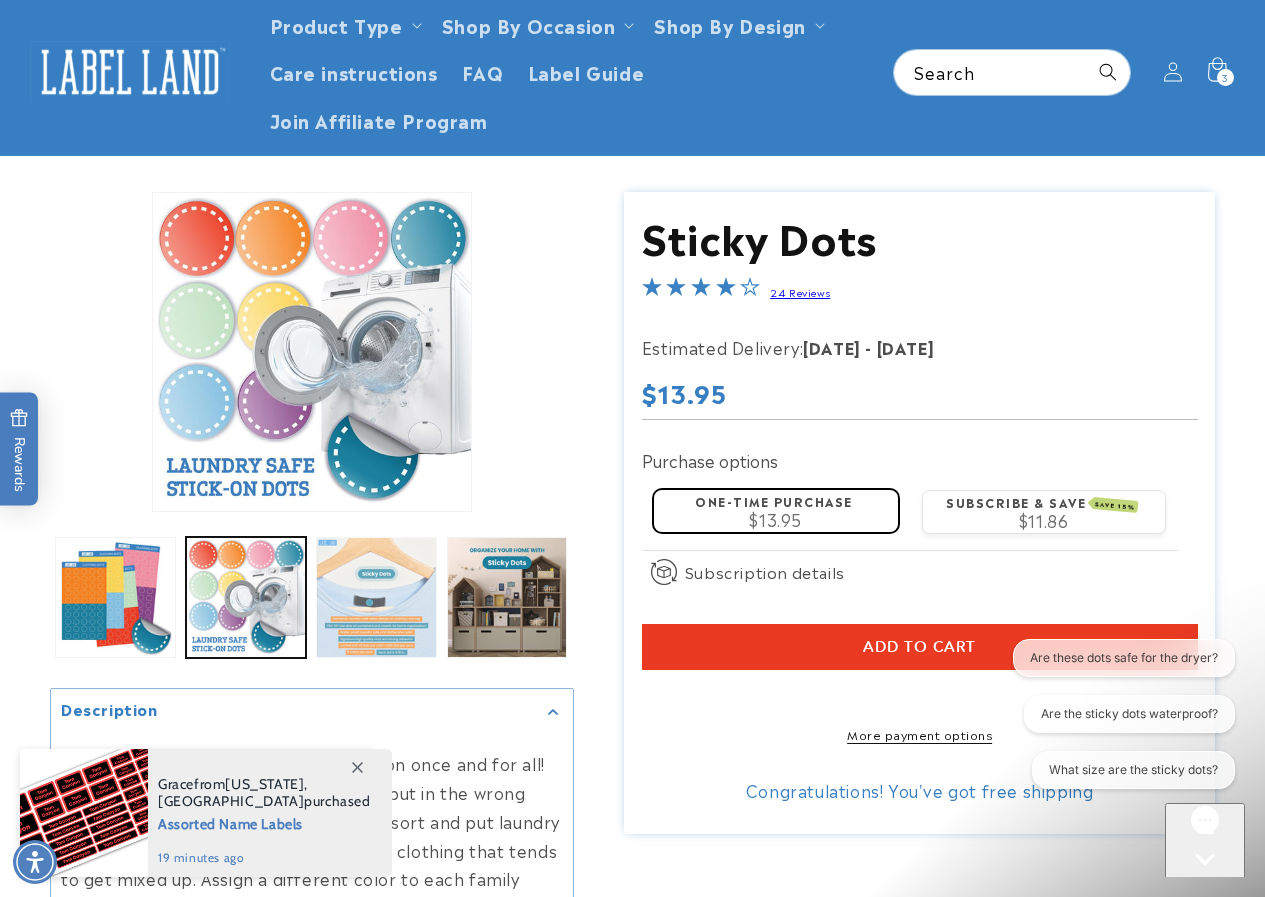 click at bounding box center [376, 597] 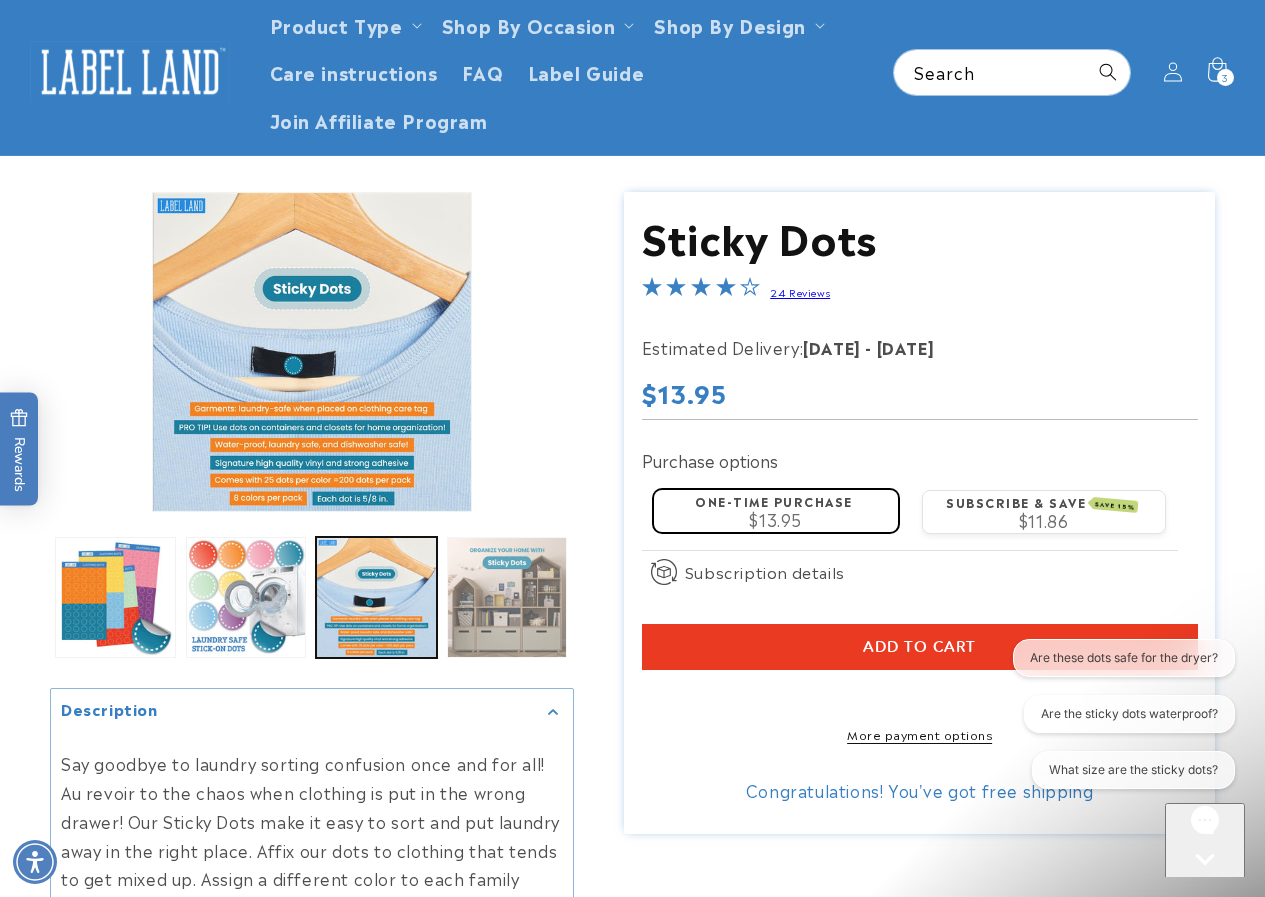 click at bounding box center (507, 597) 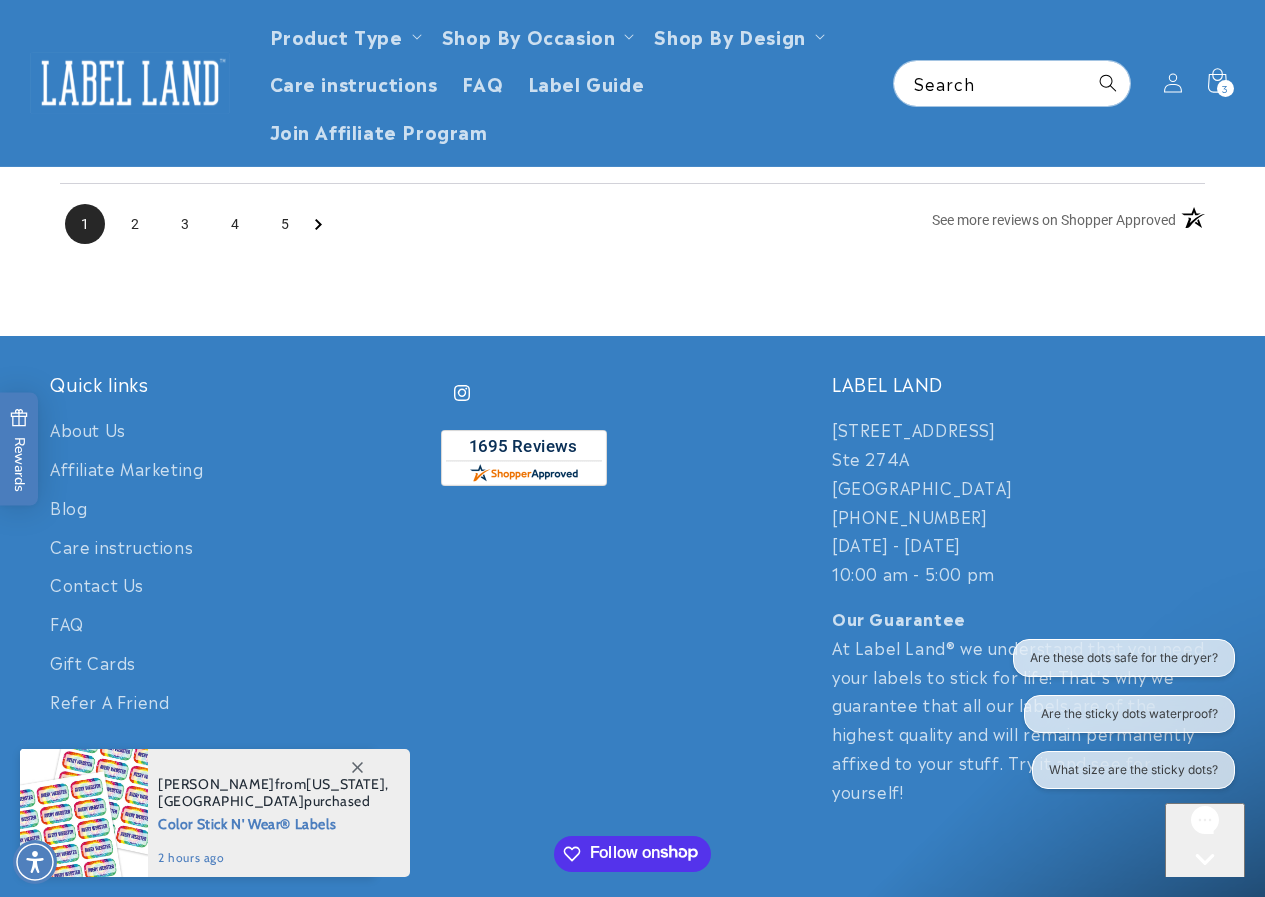 scroll, scrollTop: 3300, scrollLeft: 0, axis: vertical 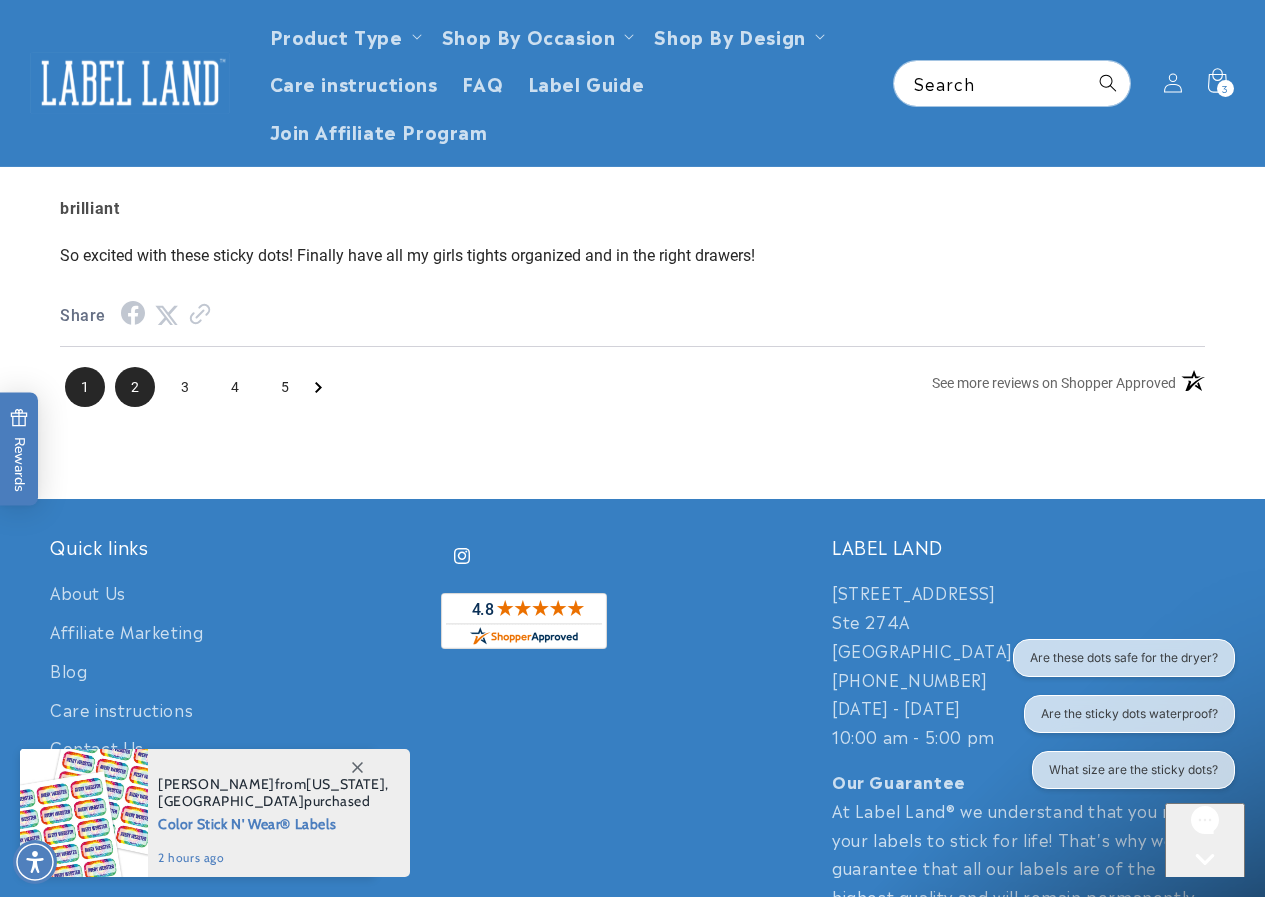 click on "2" at bounding box center [135, 387] 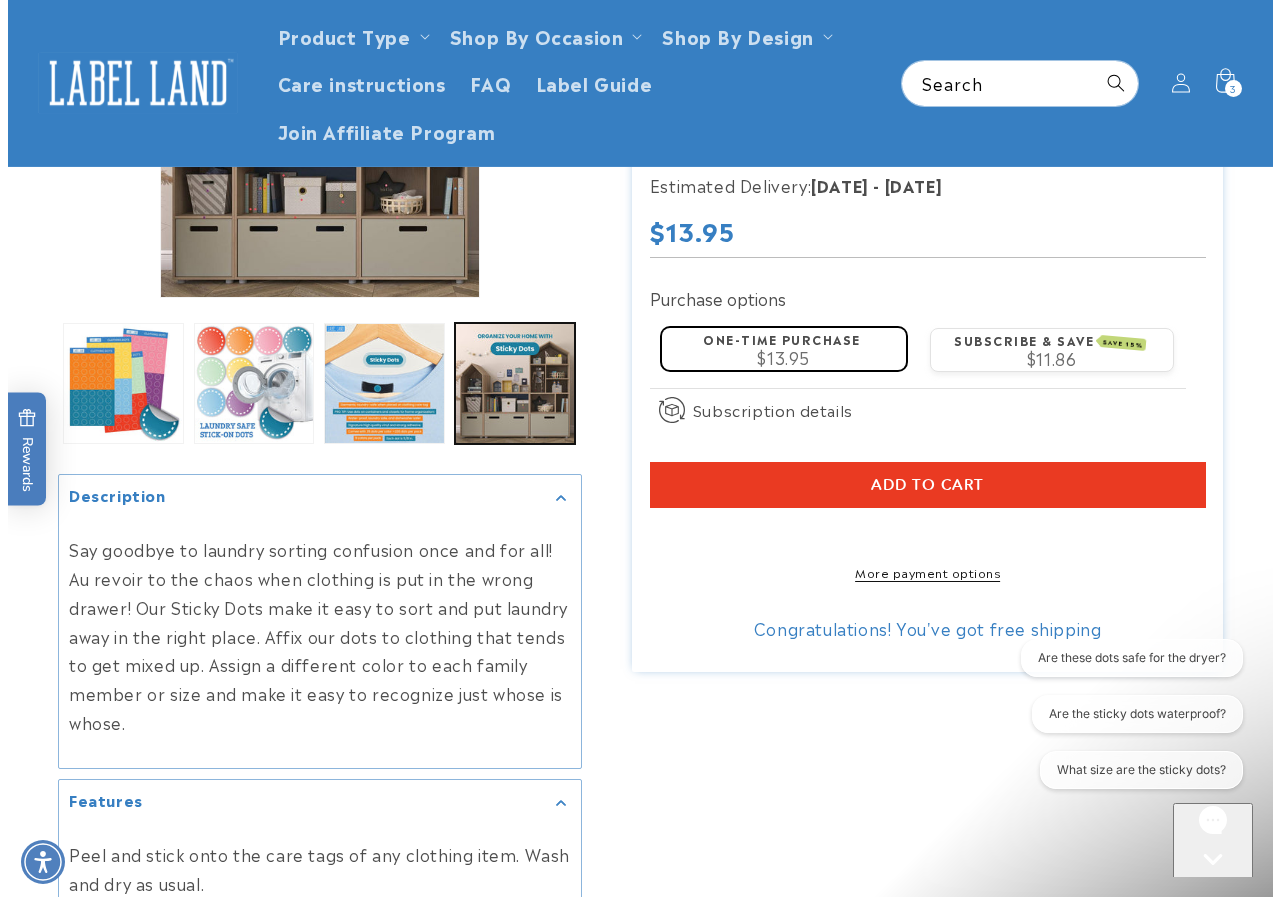 scroll, scrollTop: 0, scrollLeft: 0, axis: both 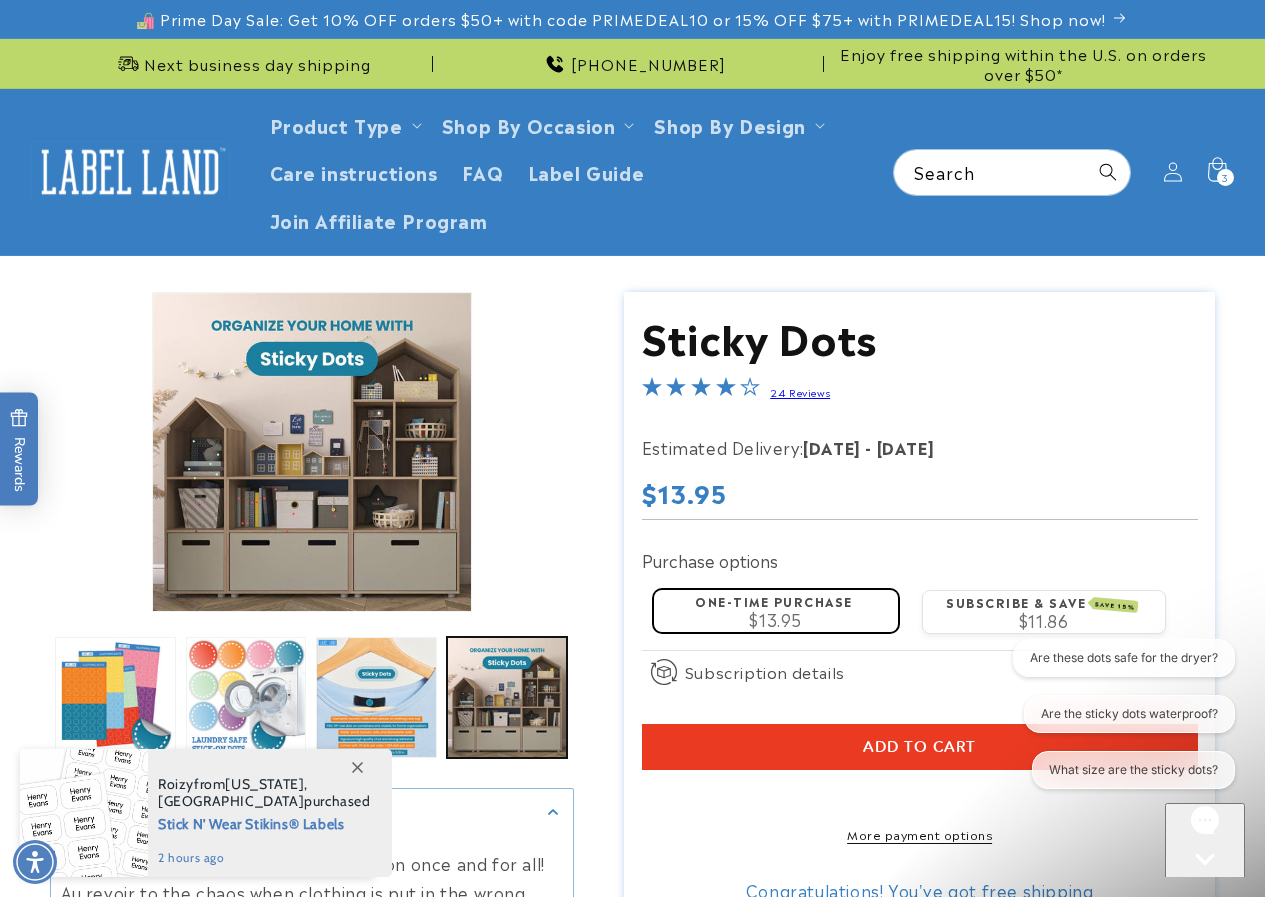 click on "Add to cart" at bounding box center [919, 747] 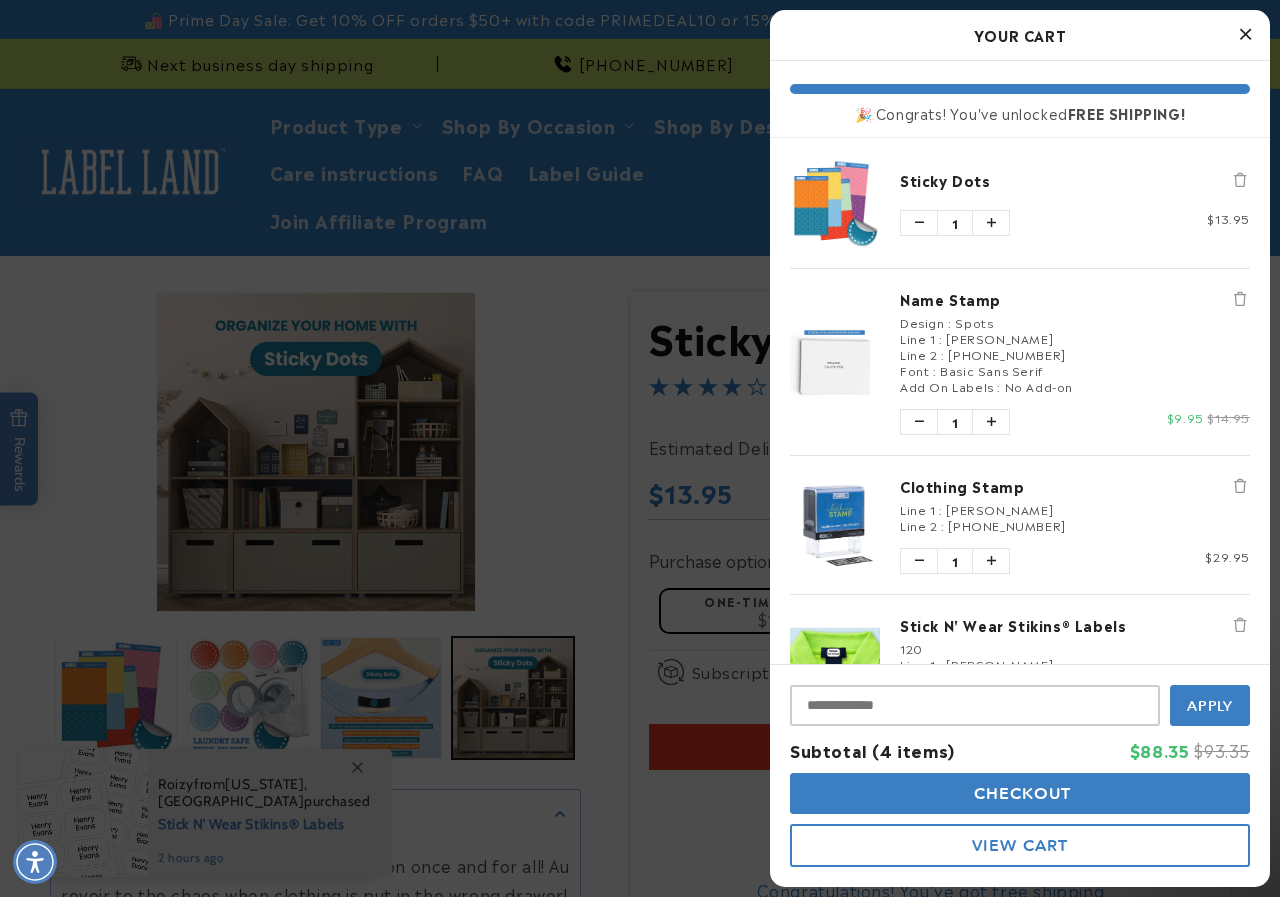 click on "View Cart" at bounding box center [1020, 845] 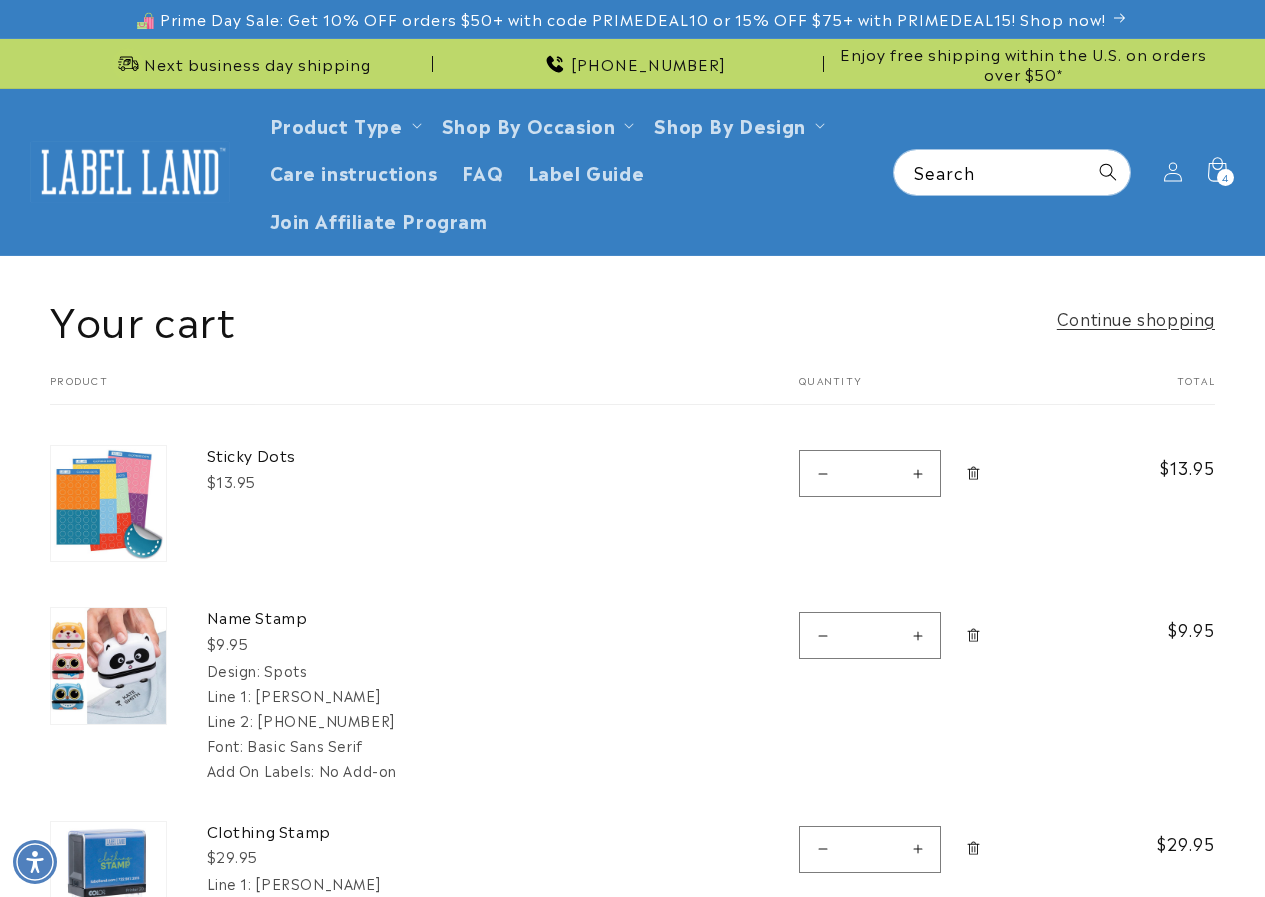 scroll, scrollTop: 0, scrollLeft: 0, axis: both 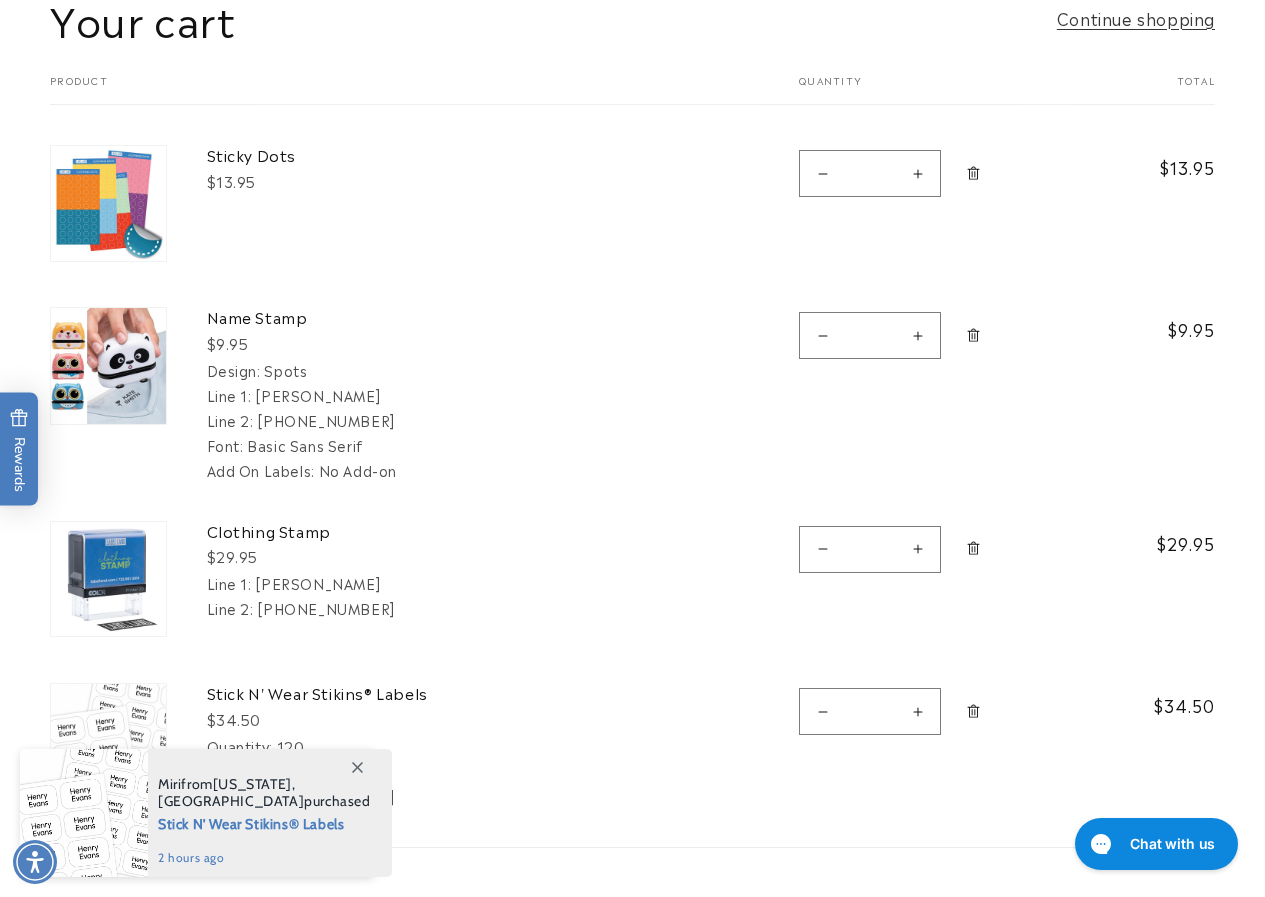 click 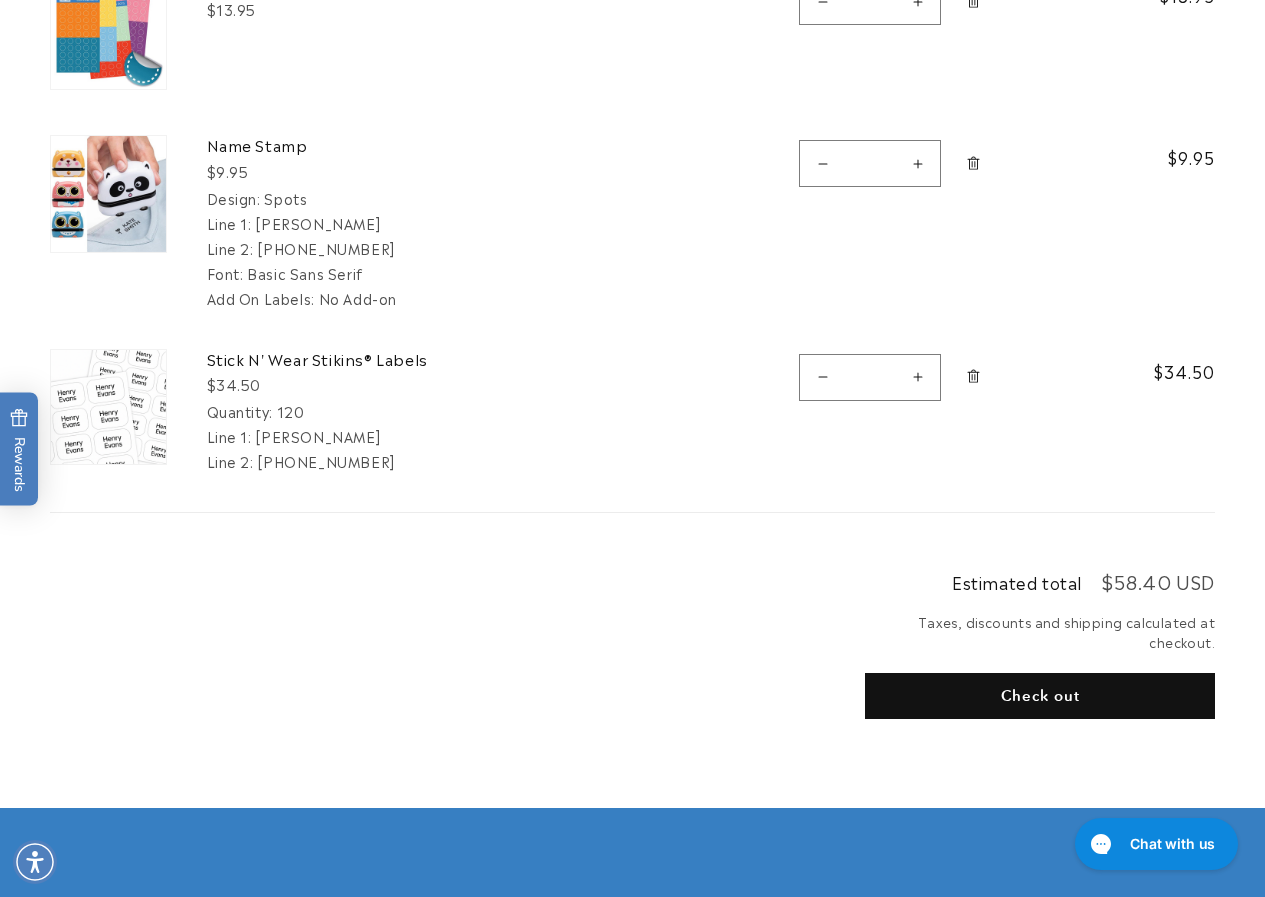 scroll, scrollTop: 500, scrollLeft: 0, axis: vertical 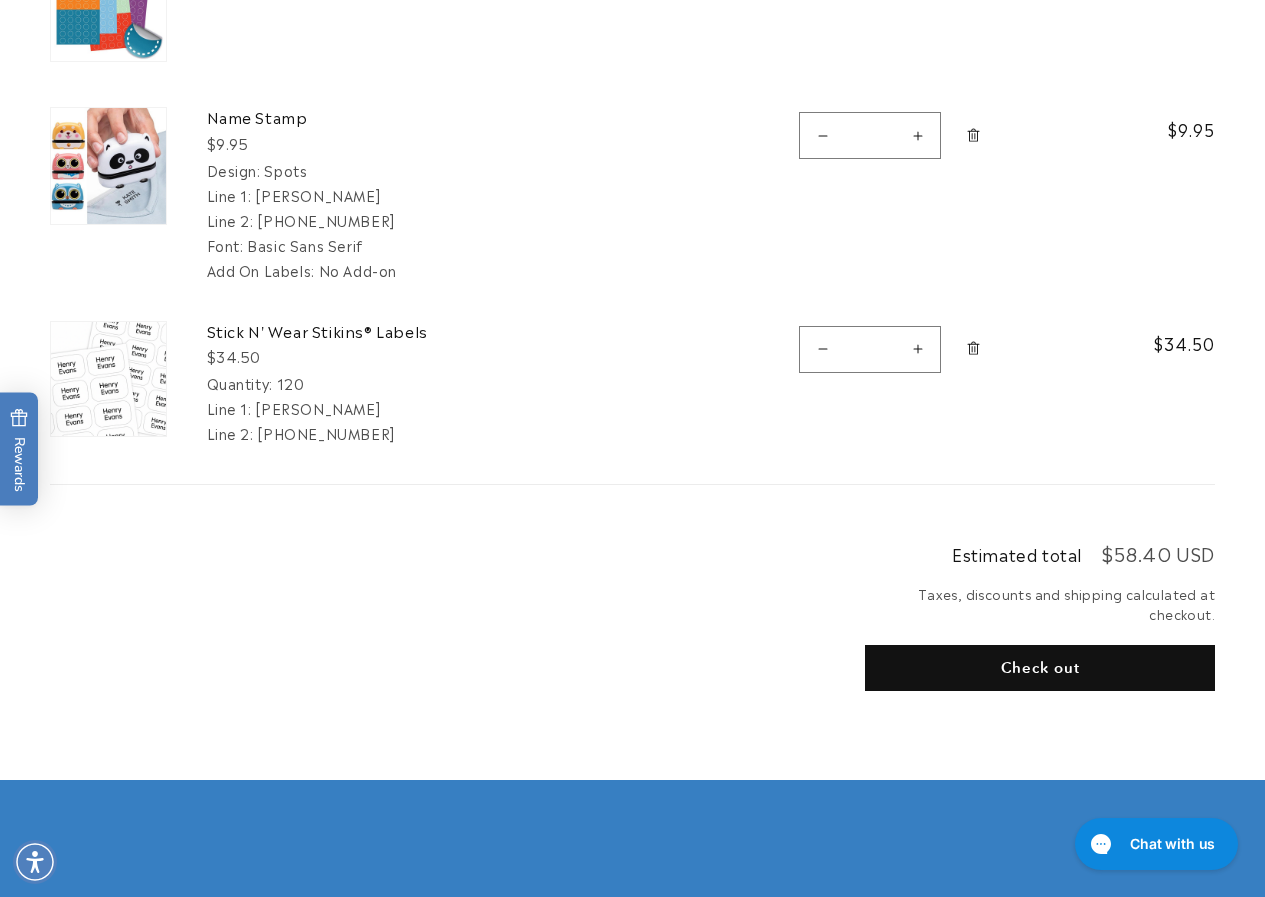 click on "Check out" at bounding box center (1040, 668) 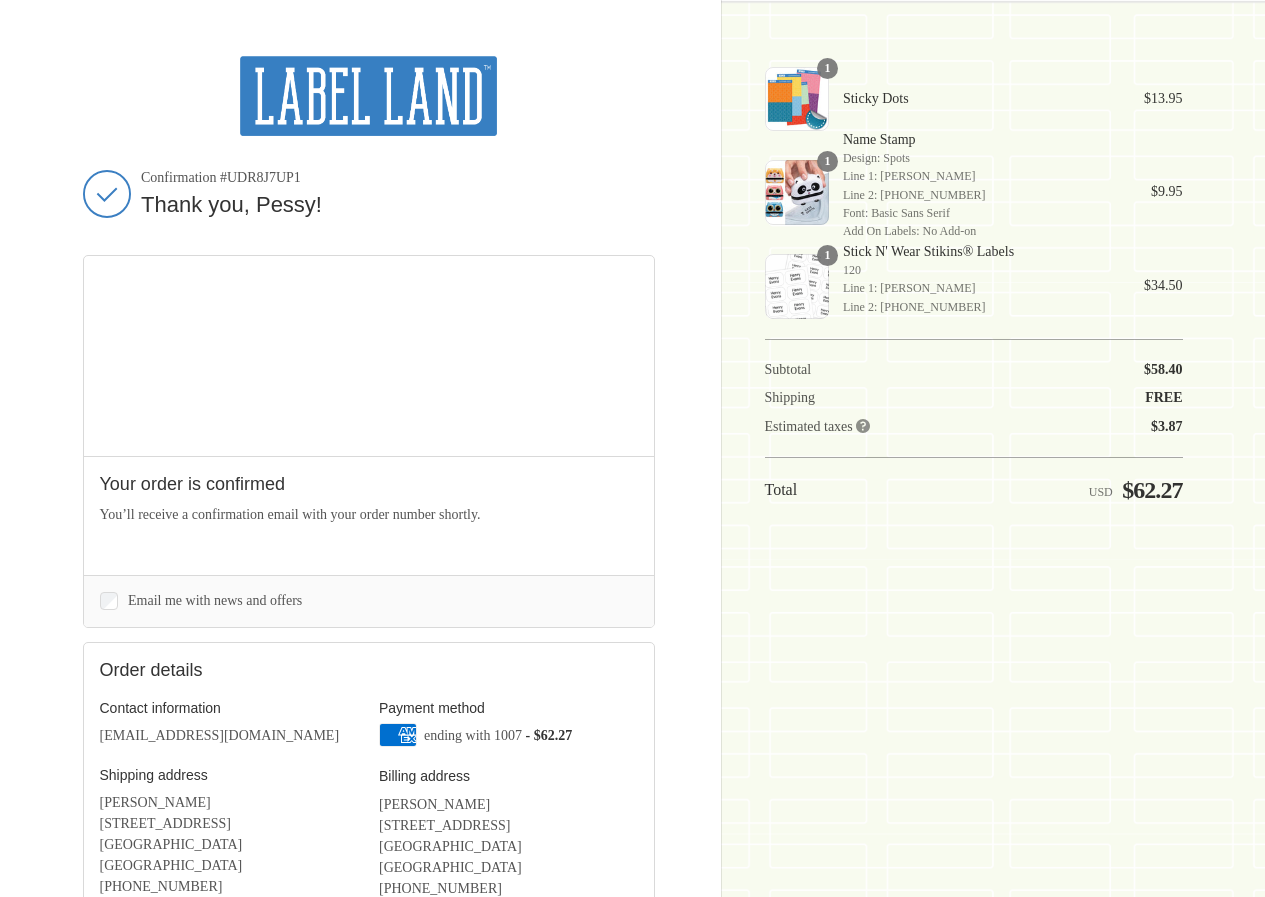scroll, scrollTop: 0, scrollLeft: 0, axis: both 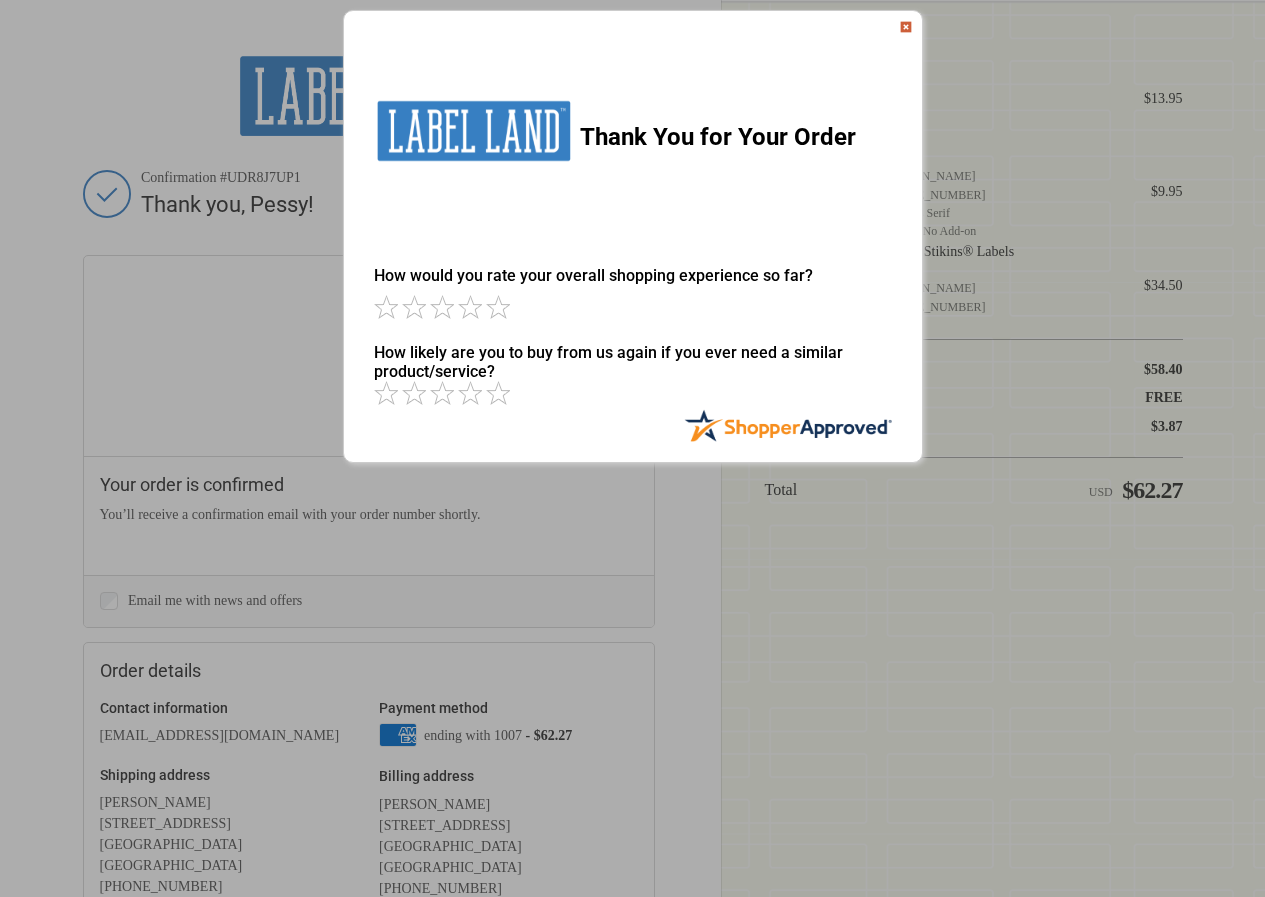 click at bounding box center [906, 27] 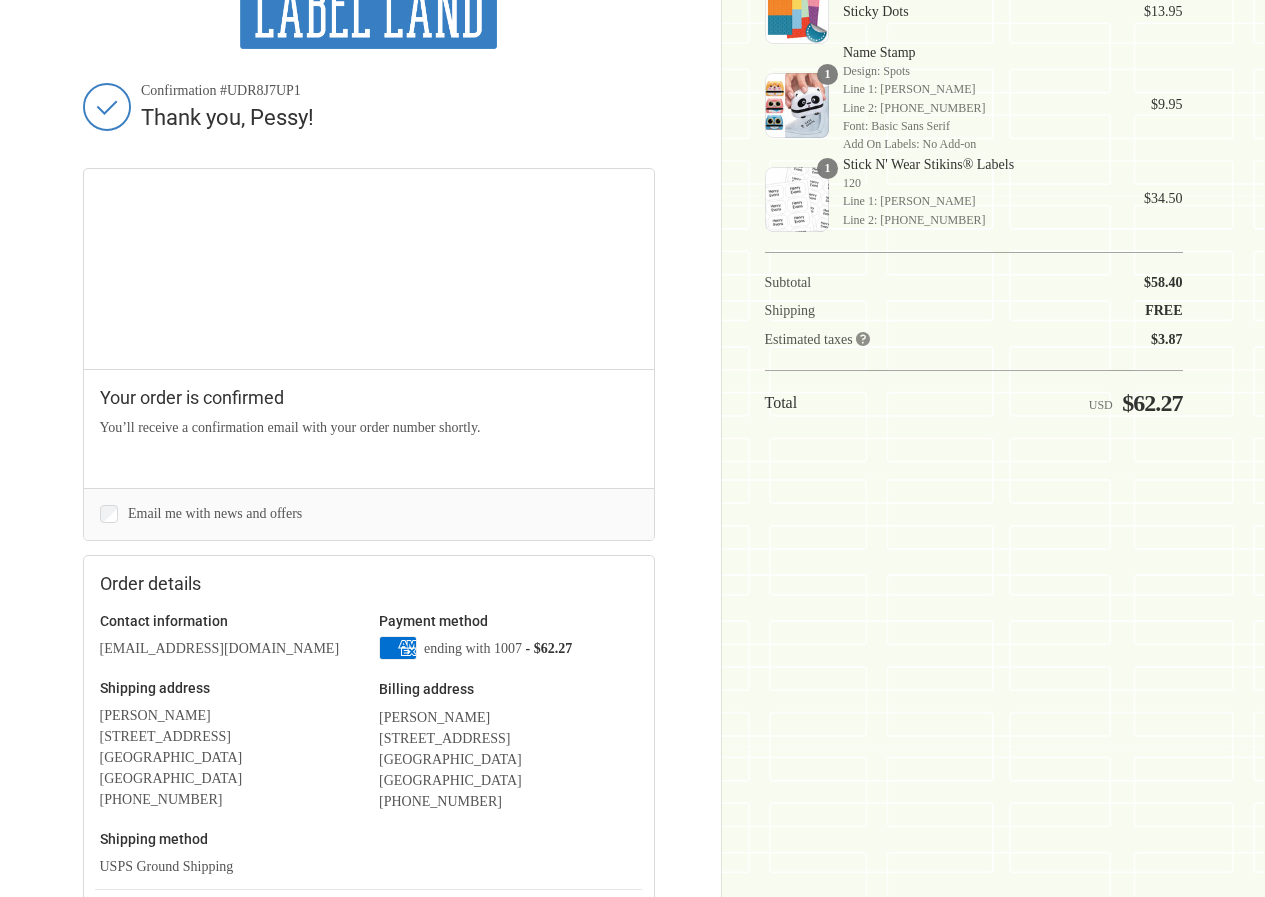 scroll, scrollTop: 0, scrollLeft: 0, axis: both 